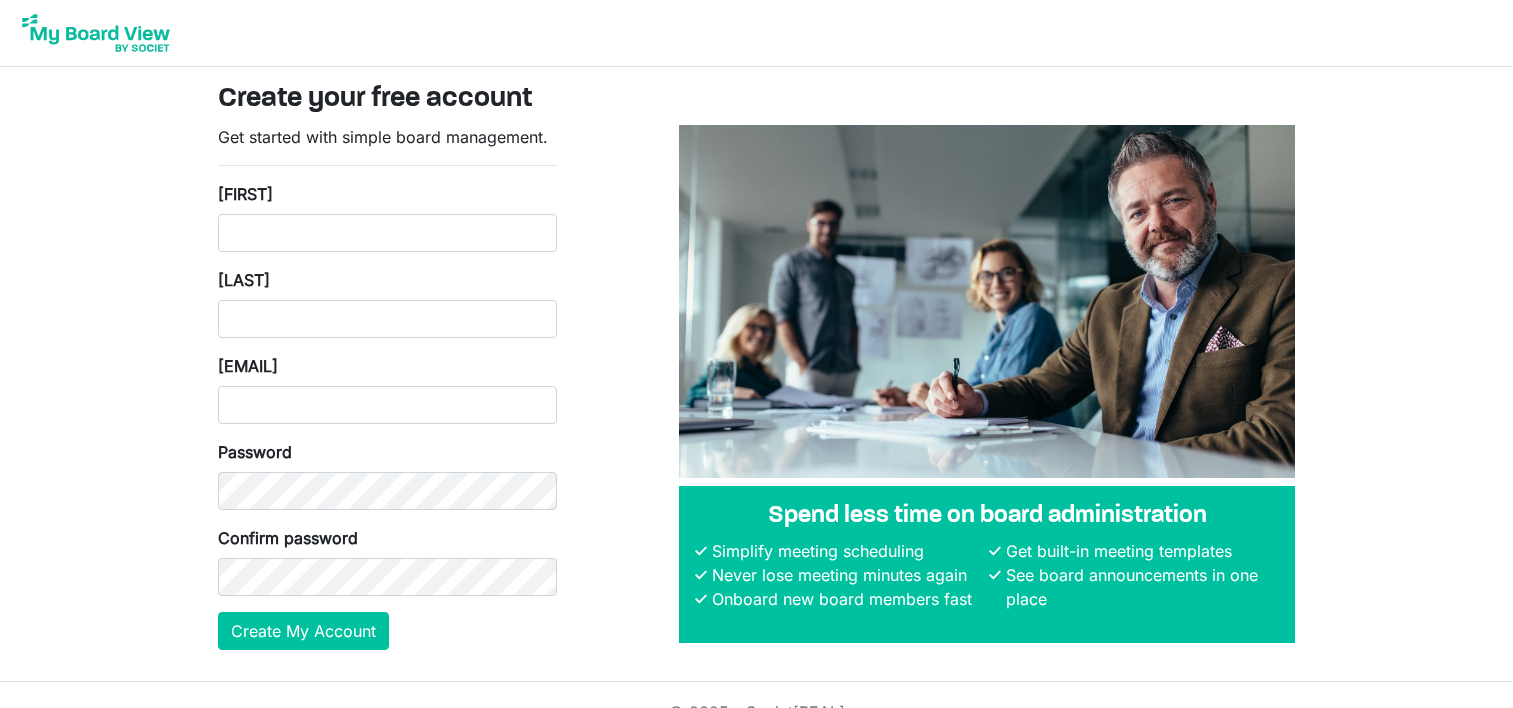 scroll, scrollTop: 0, scrollLeft: 0, axis: both 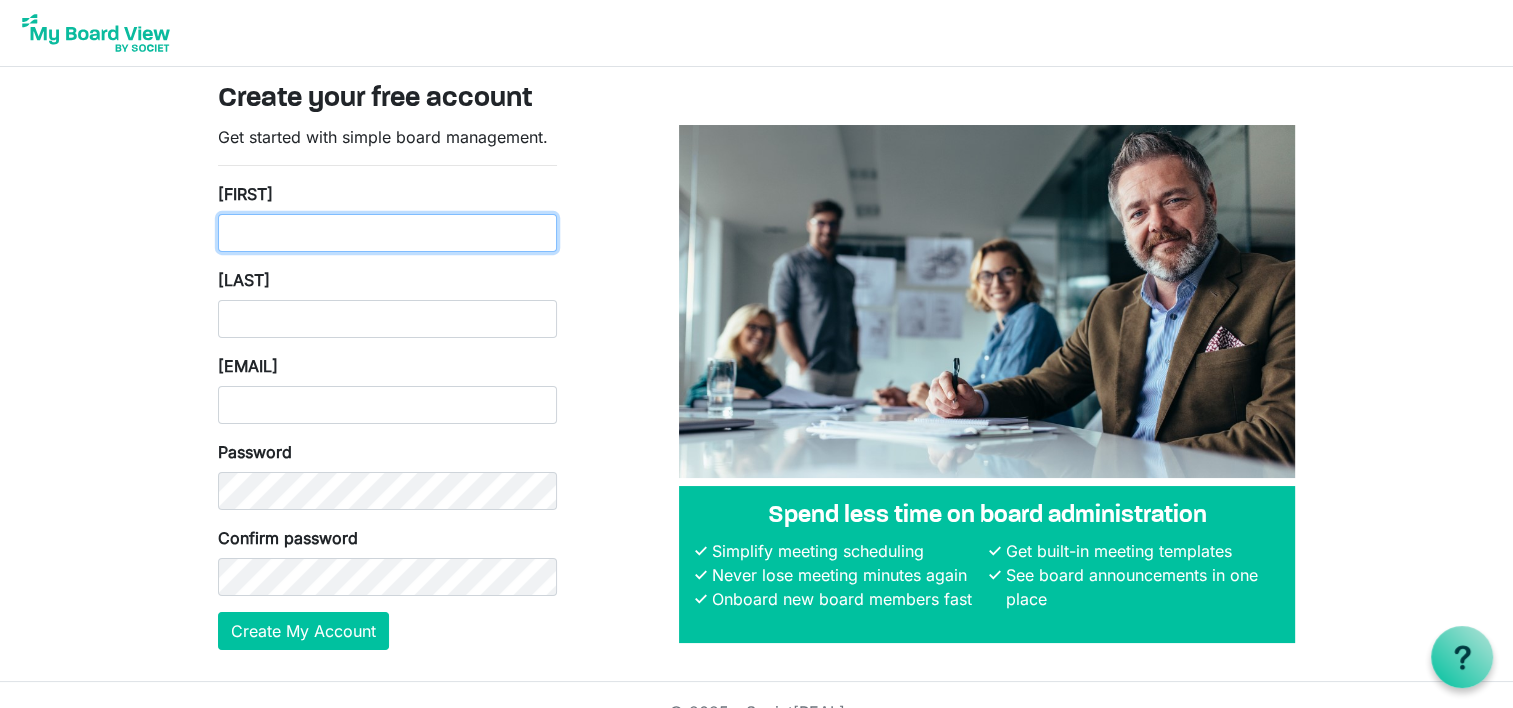 click on "First Name" at bounding box center [387, 233] 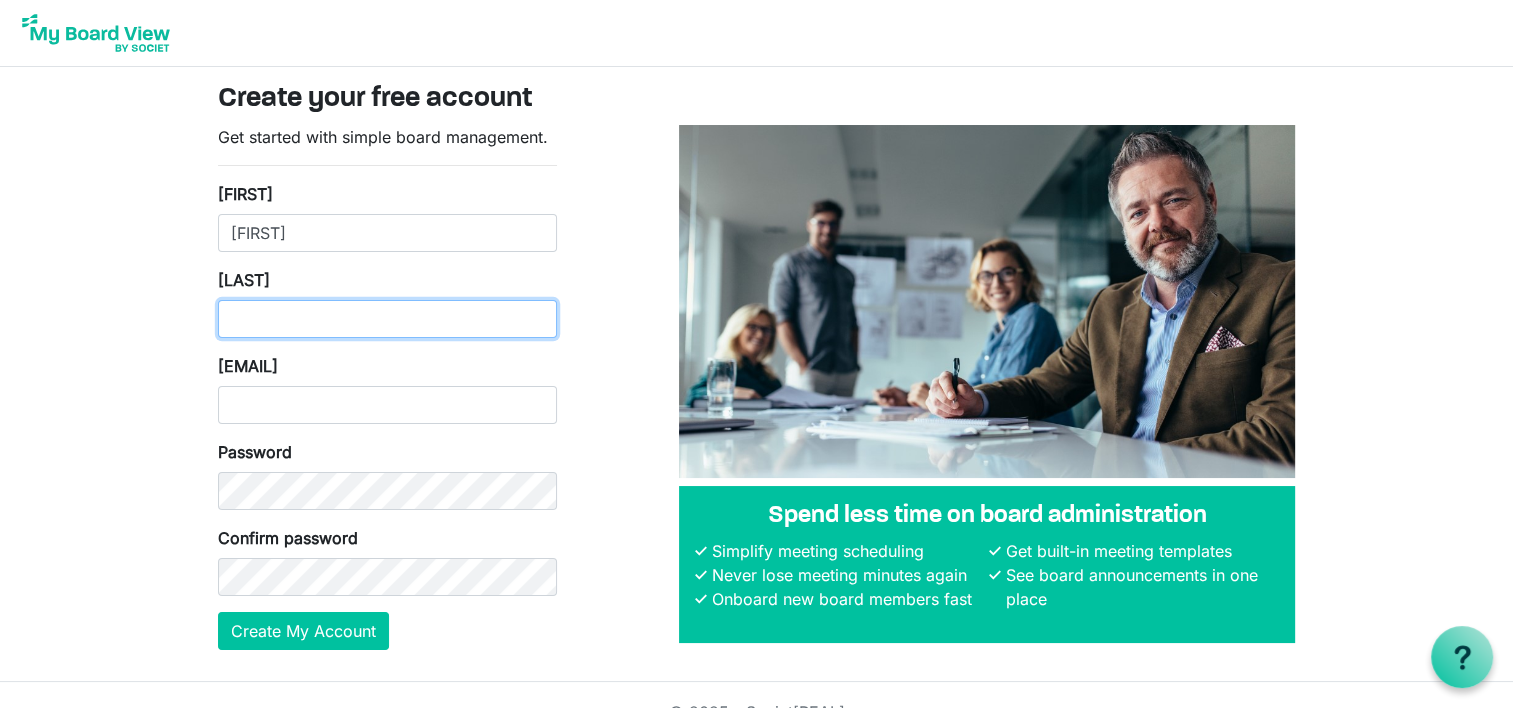 type on "Guthrie" 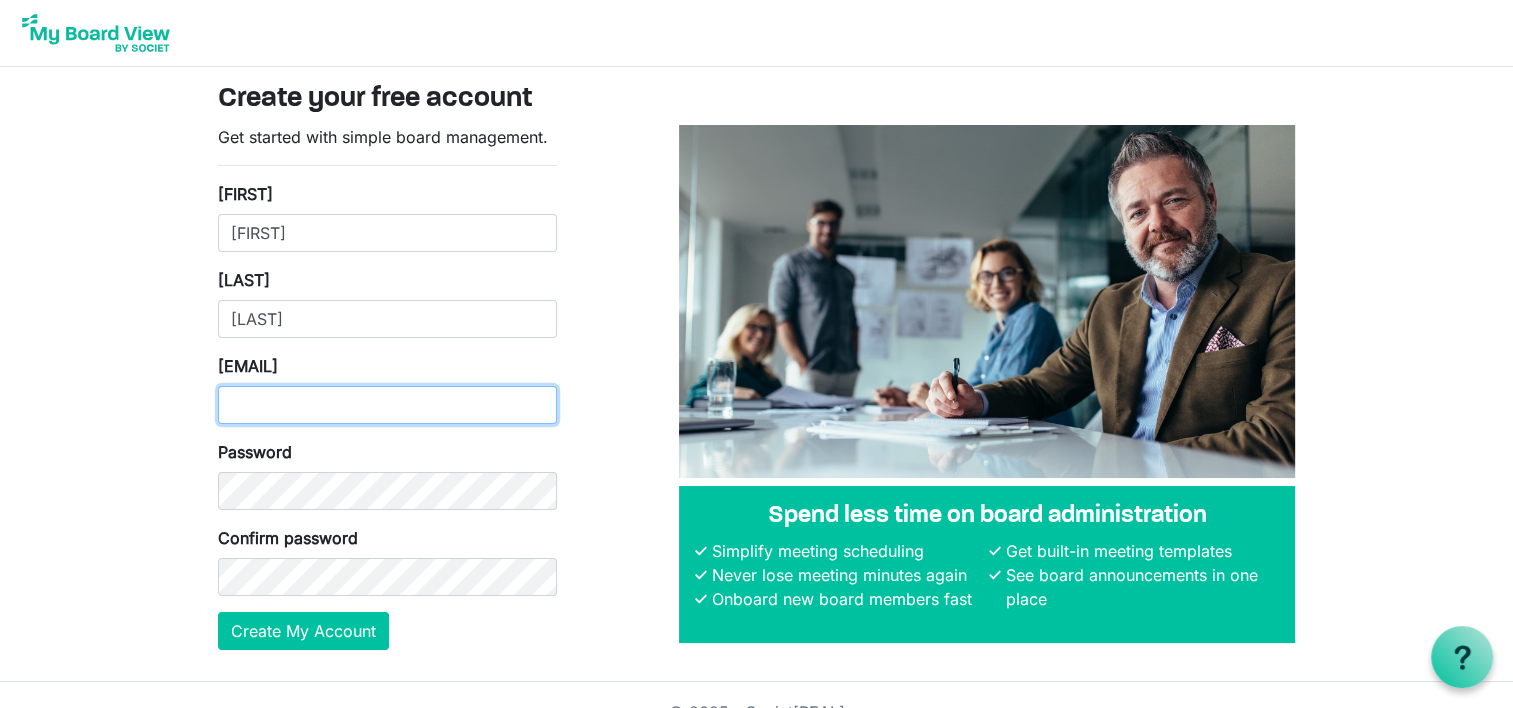 type on "eguthrie@miu.edu" 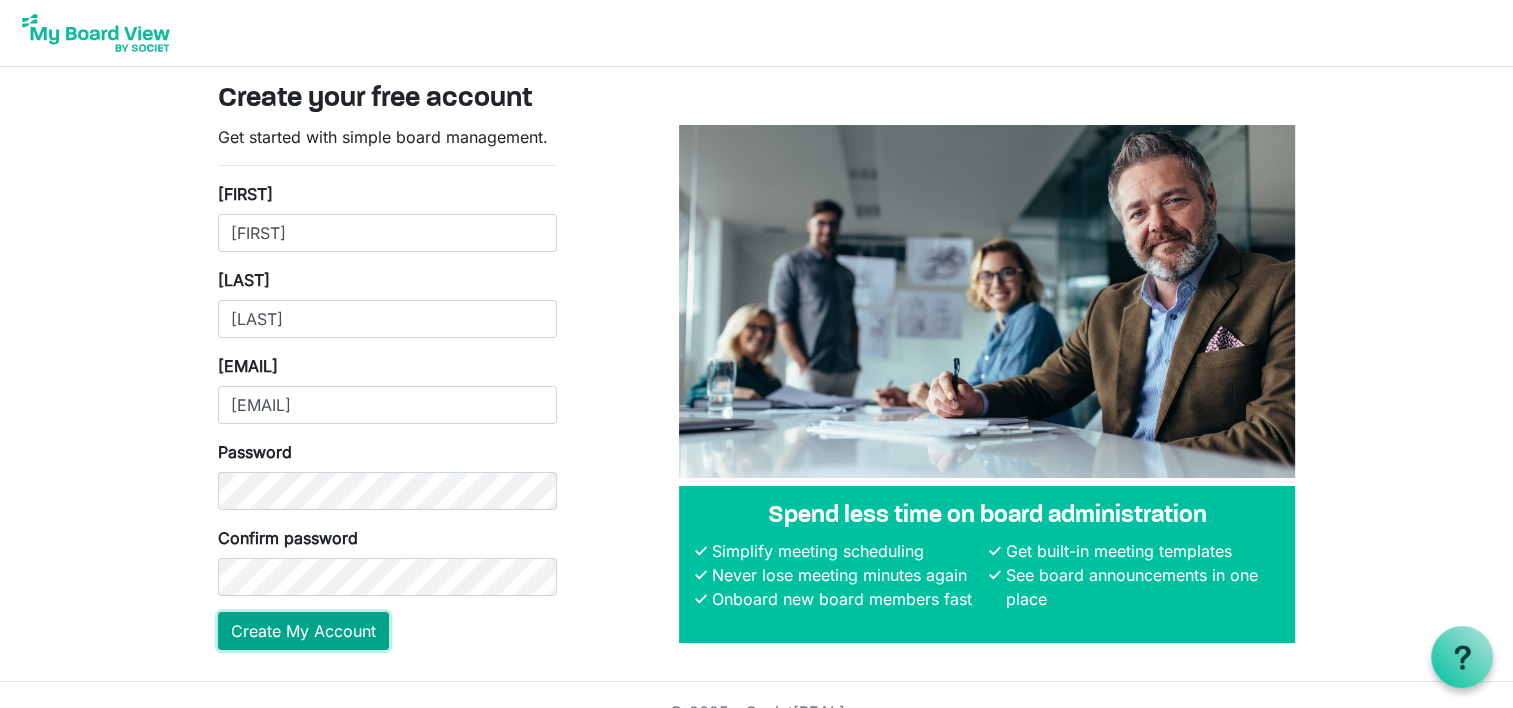 click on "Create My Account" at bounding box center (303, 631) 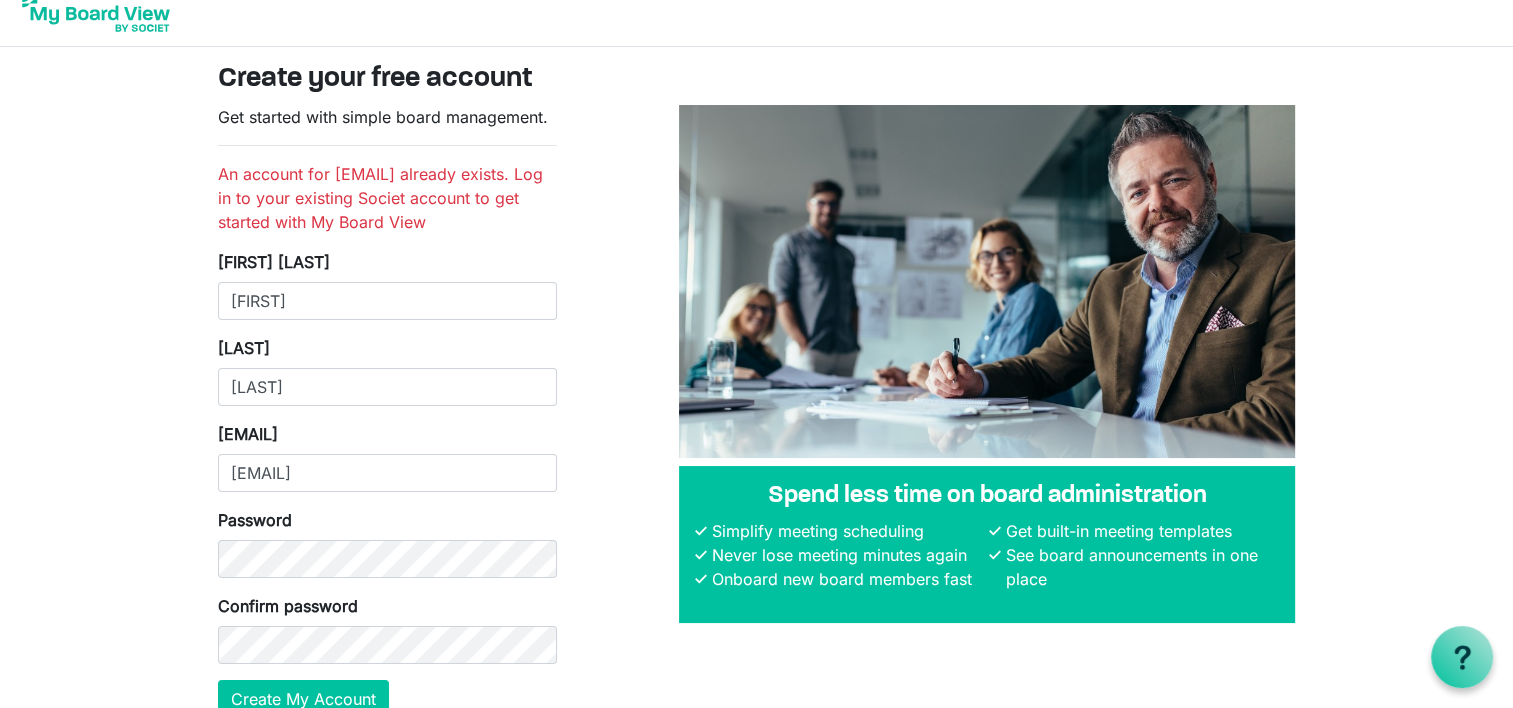 scroll, scrollTop: 0, scrollLeft: 0, axis: both 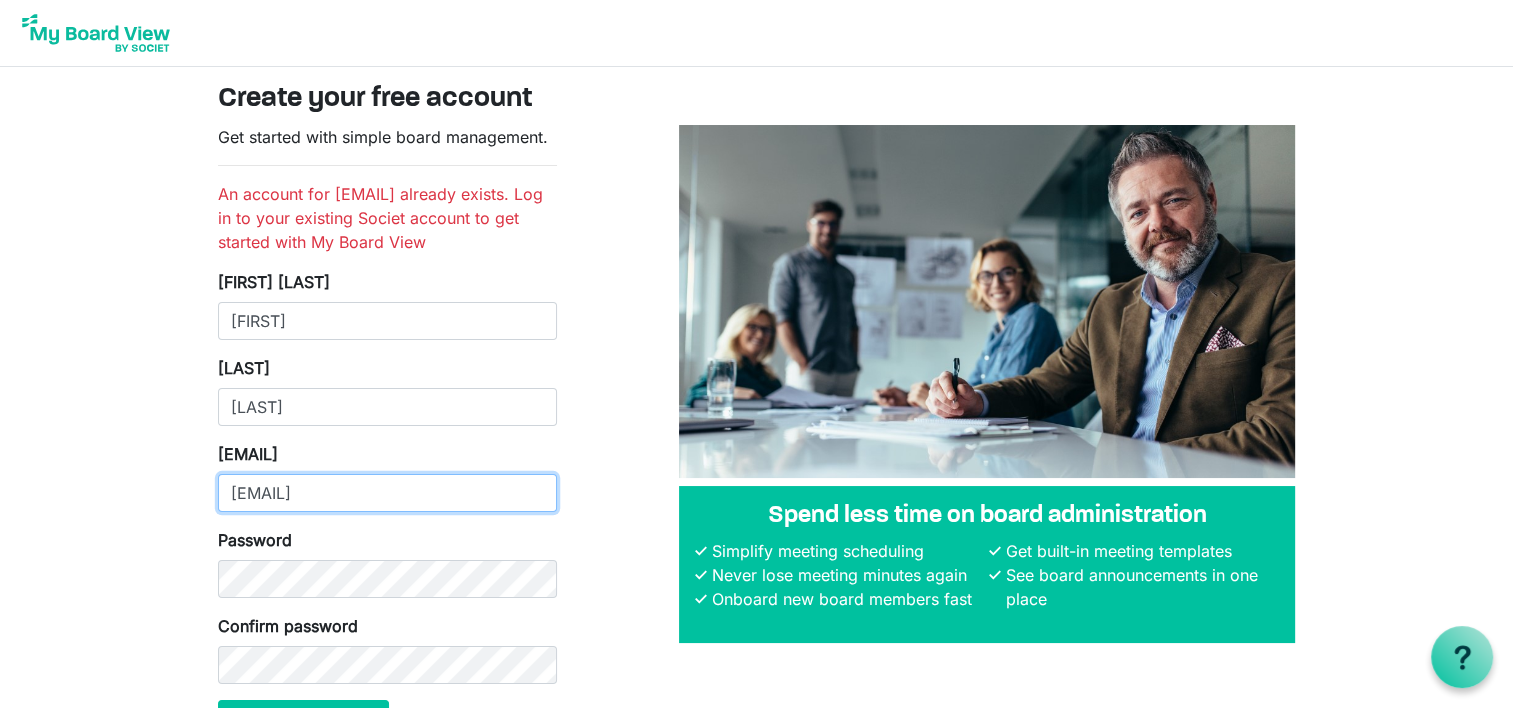 drag, startPoint x: 290, startPoint y: 497, endPoint x: 226, endPoint y: 491, distance: 64.28063 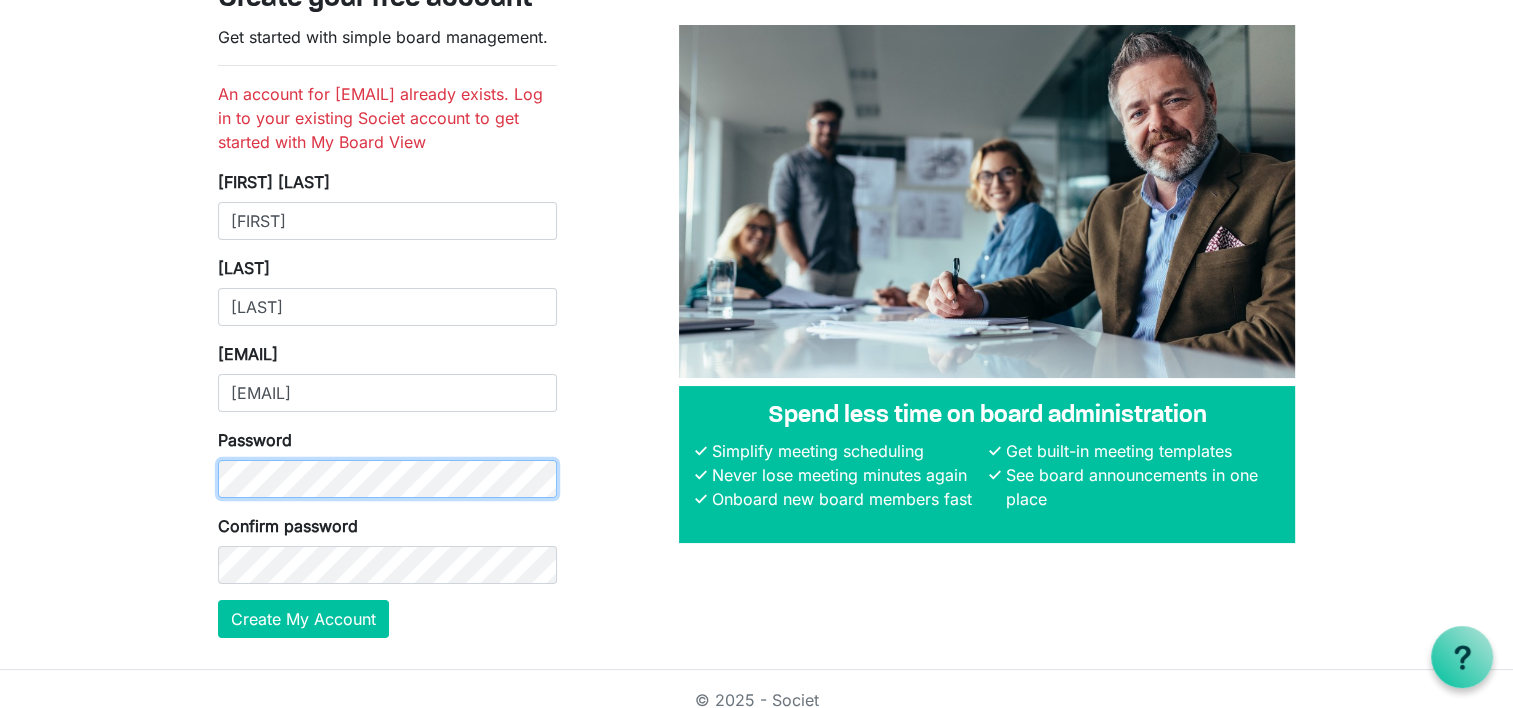 scroll, scrollTop: 120, scrollLeft: 0, axis: vertical 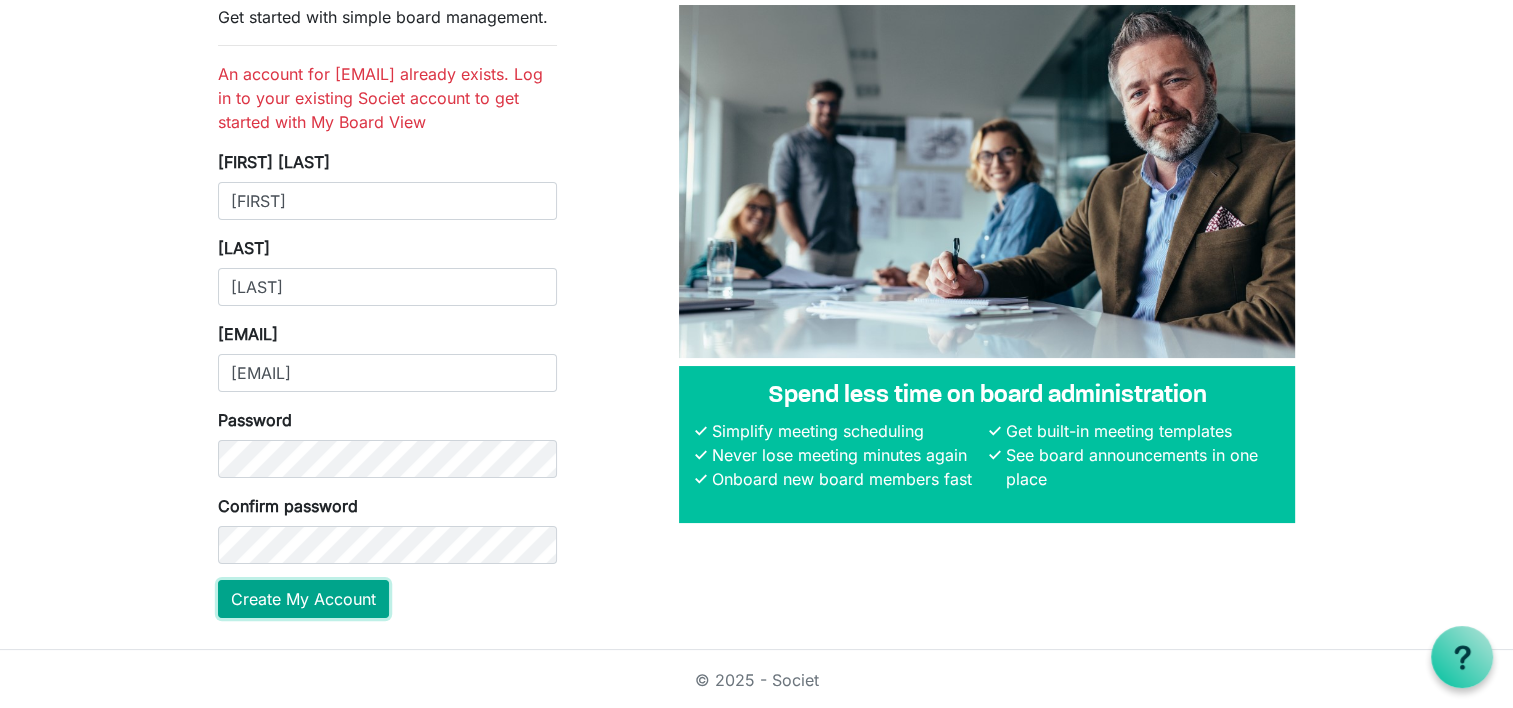 click on "Create My Account" at bounding box center (303, 599) 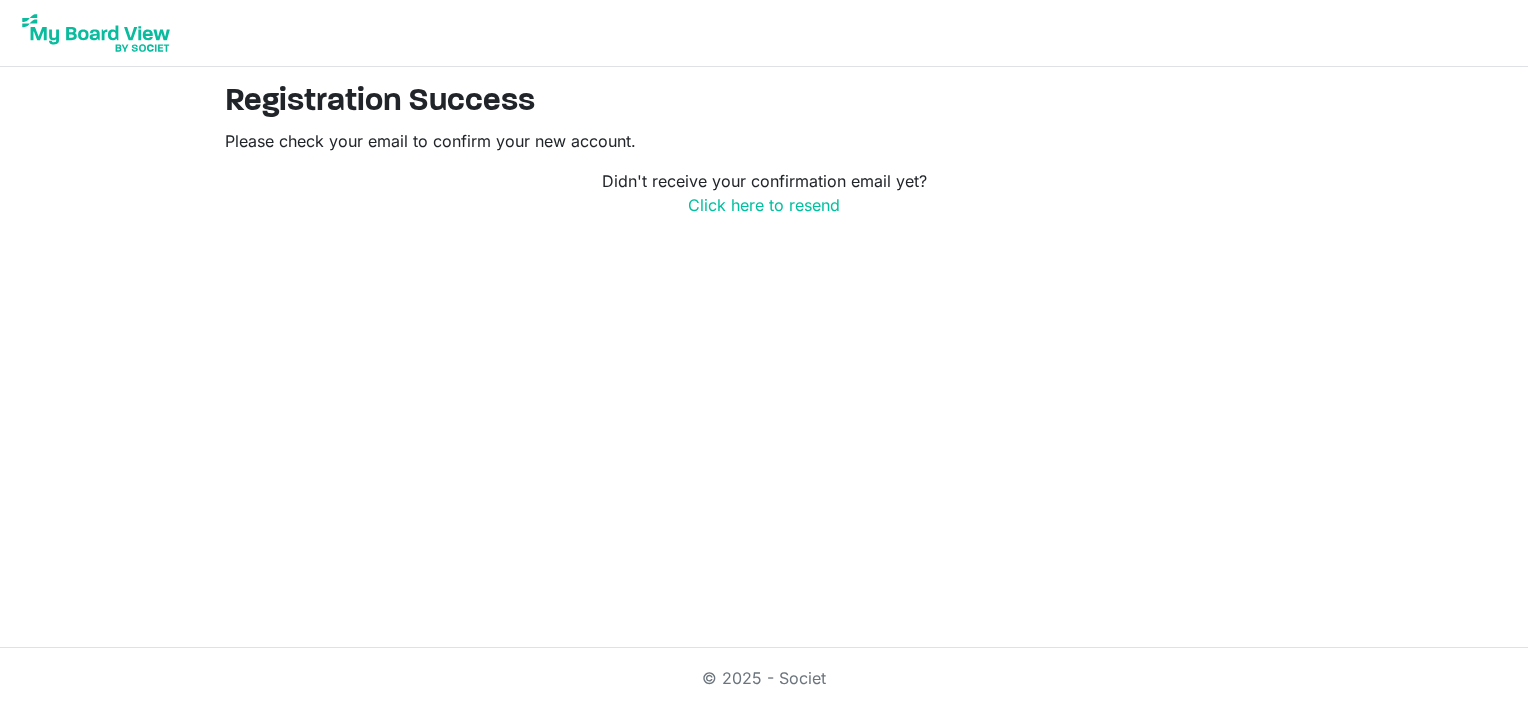 scroll, scrollTop: 0, scrollLeft: 0, axis: both 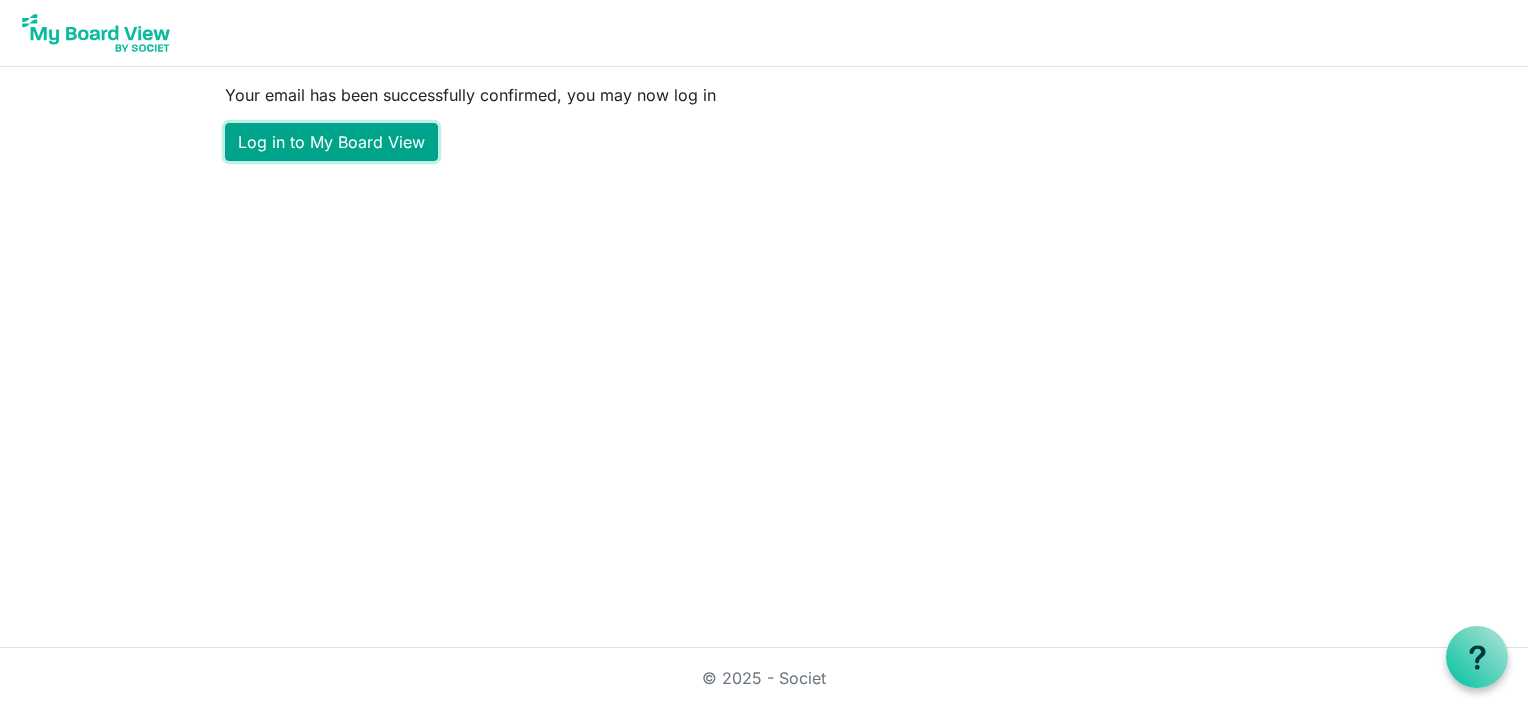 click on "Log in to My Board View" at bounding box center (331, 142) 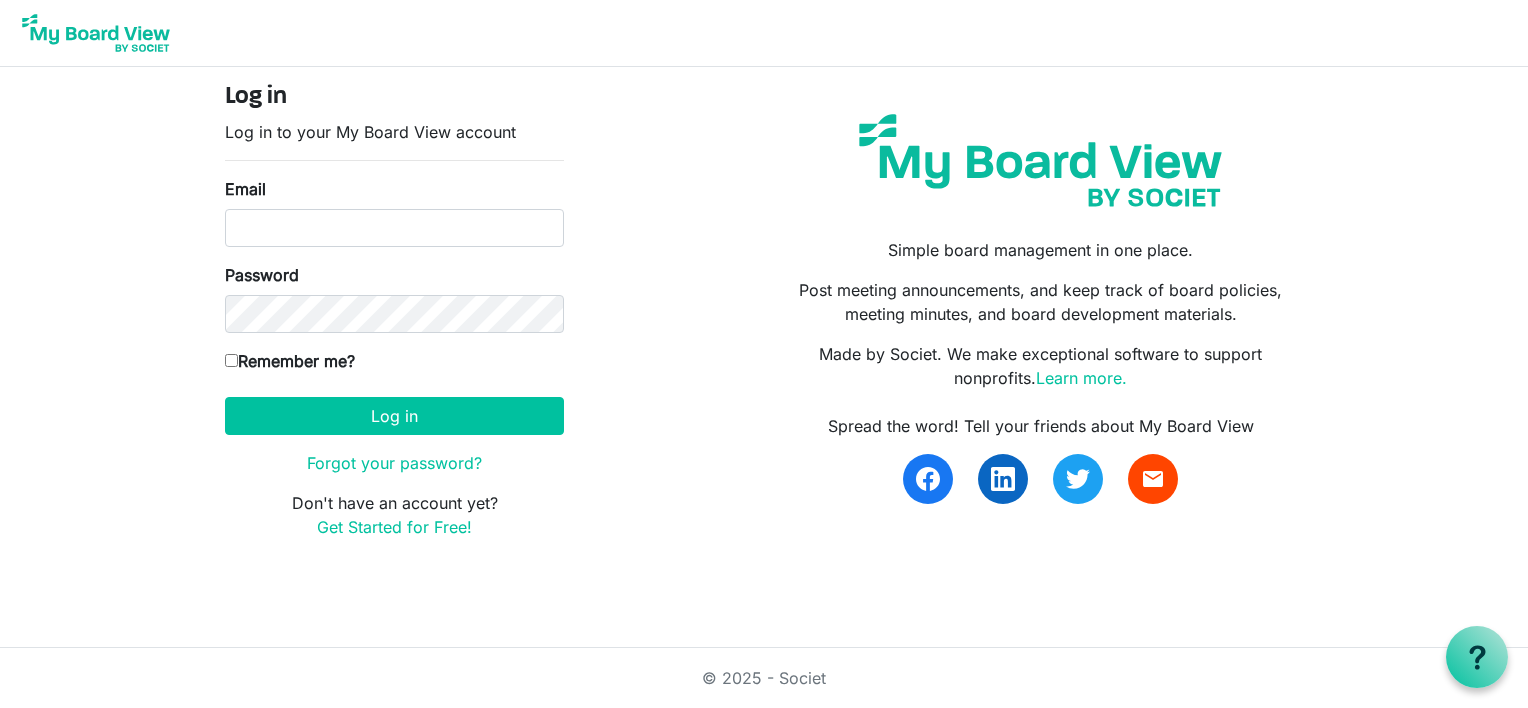 scroll, scrollTop: 0, scrollLeft: 0, axis: both 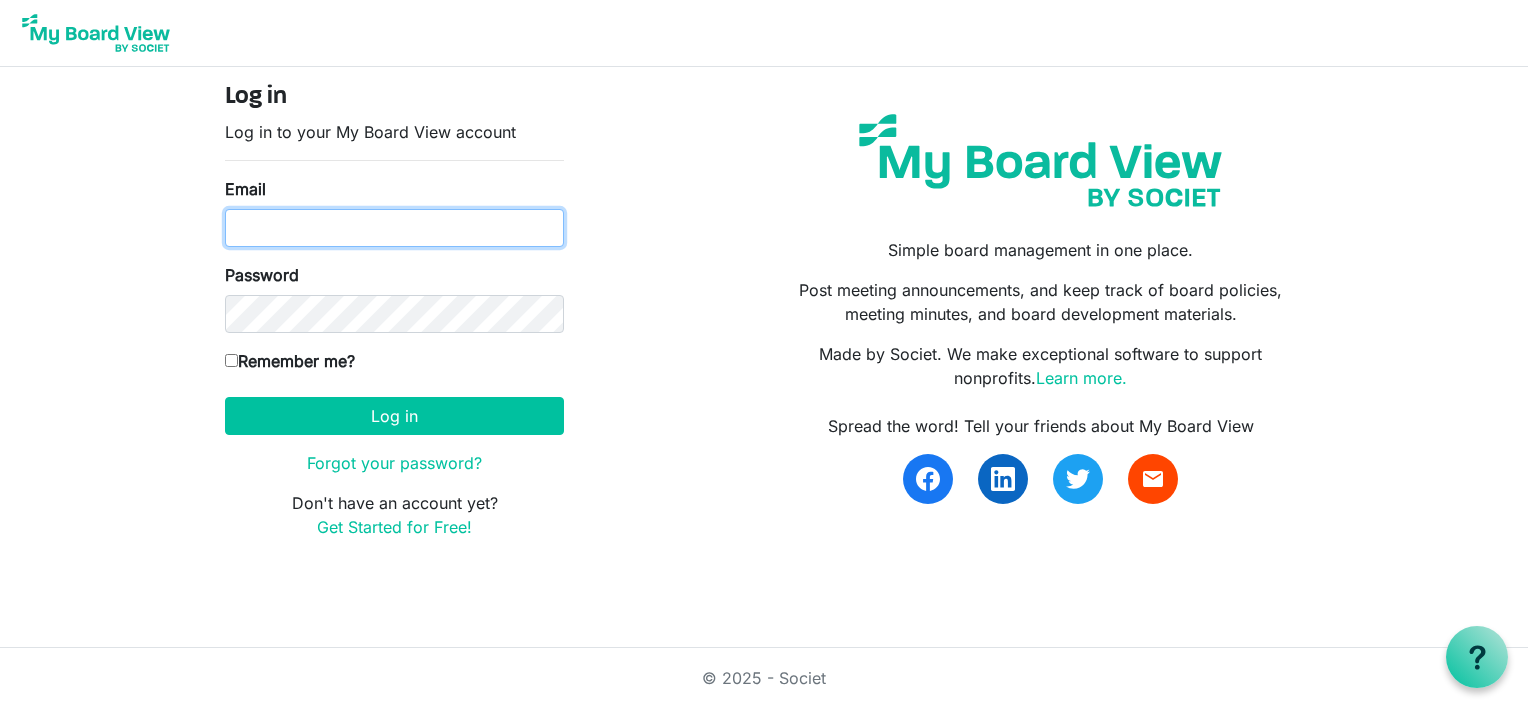 click on "Email" at bounding box center [394, 228] 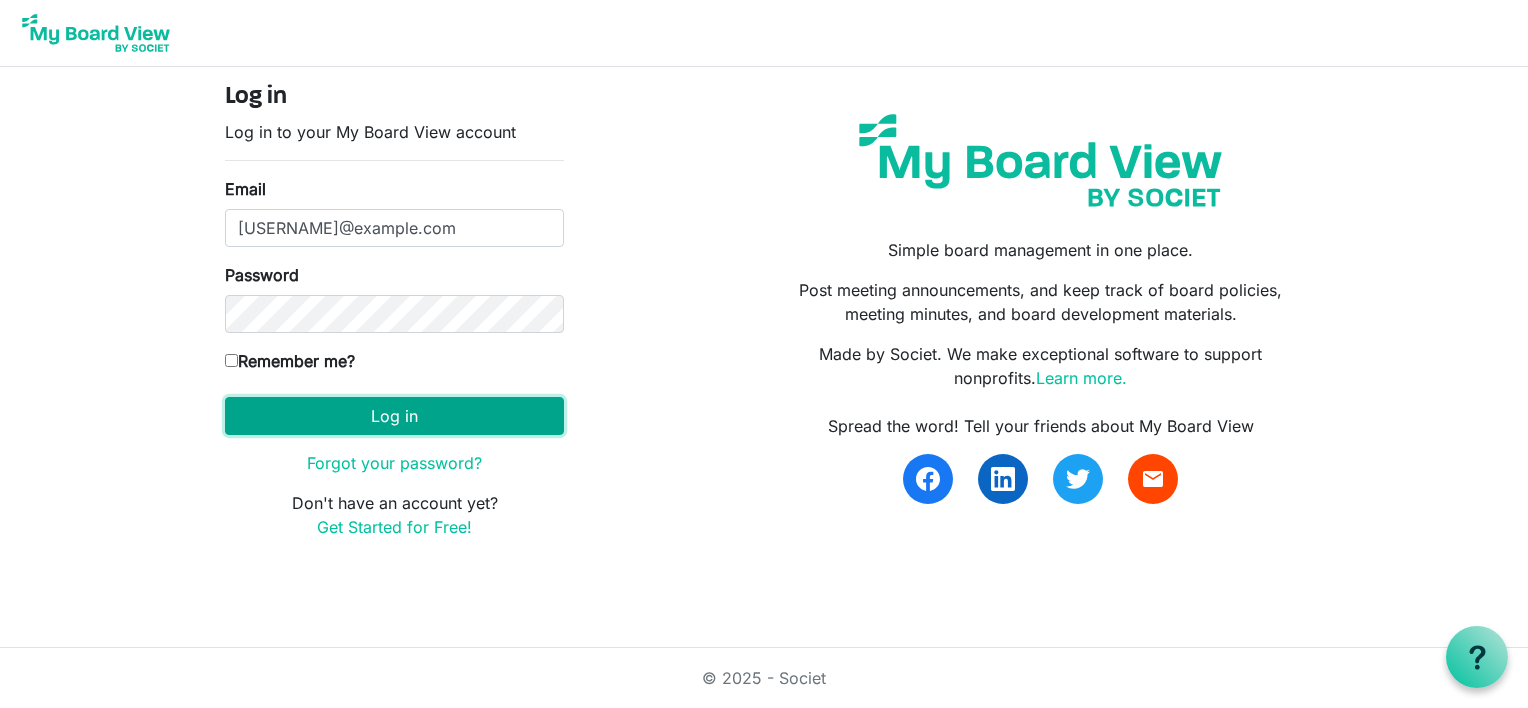 click on "Log in" at bounding box center [394, 416] 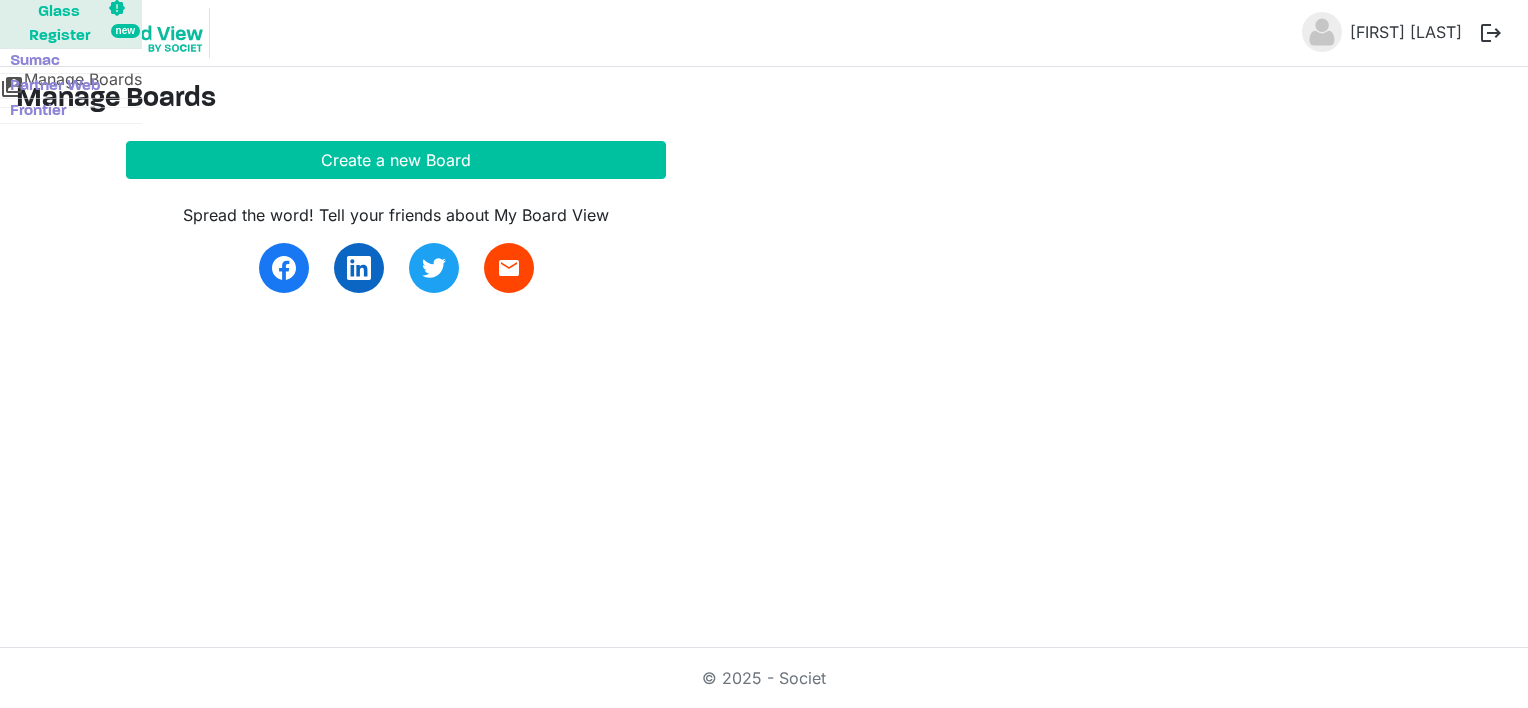 scroll, scrollTop: 0, scrollLeft: 0, axis: both 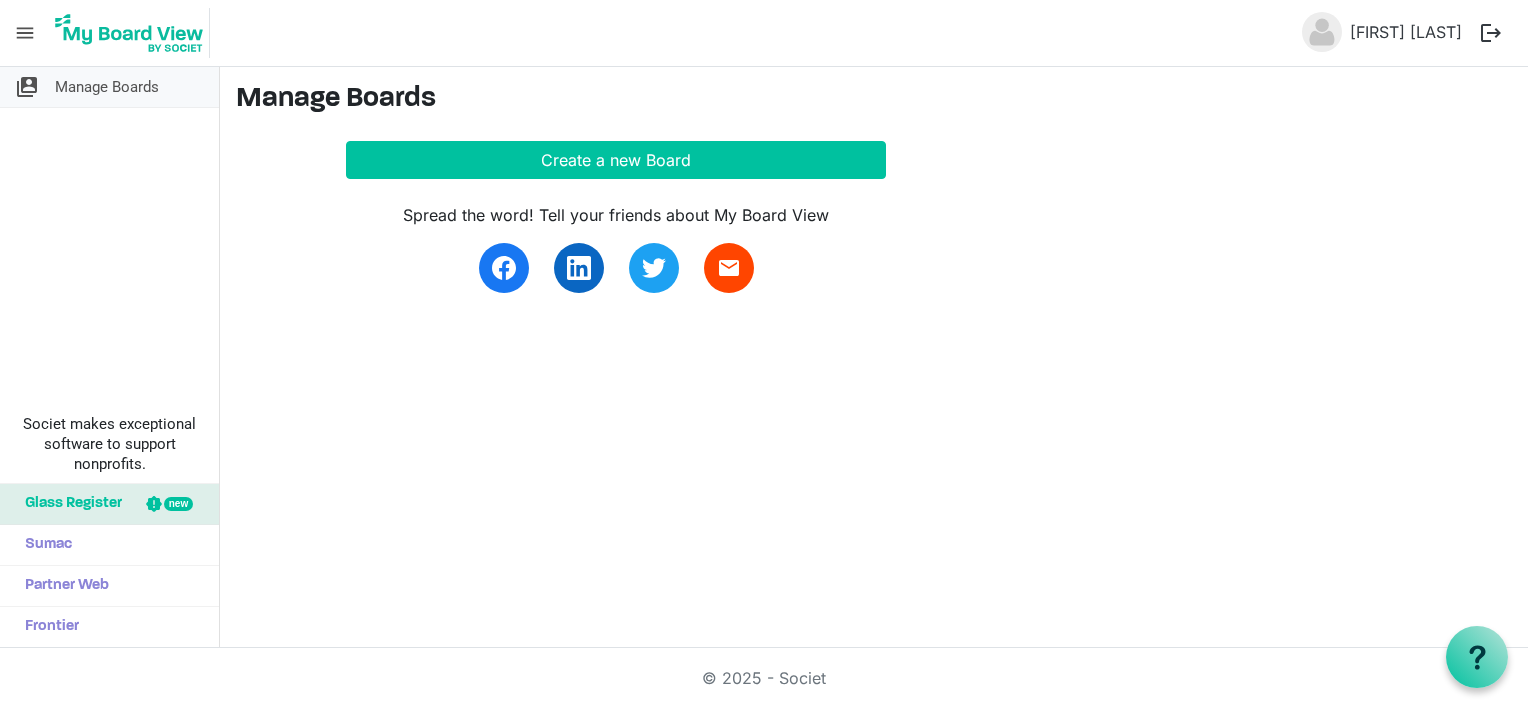 click on "Manage Boards" at bounding box center [107, 87] 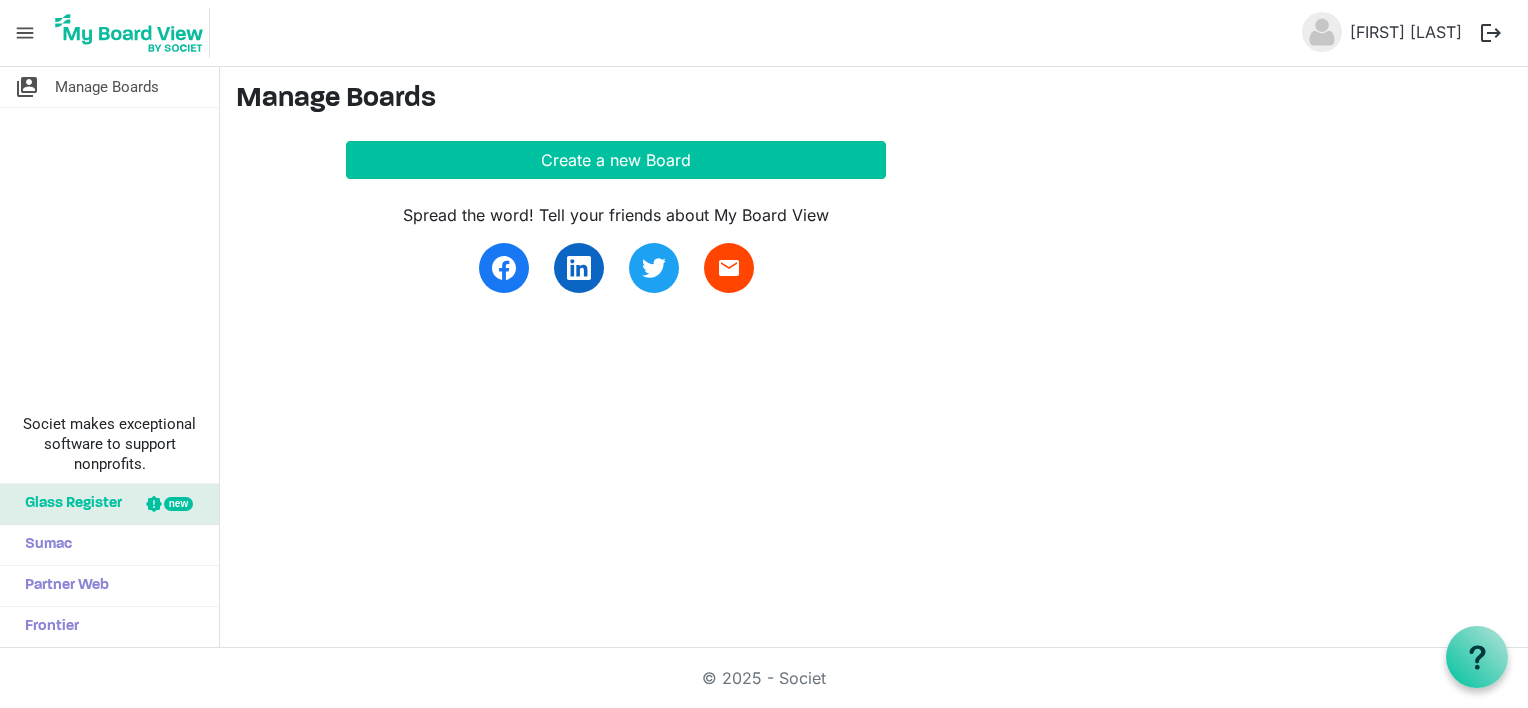 scroll, scrollTop: 0, scrollLeft: 0, axis: both 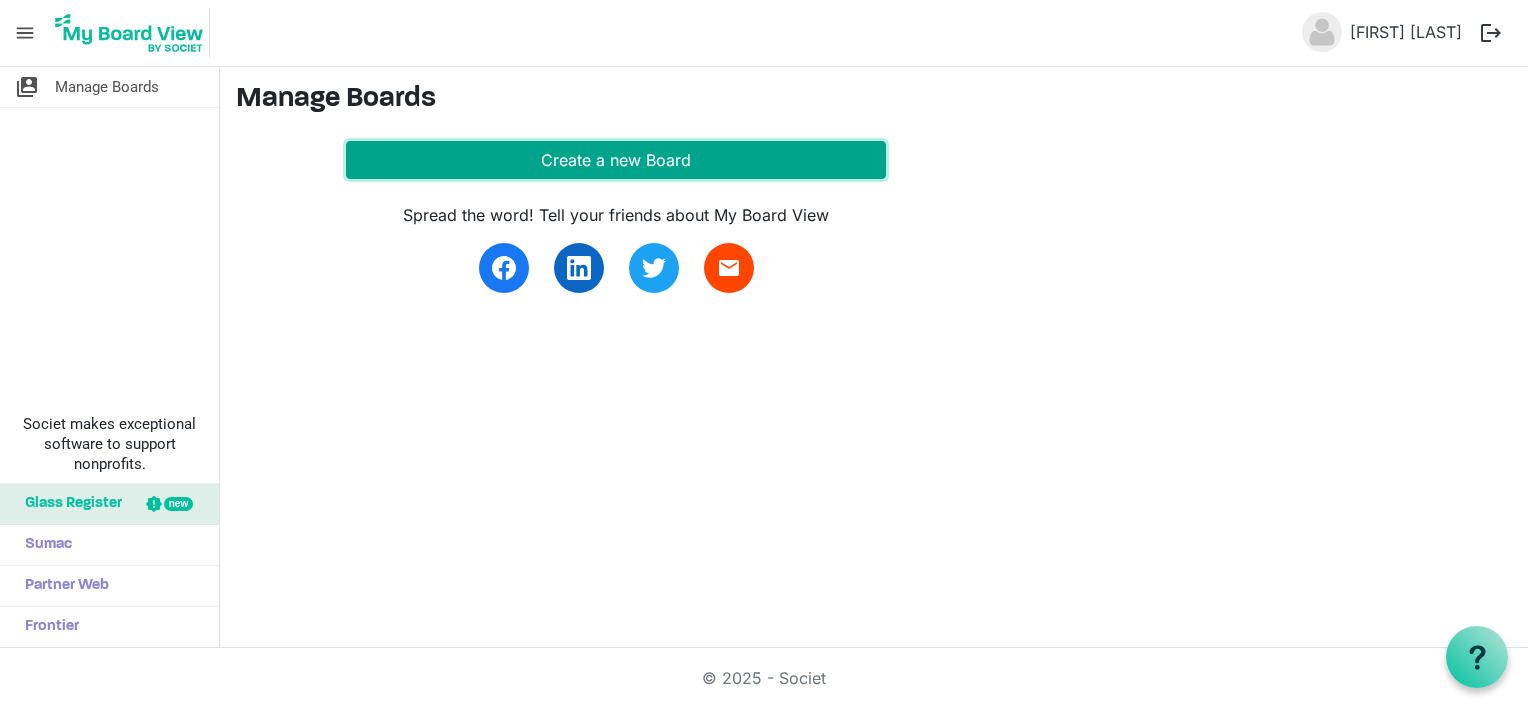 click on "Create a new Board" at bounding box center (616, 160) 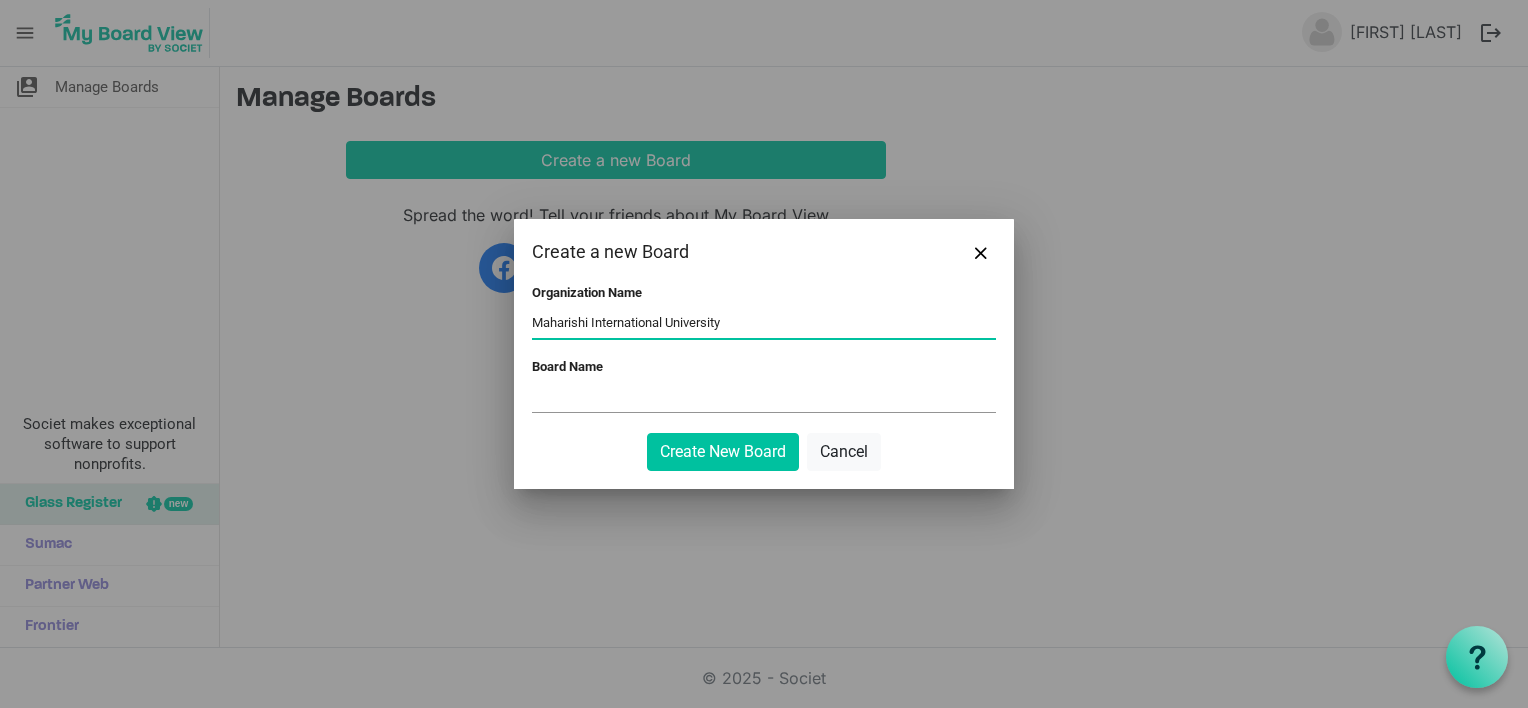 type on "Maharishi International University" 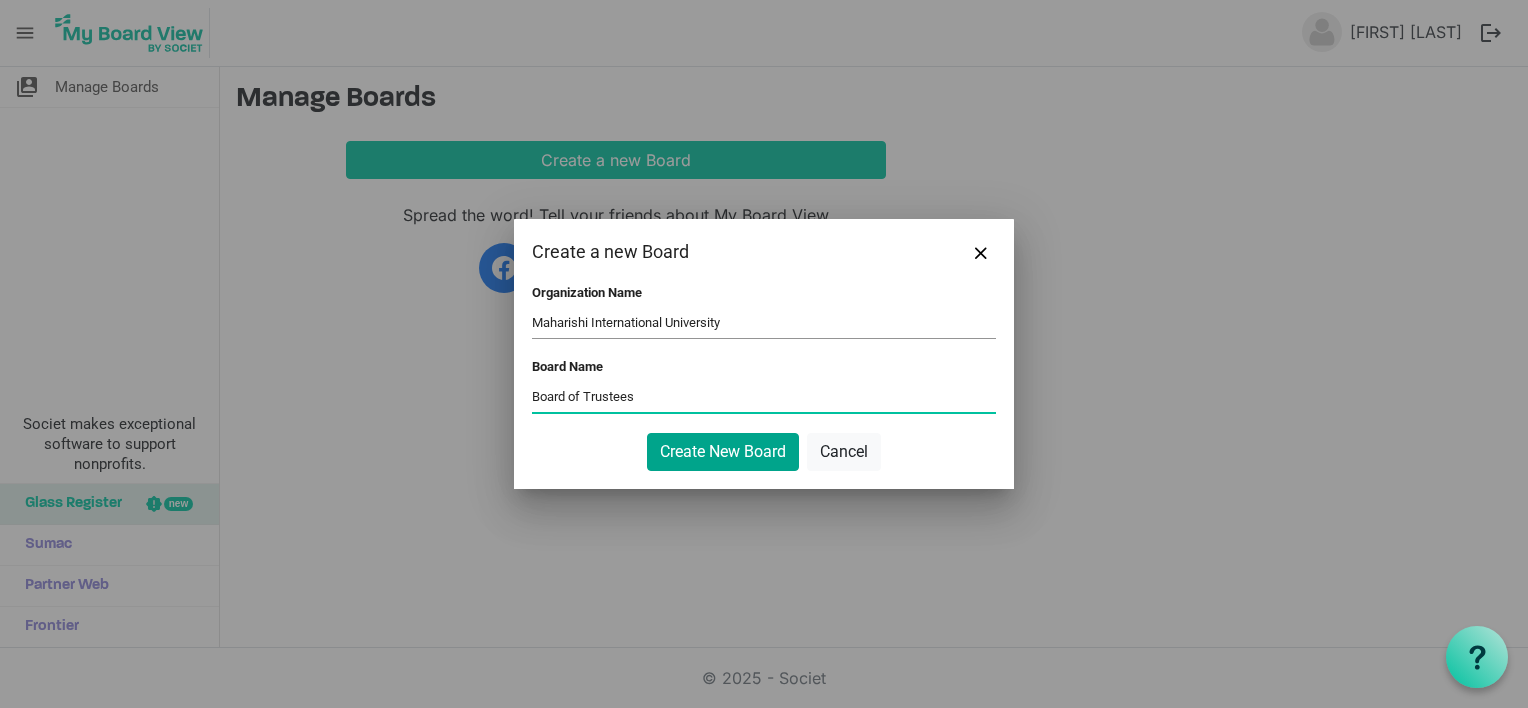 type on "Board of Trustees" 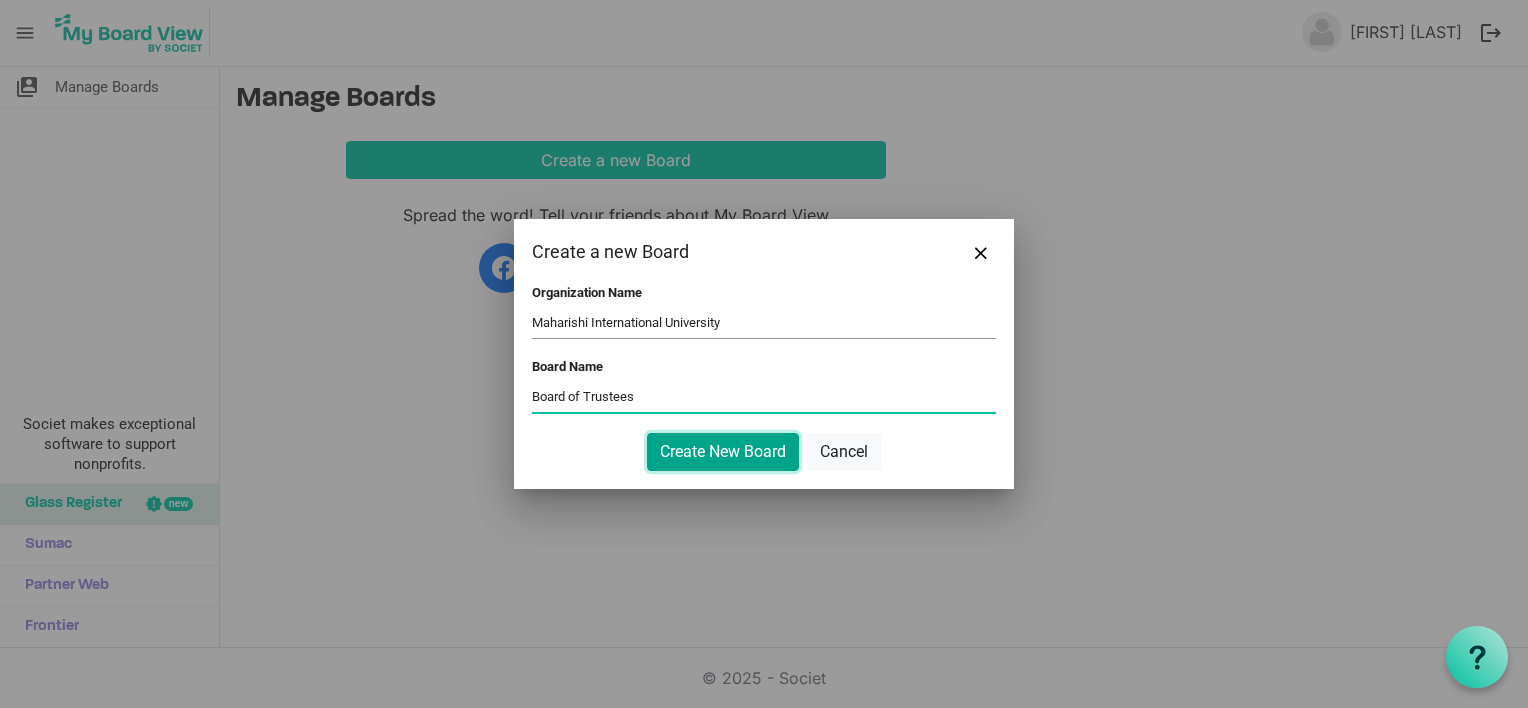click on "Create New Board" at bounding box center [723, 452] 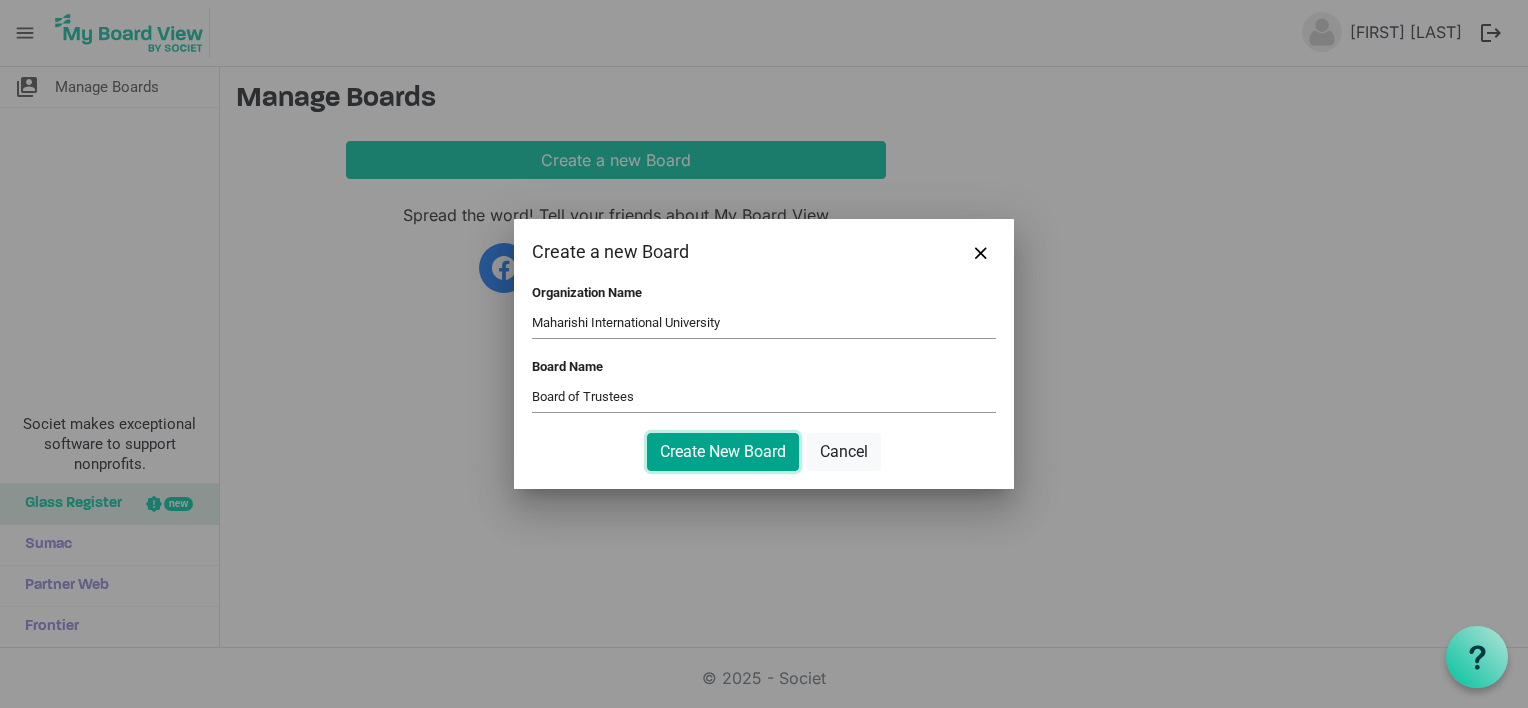 click on "Create New Board" at bounding box center [723, 452] 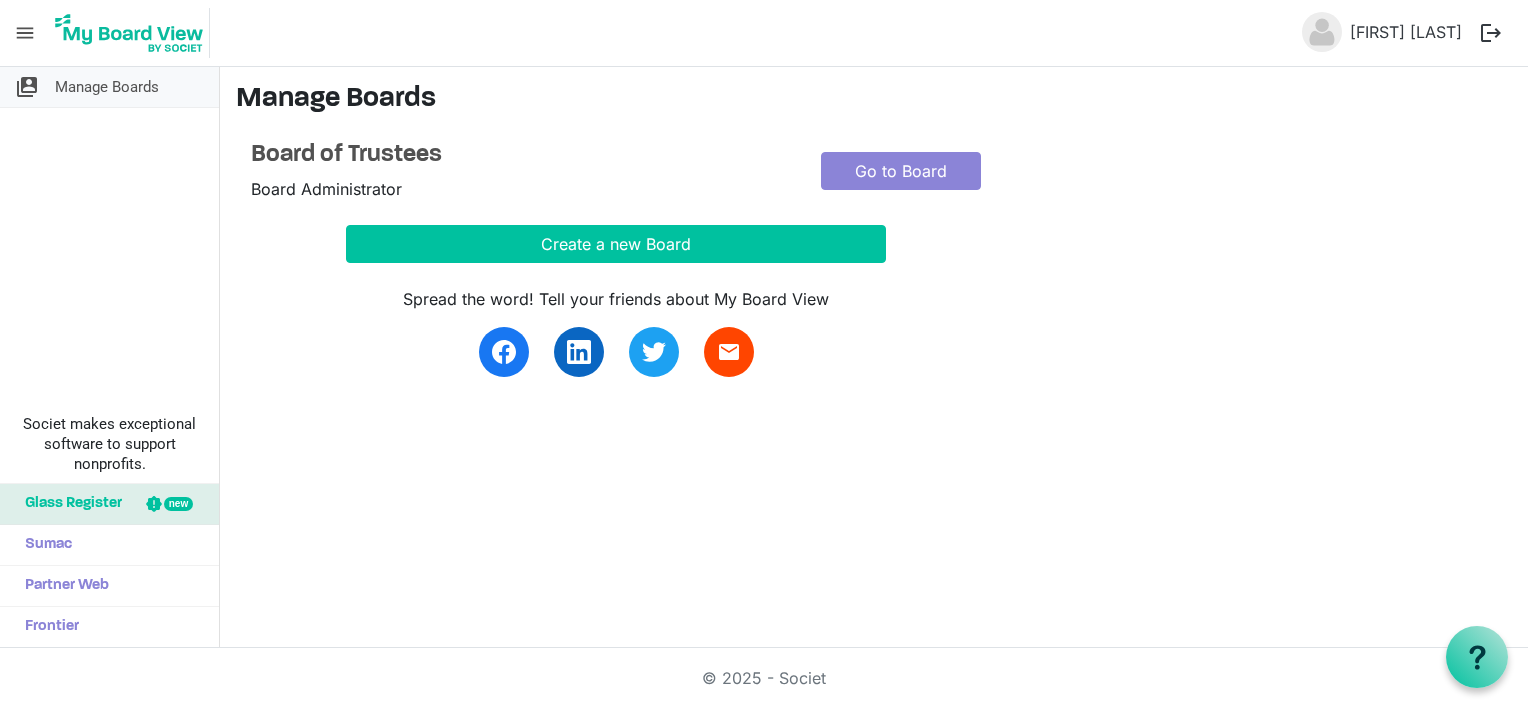 click on "Manage Boards" at bounding box center (107, 87) 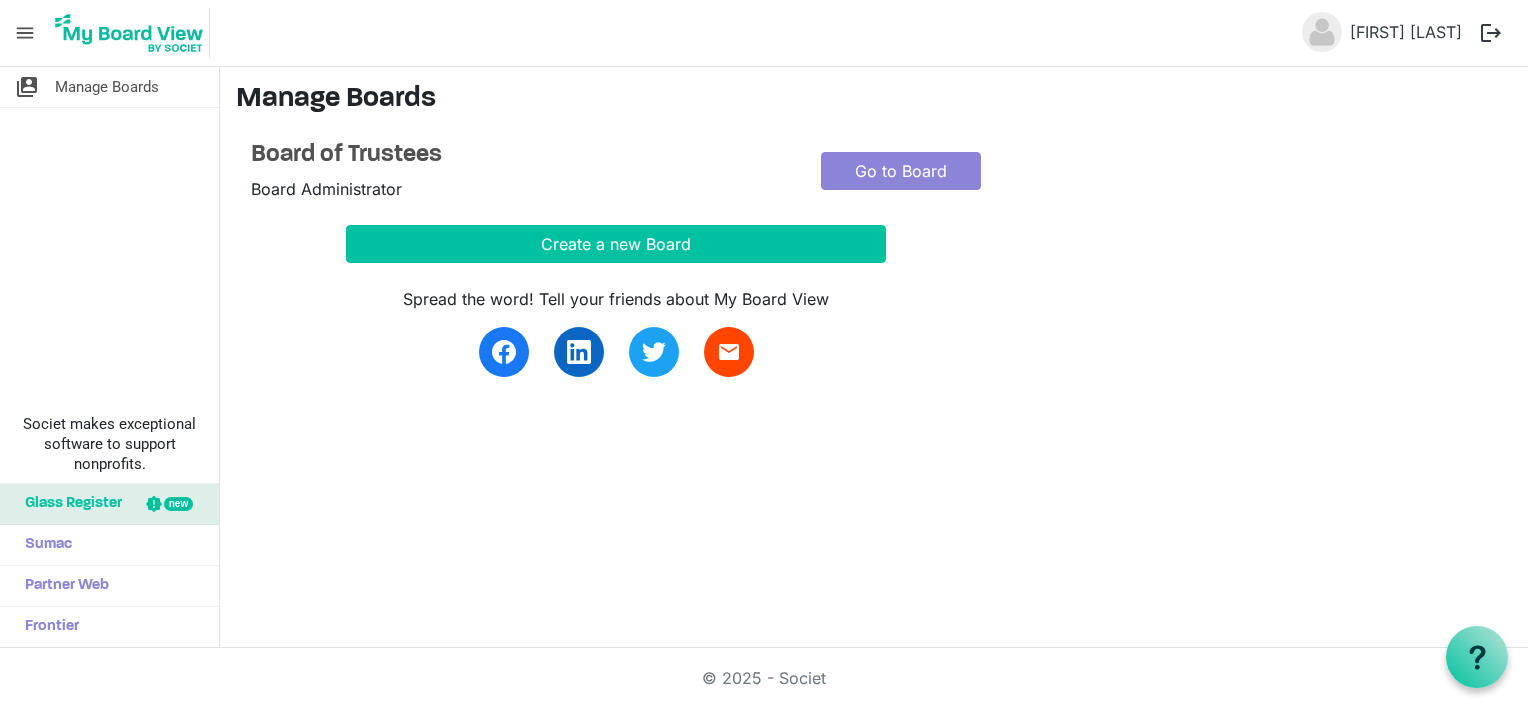 scroll, scrollTop: 0, scrollLeft: 0, axis: both 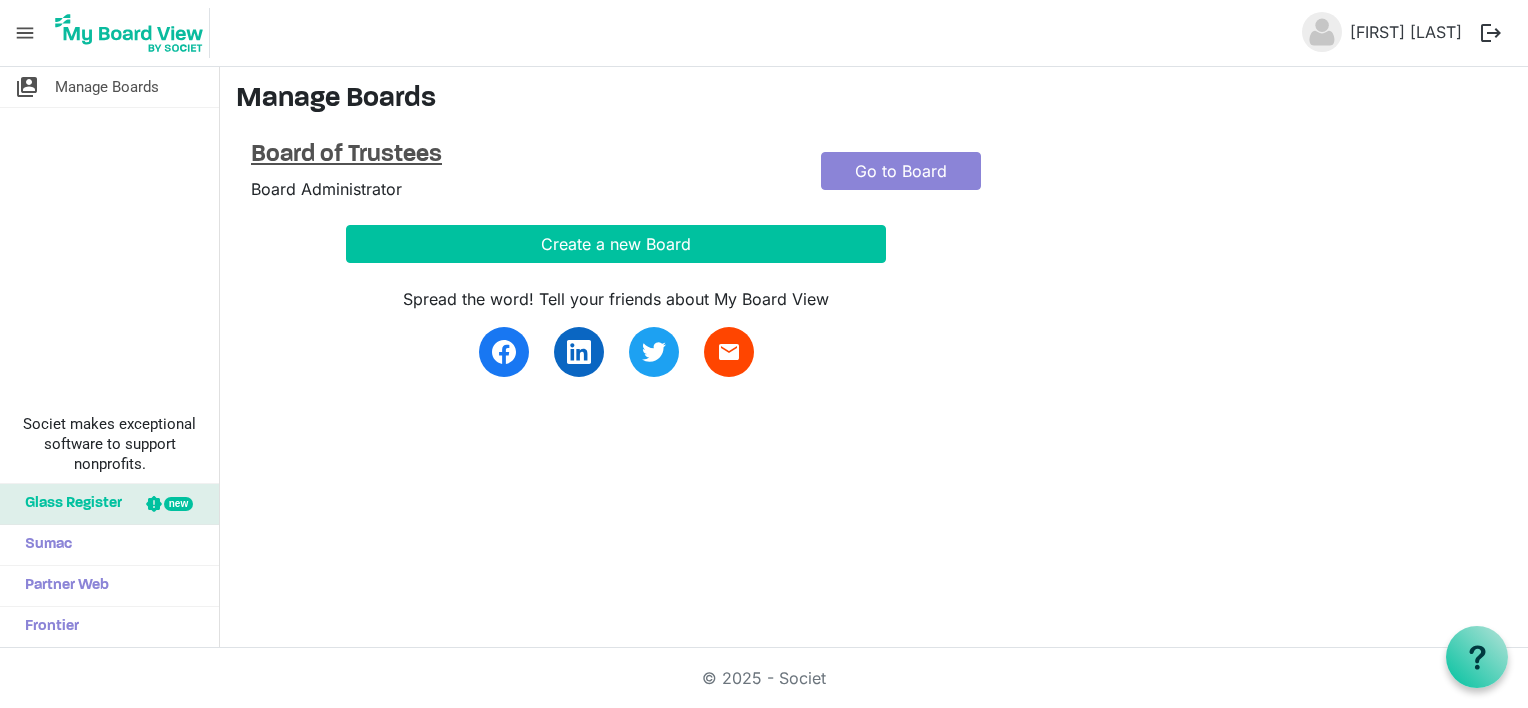click on "Board of Trustees" at bounding box center (521, 155) 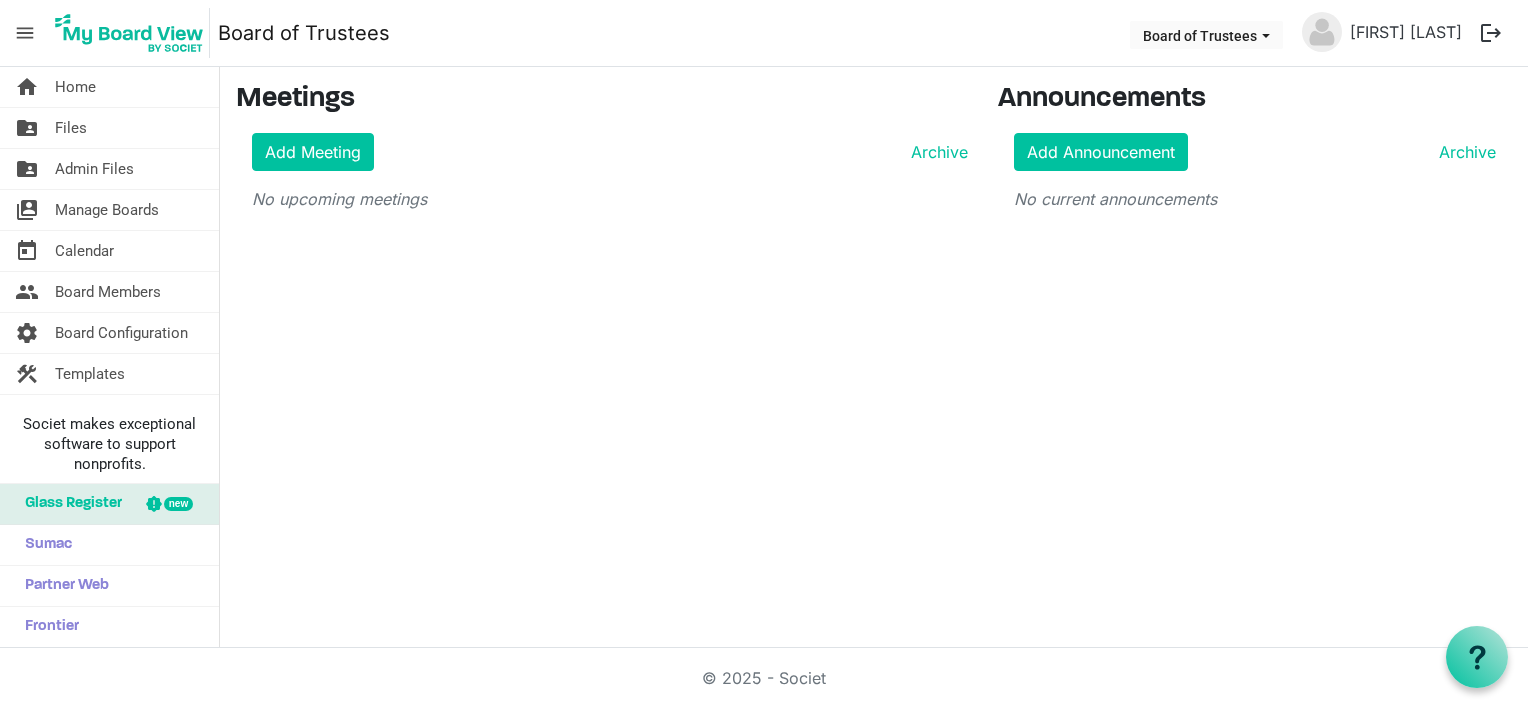 scroll, scrollTop: 0, scrollLeft: 0, axis: both 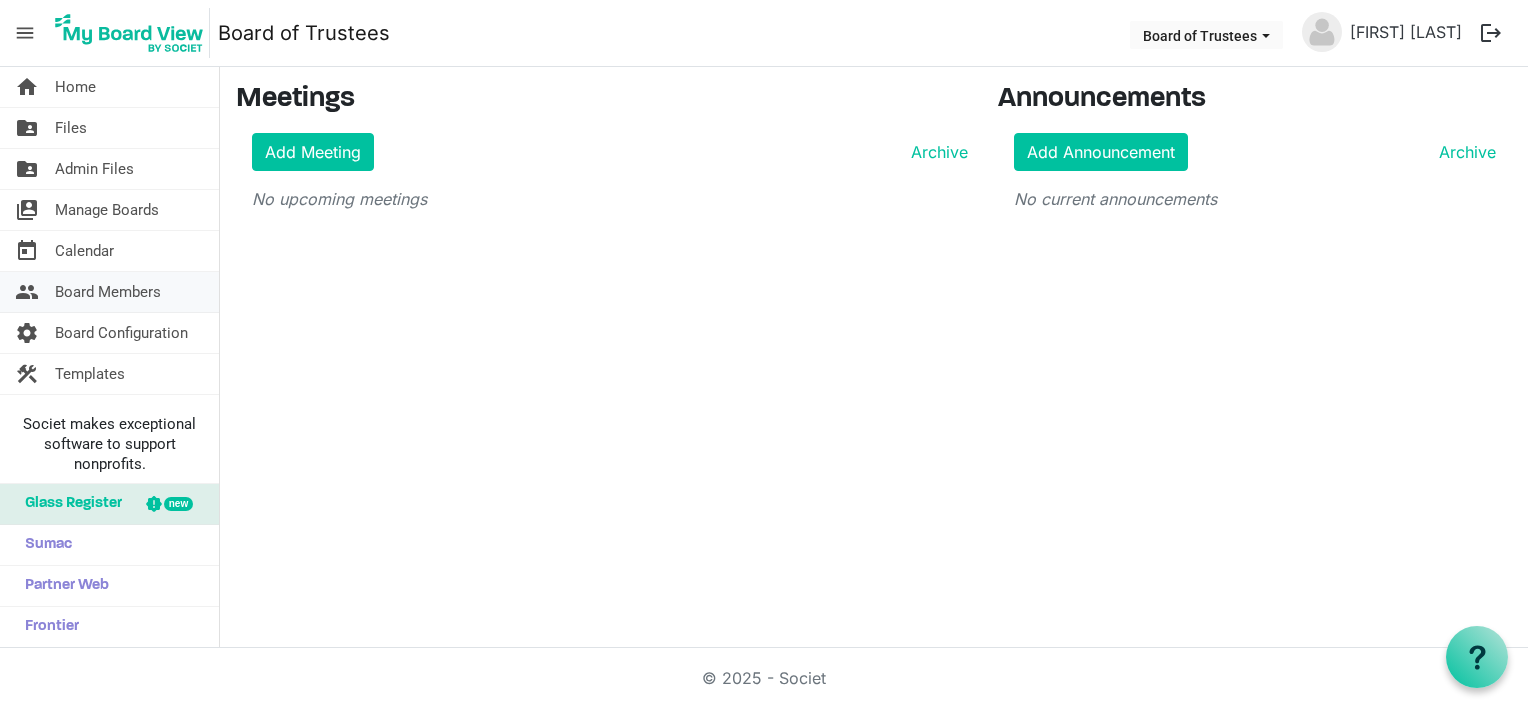 click on "Board Members" at bounding box center (108, 292) 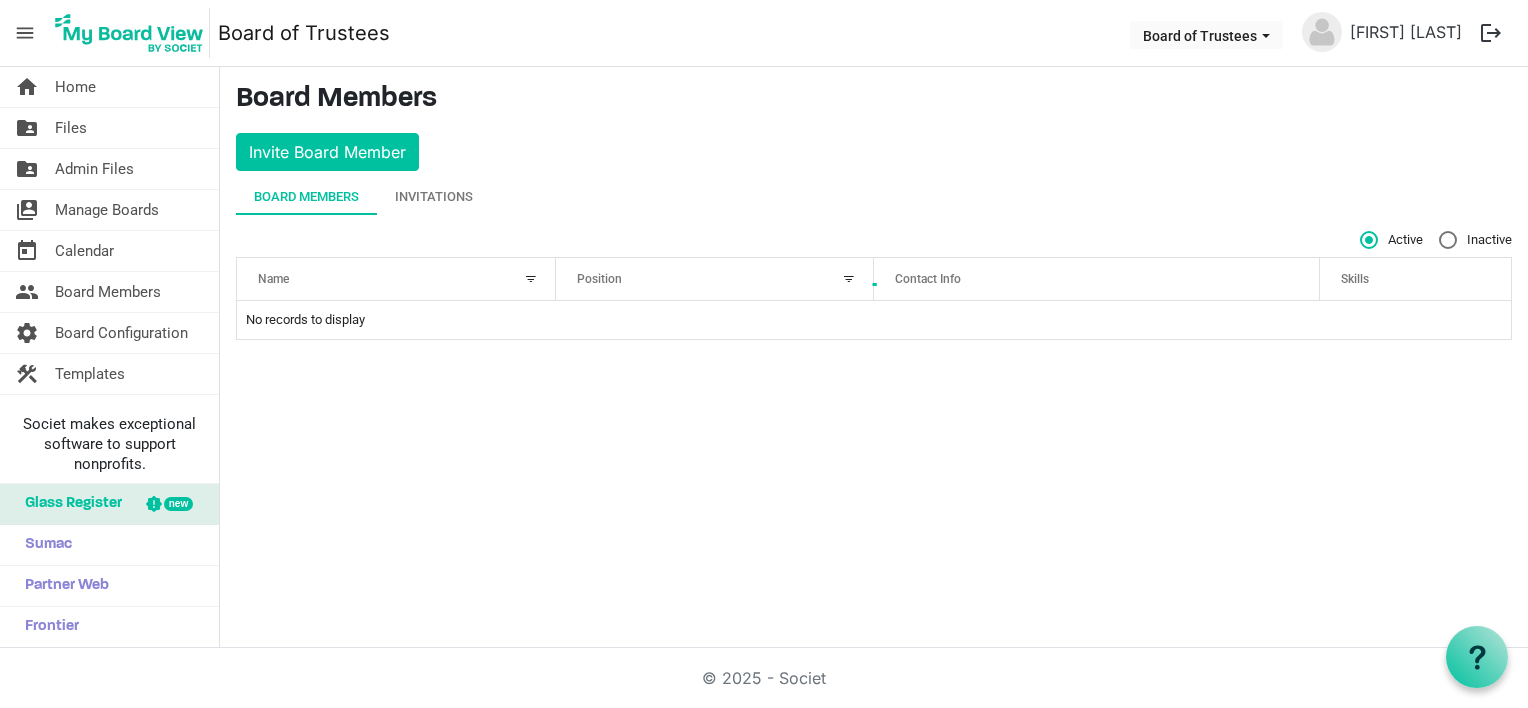 scroll, scrollTop: 0, scrollLeft: 0, axis: both 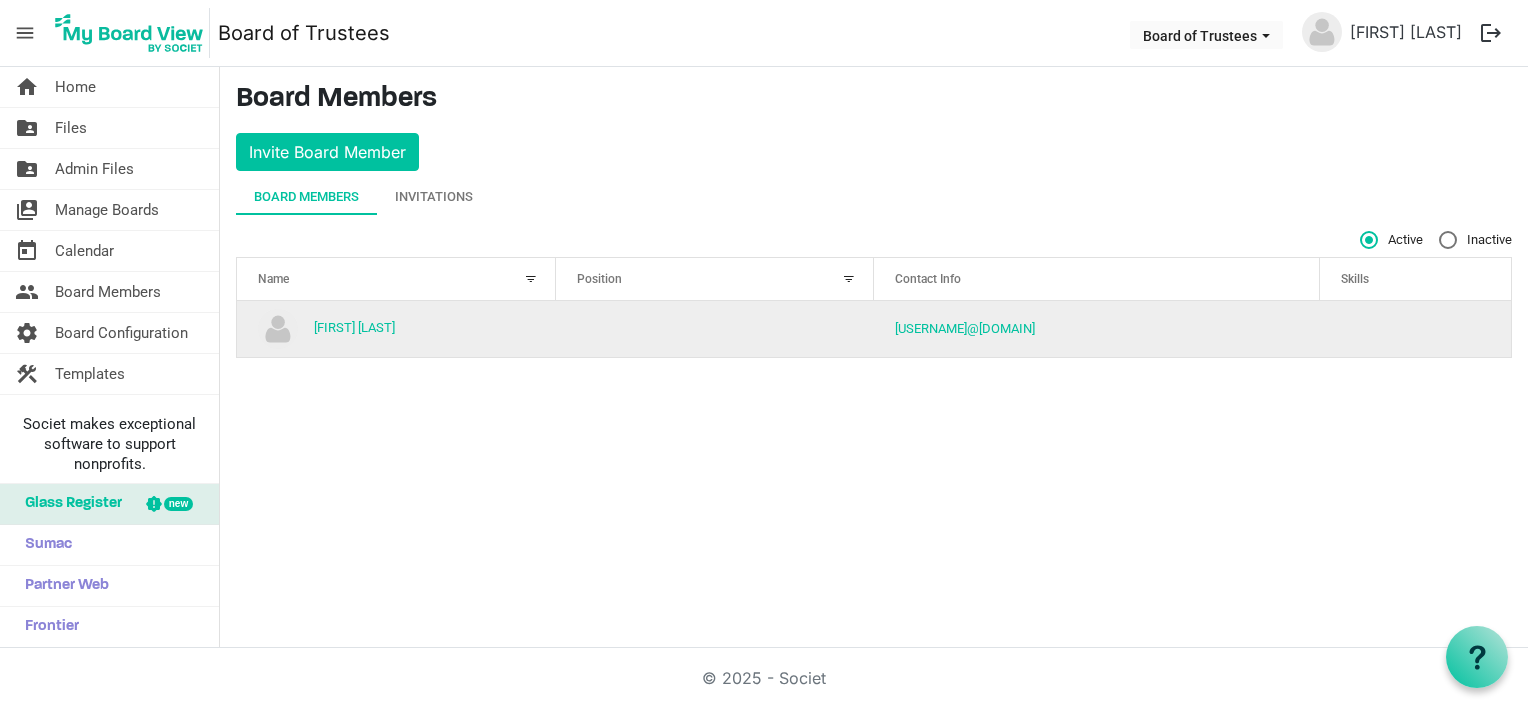 click at bounding box center (715, 329) 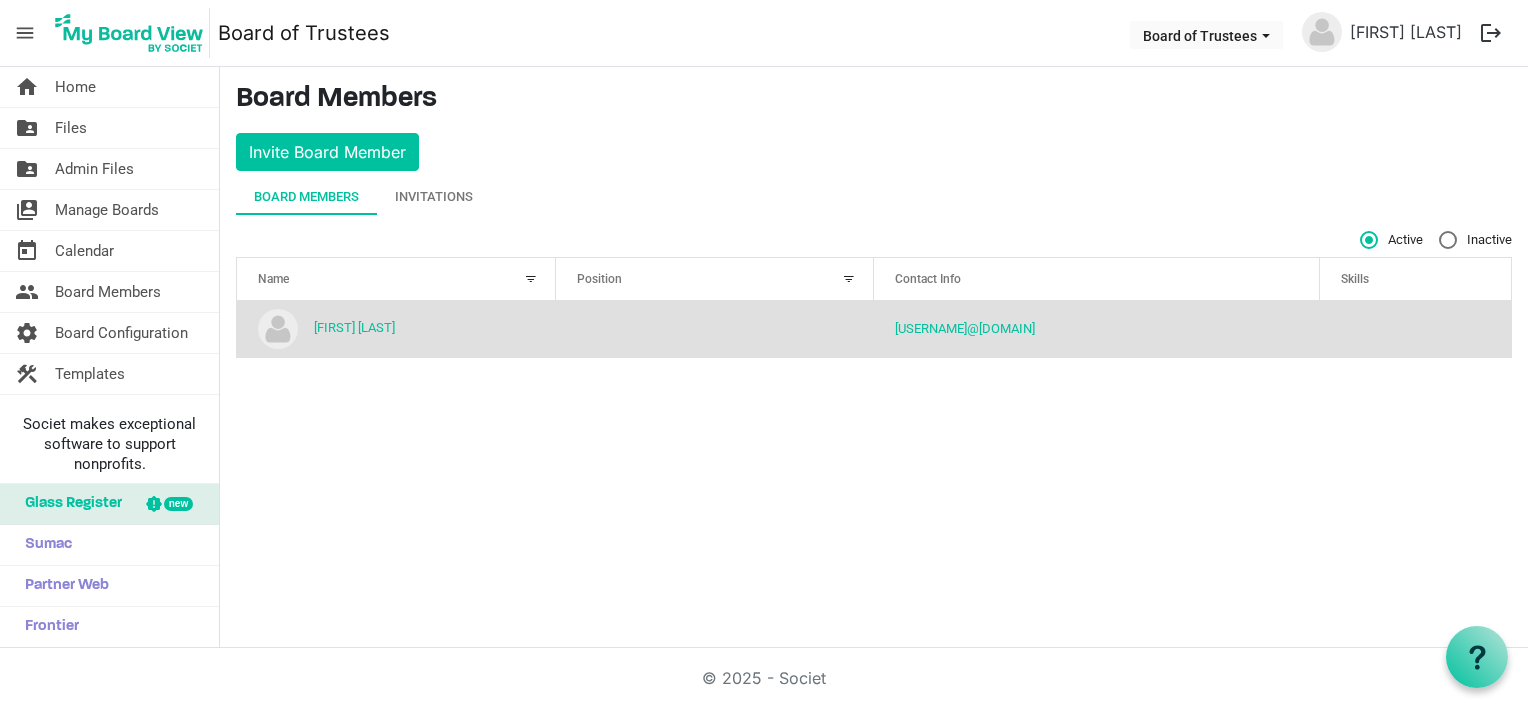 click at bounding box center [849, 279] 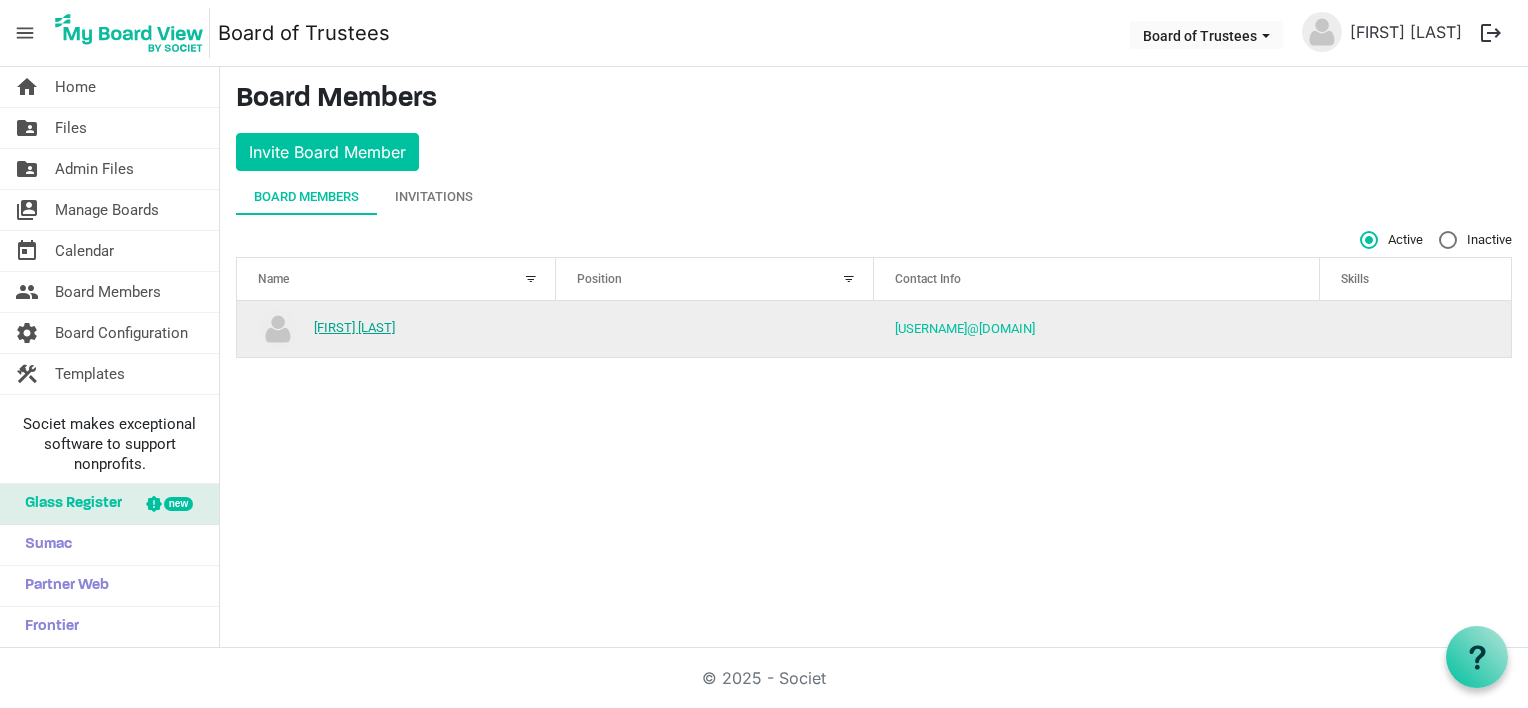 click on "[FIRST] [LAST]" at bounding box center [354, 327] 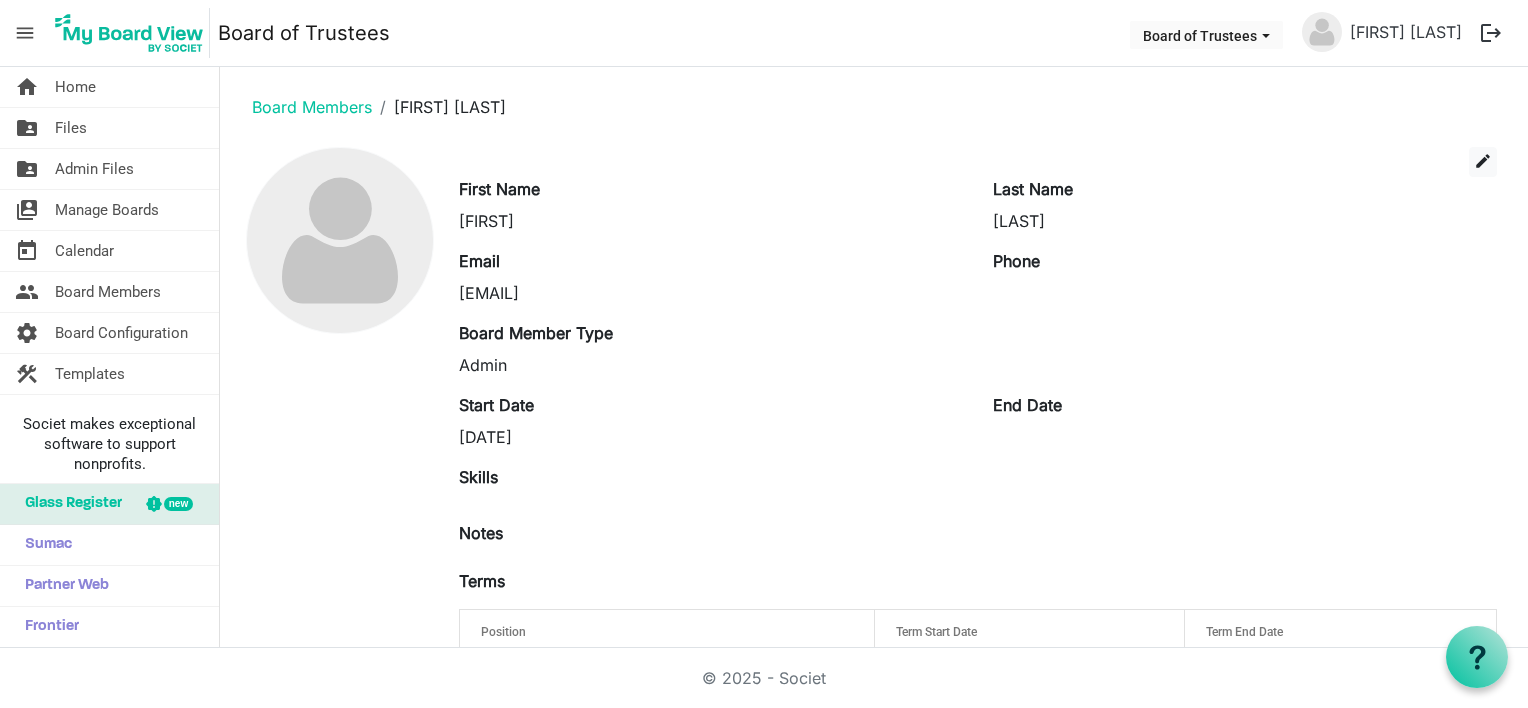 scroll, scrollTop: 0, scrollLeft: 0, axis: both 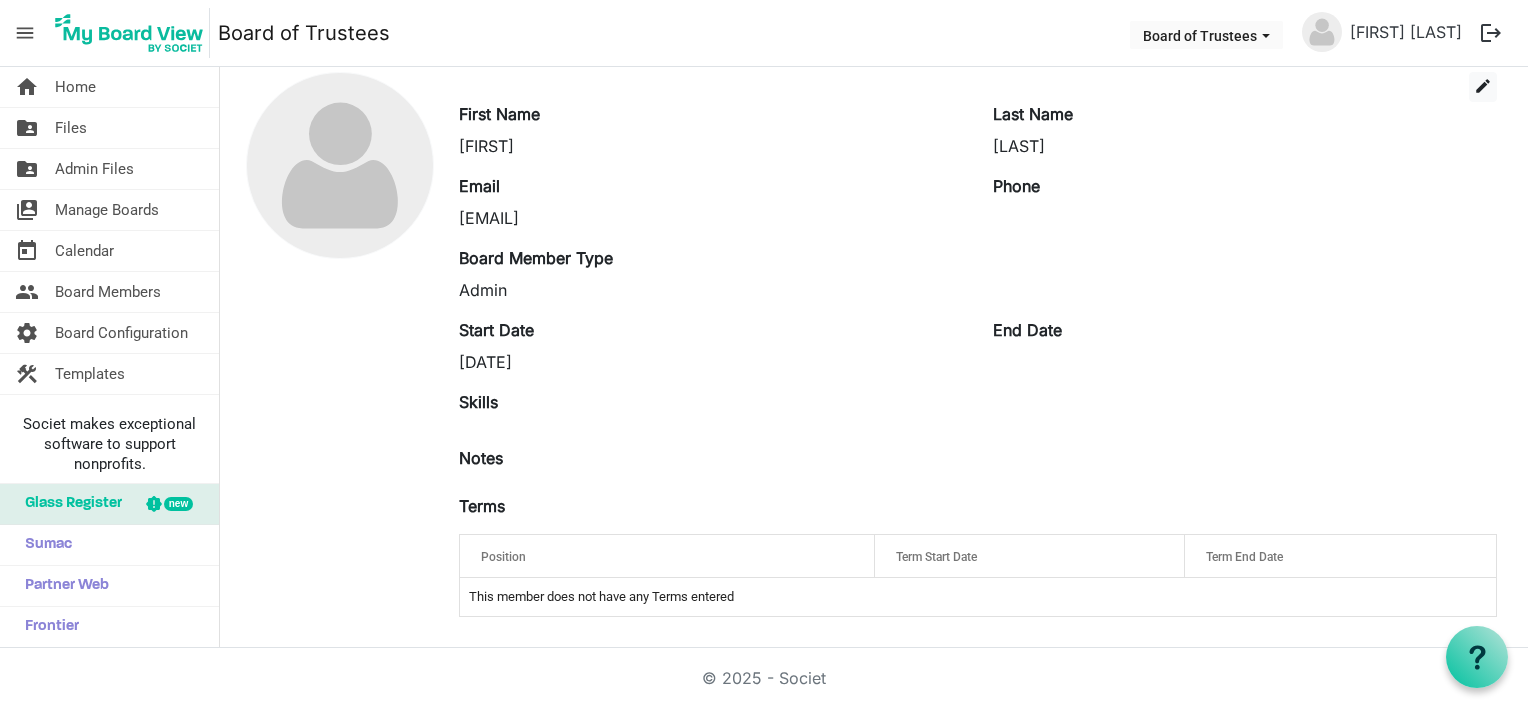 click on "Phone" at bounding box center [1245, 202] 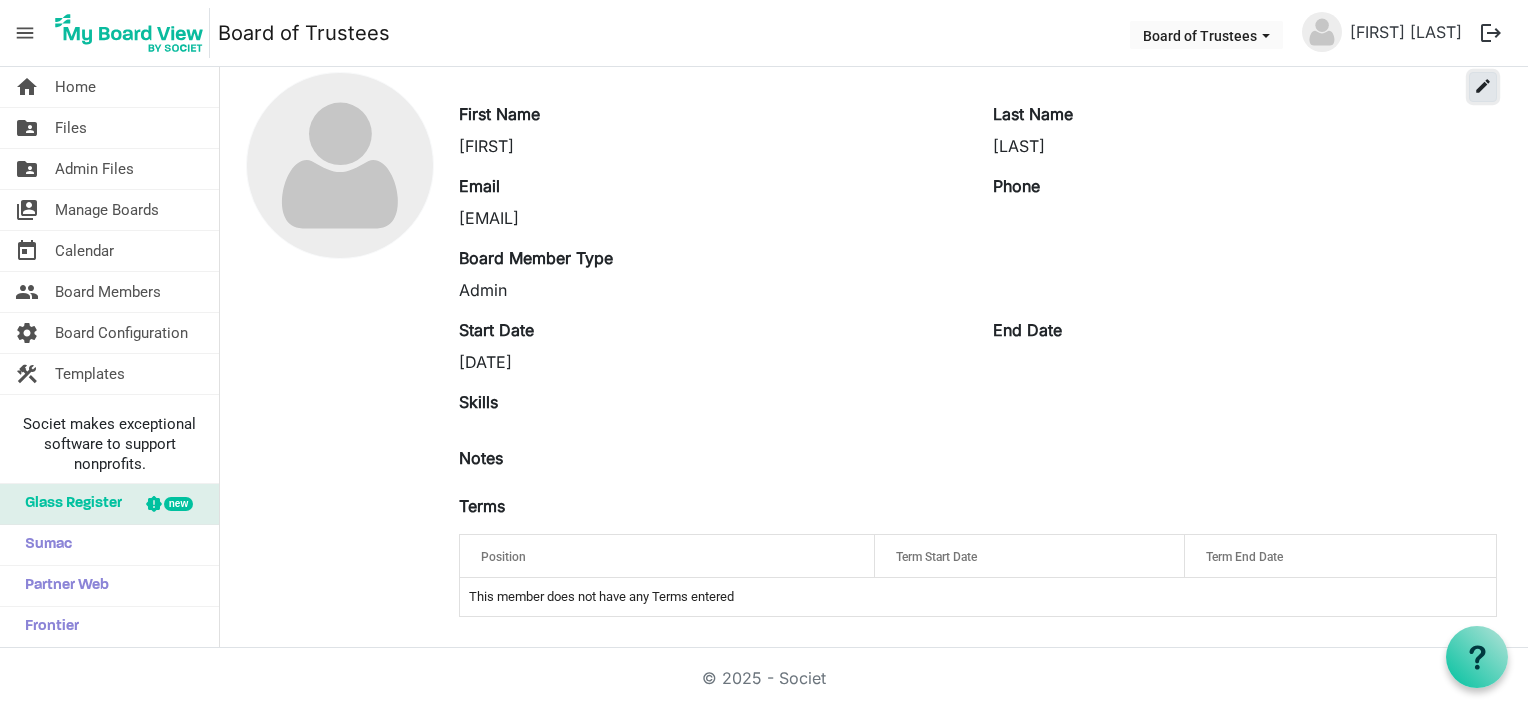 click on "edit" at bounding box center [1483, 86] 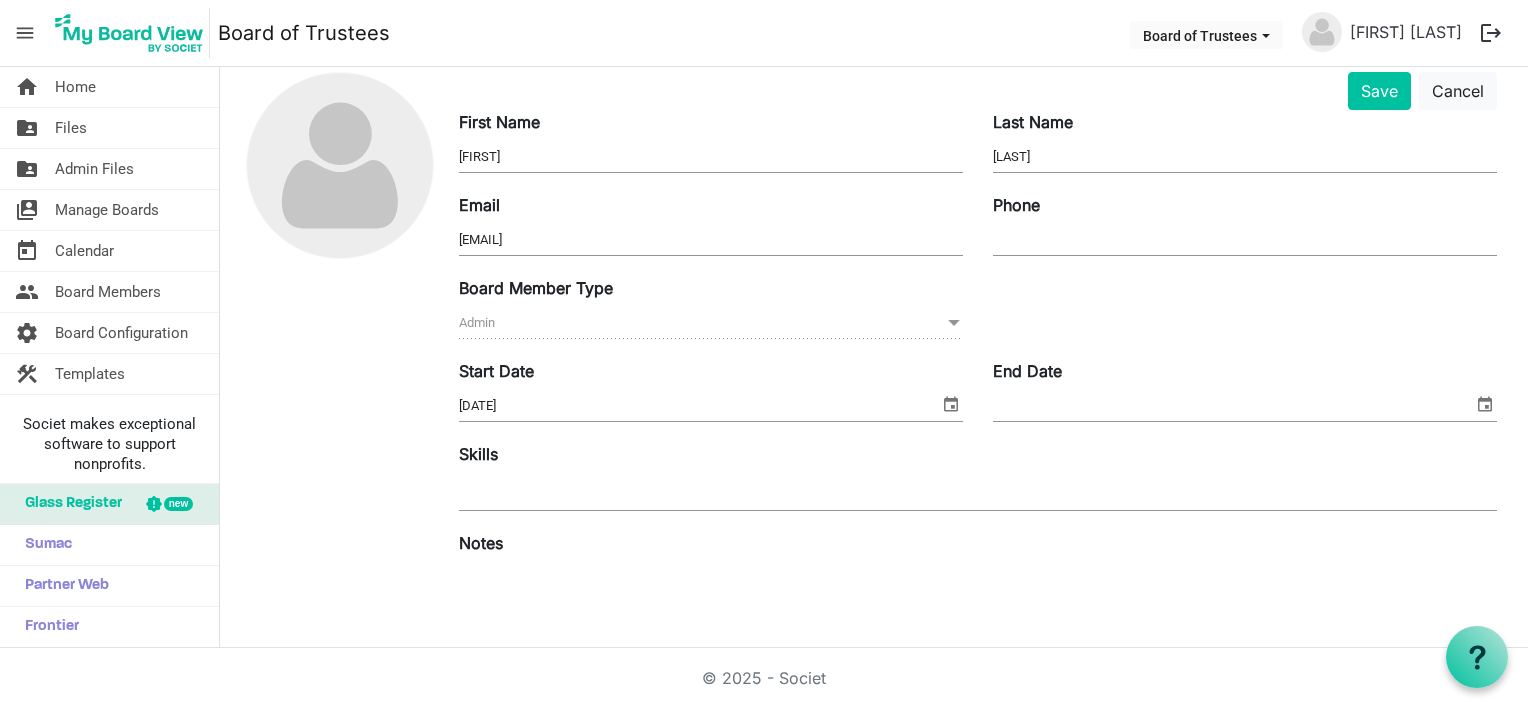 click on "Phone" at bounding box center (1245, 240) 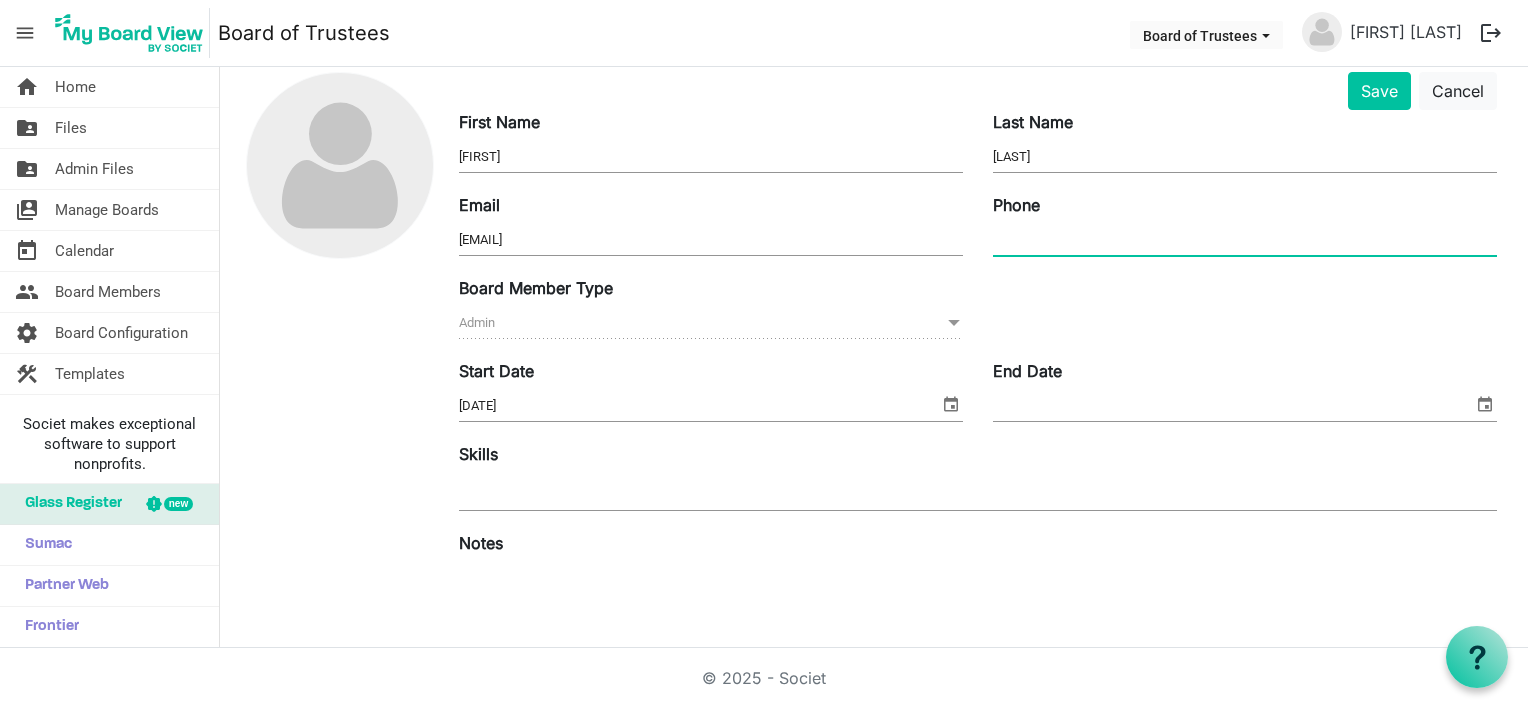 type on "[PHONE]" 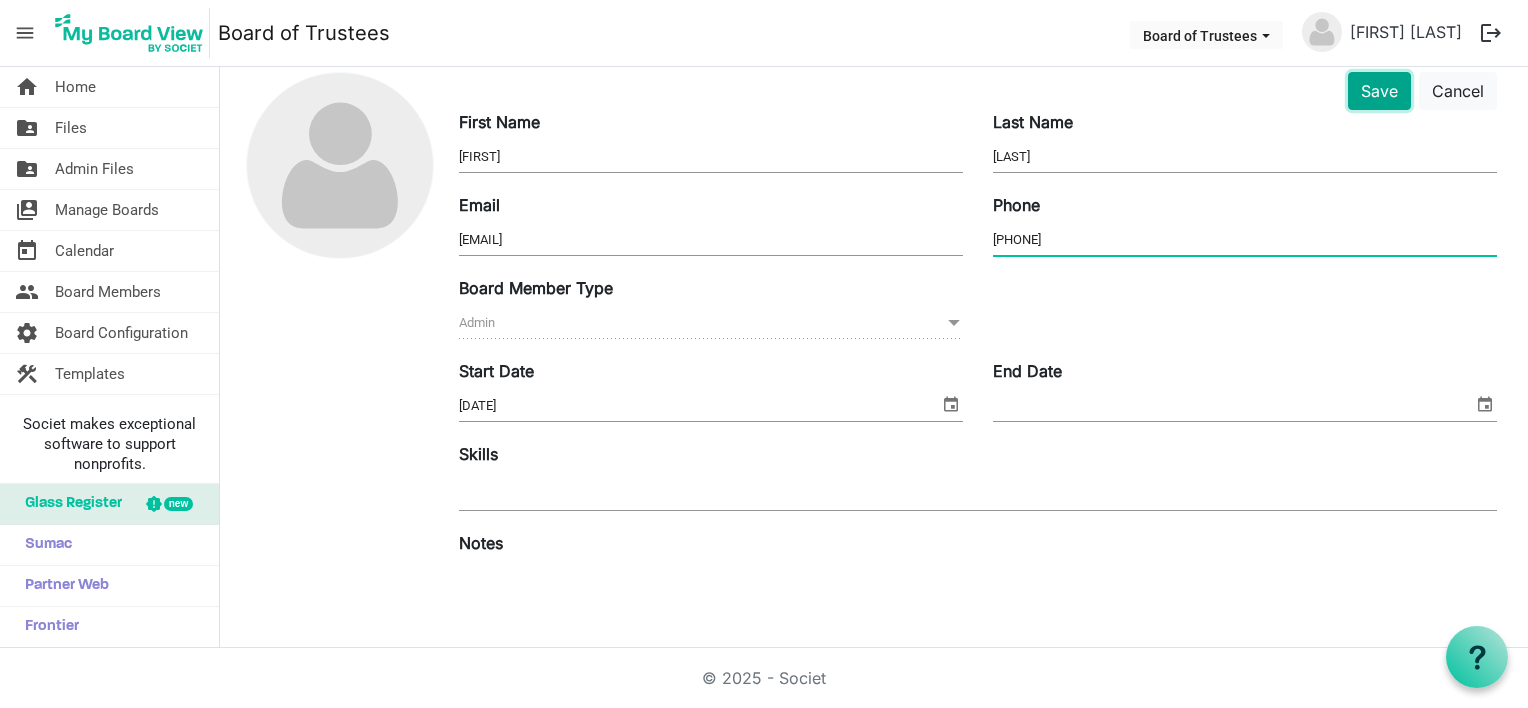 click on "Save" at bounding box center (1379, 91) 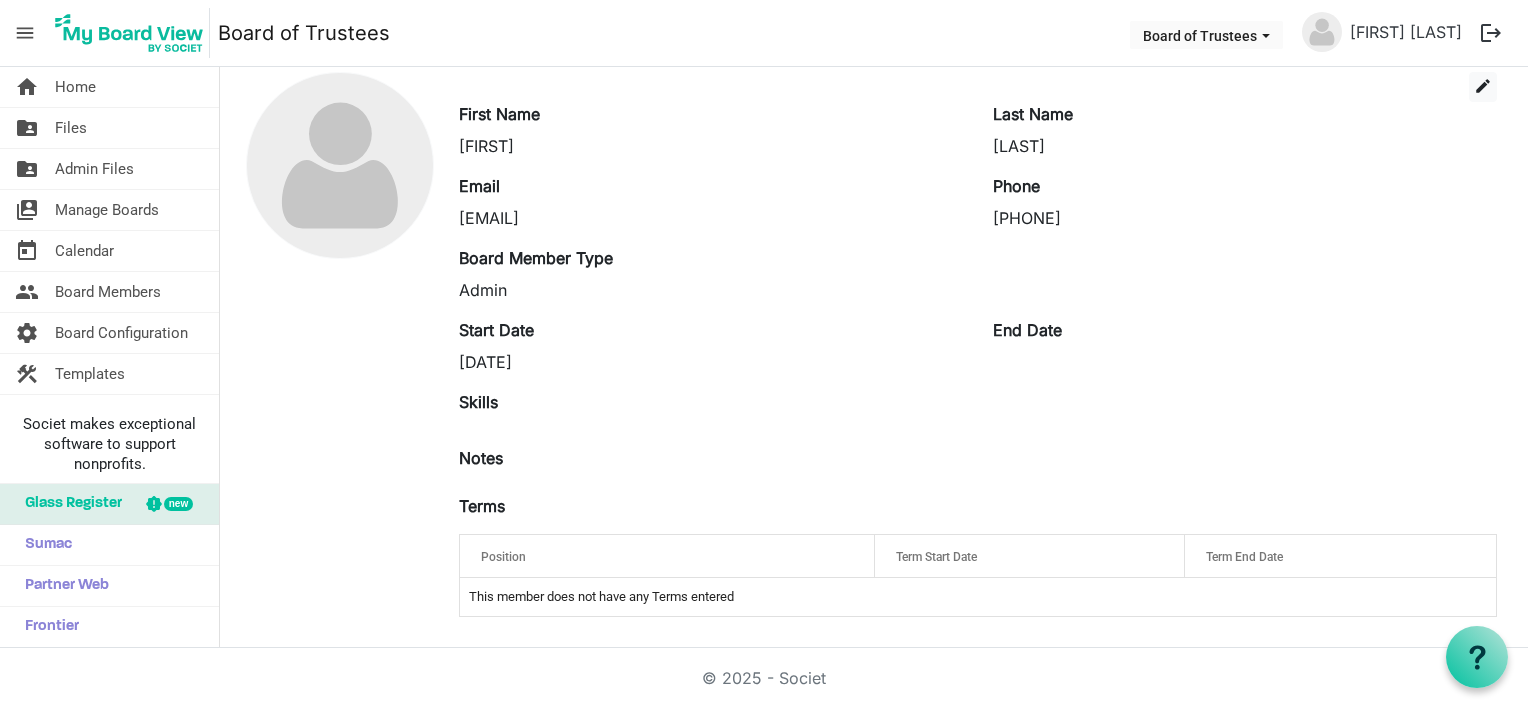 scroll, scrollTop: 0, scrollLeft: 0, axis: both 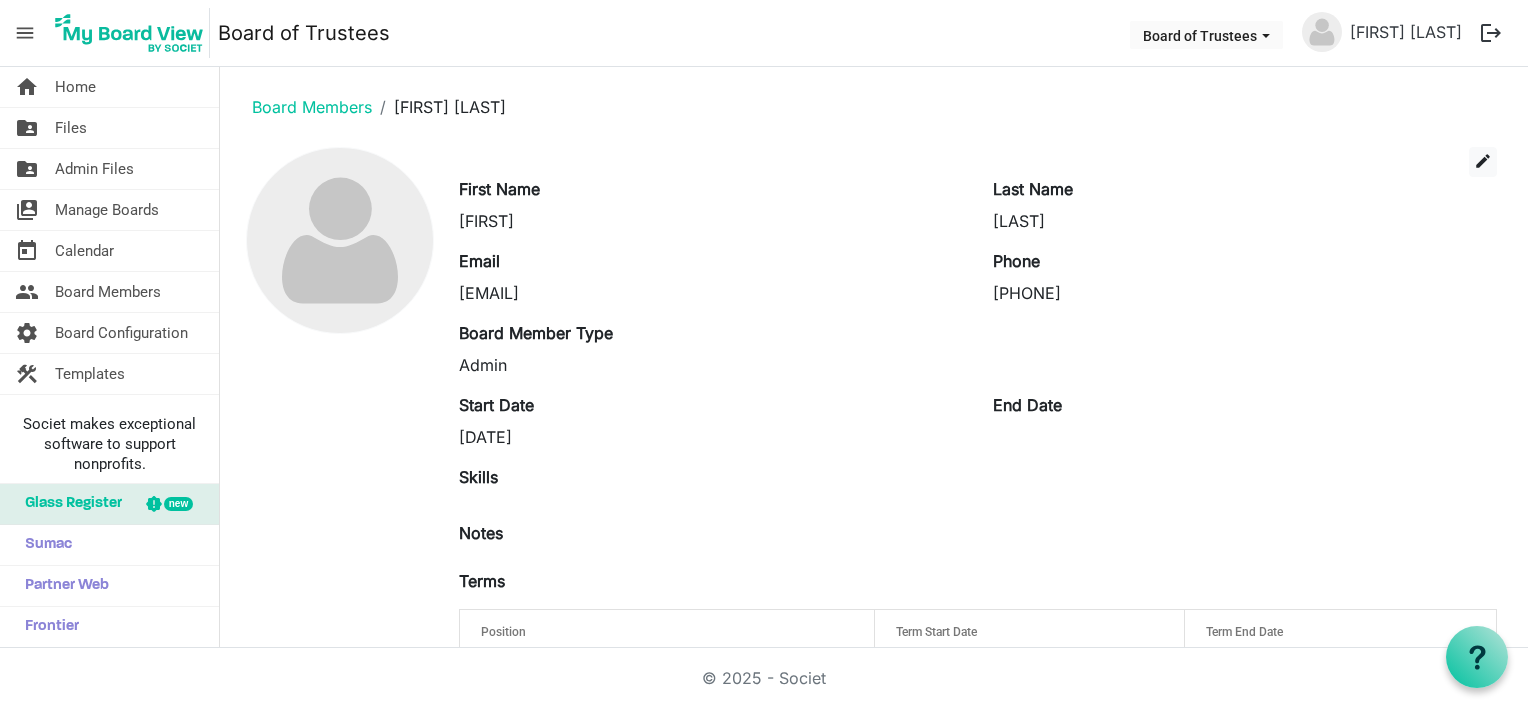 click on "logout" at bounding box center [1491, 33] 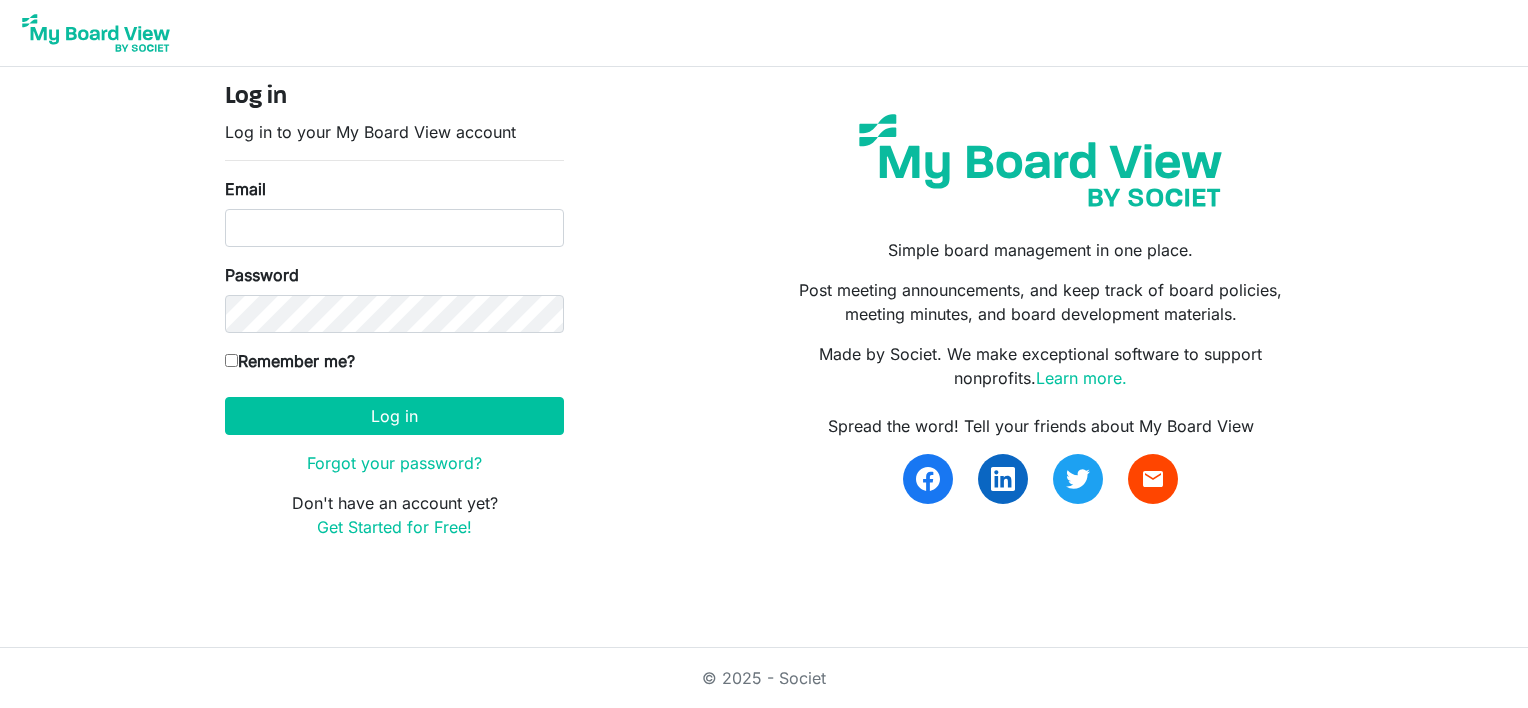 scroll, scrollTop: 0, scrollLeft: 0, axis: both 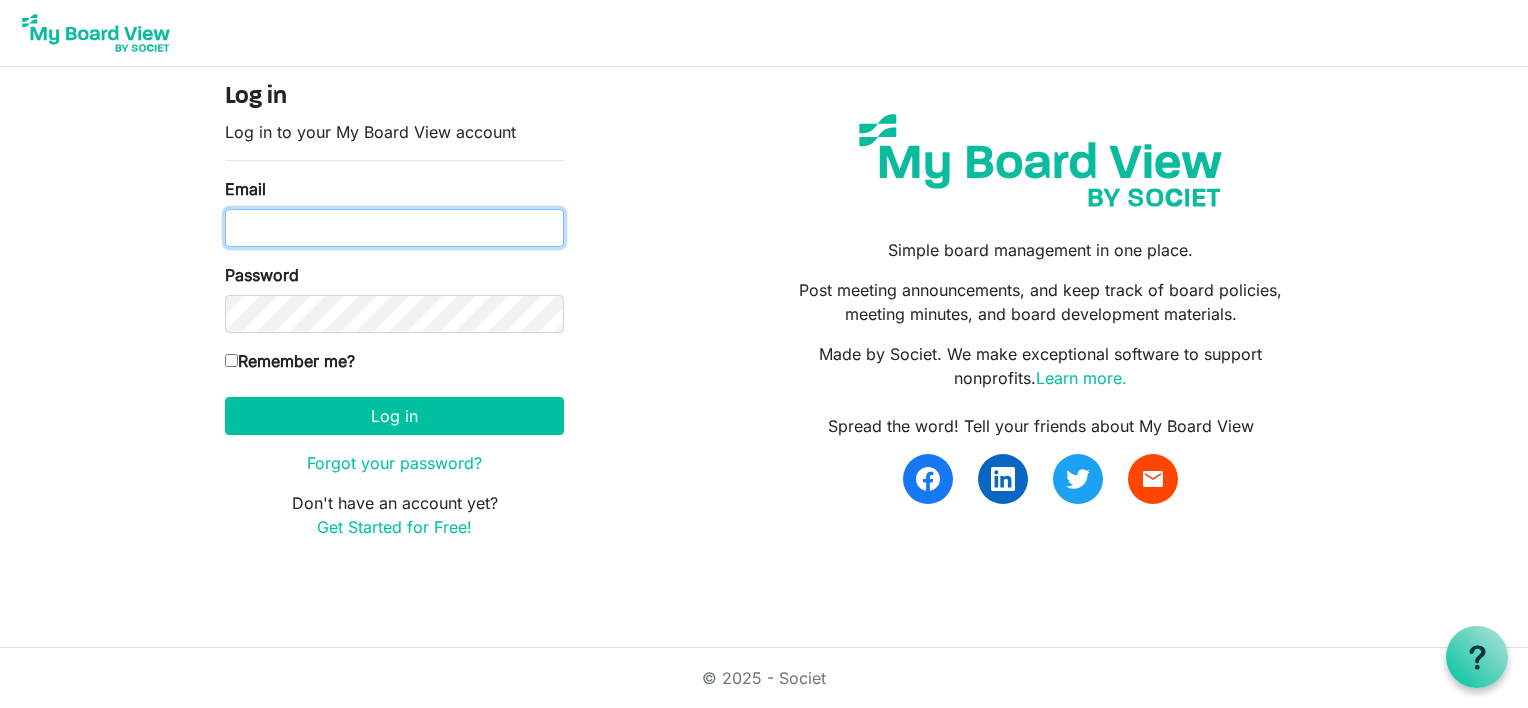 click on "Email" at bounding box center [394, 228] 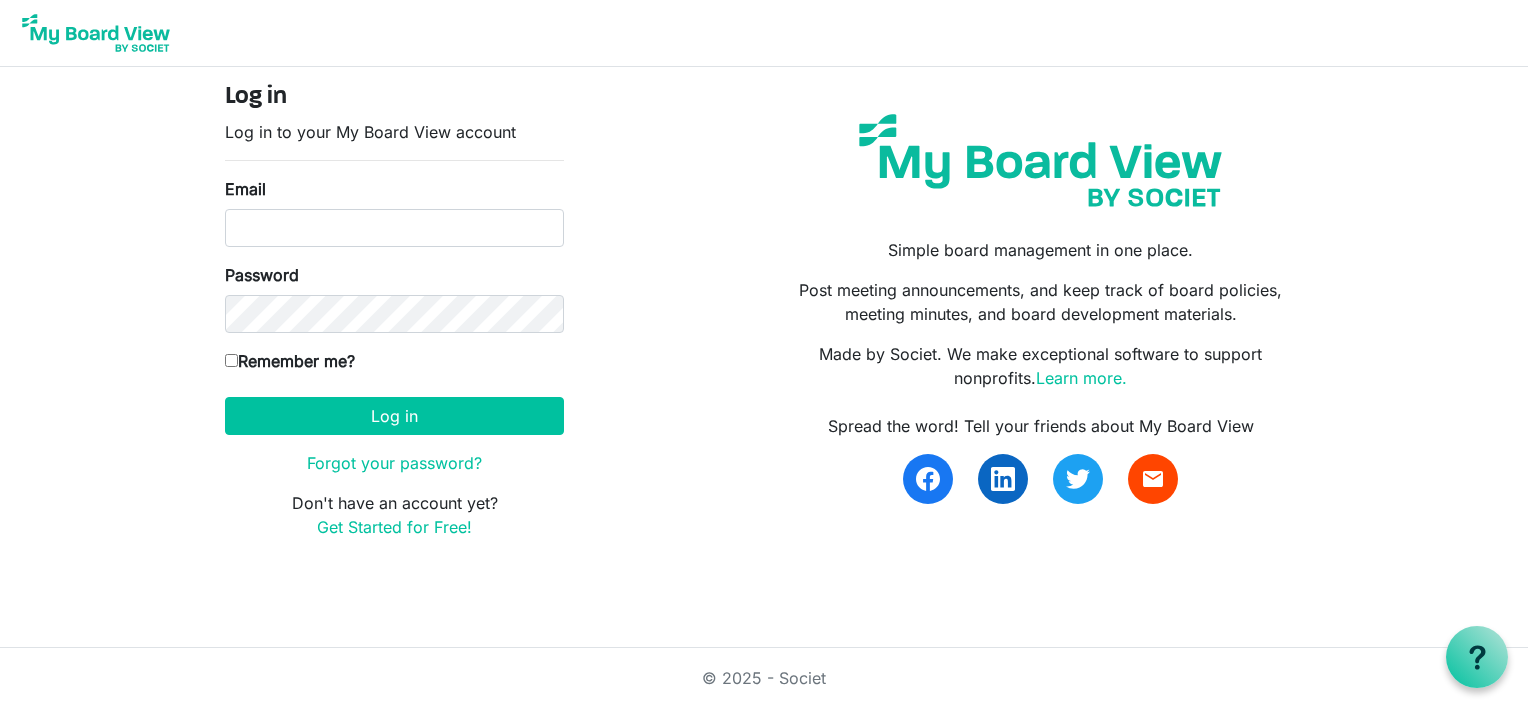 scroll, scrollTop: 0, scrollLeft: 0, axis: both 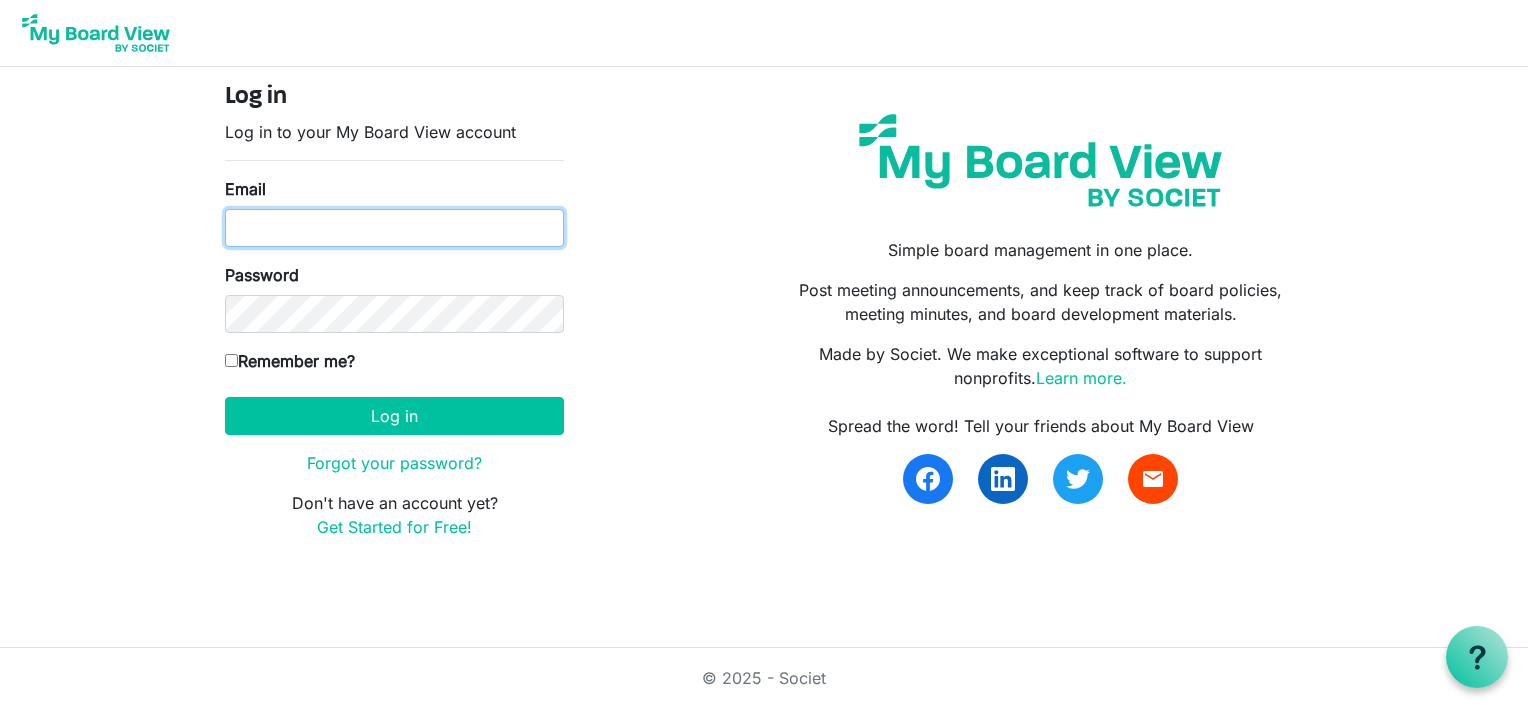 click on "Email" at bounding box center (394, 228) 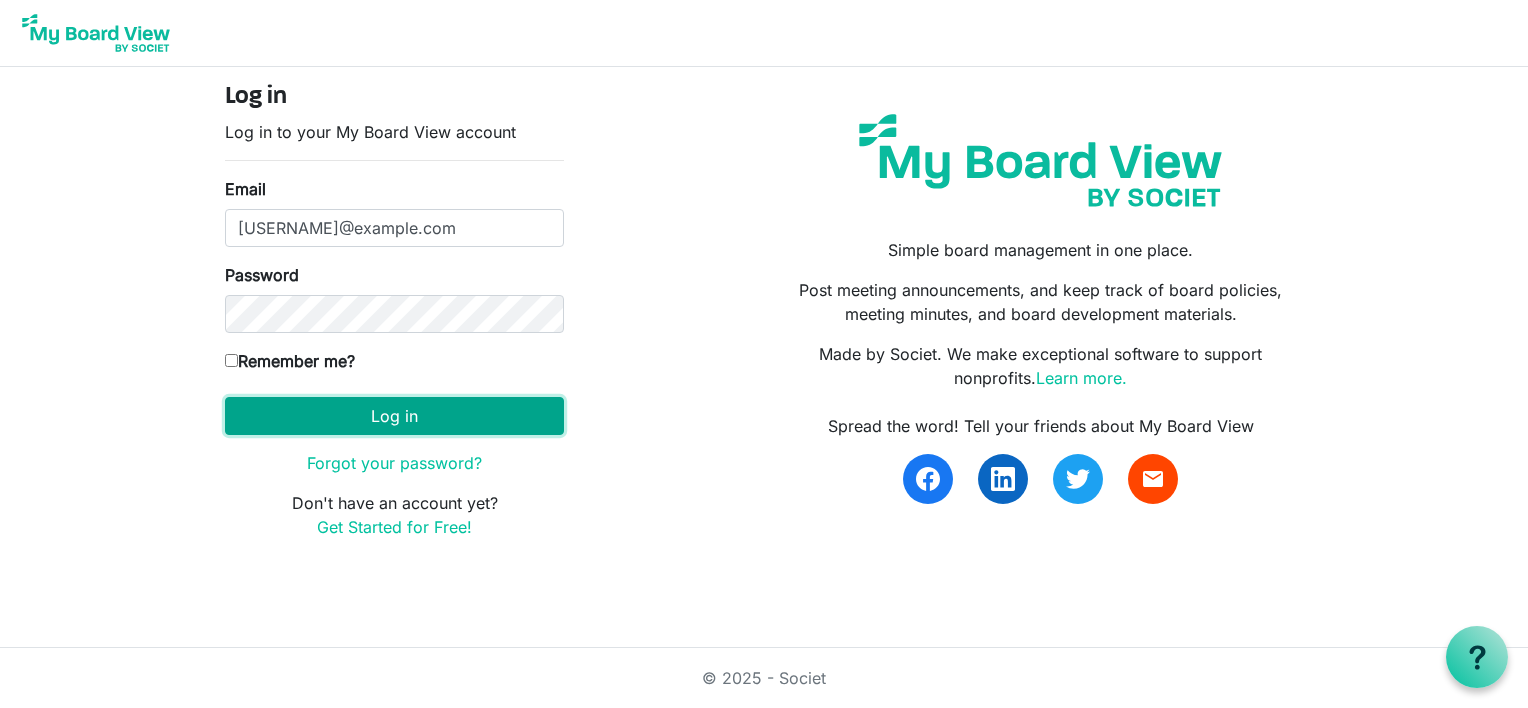 click on "Log in" at bounding box center (394, 416) 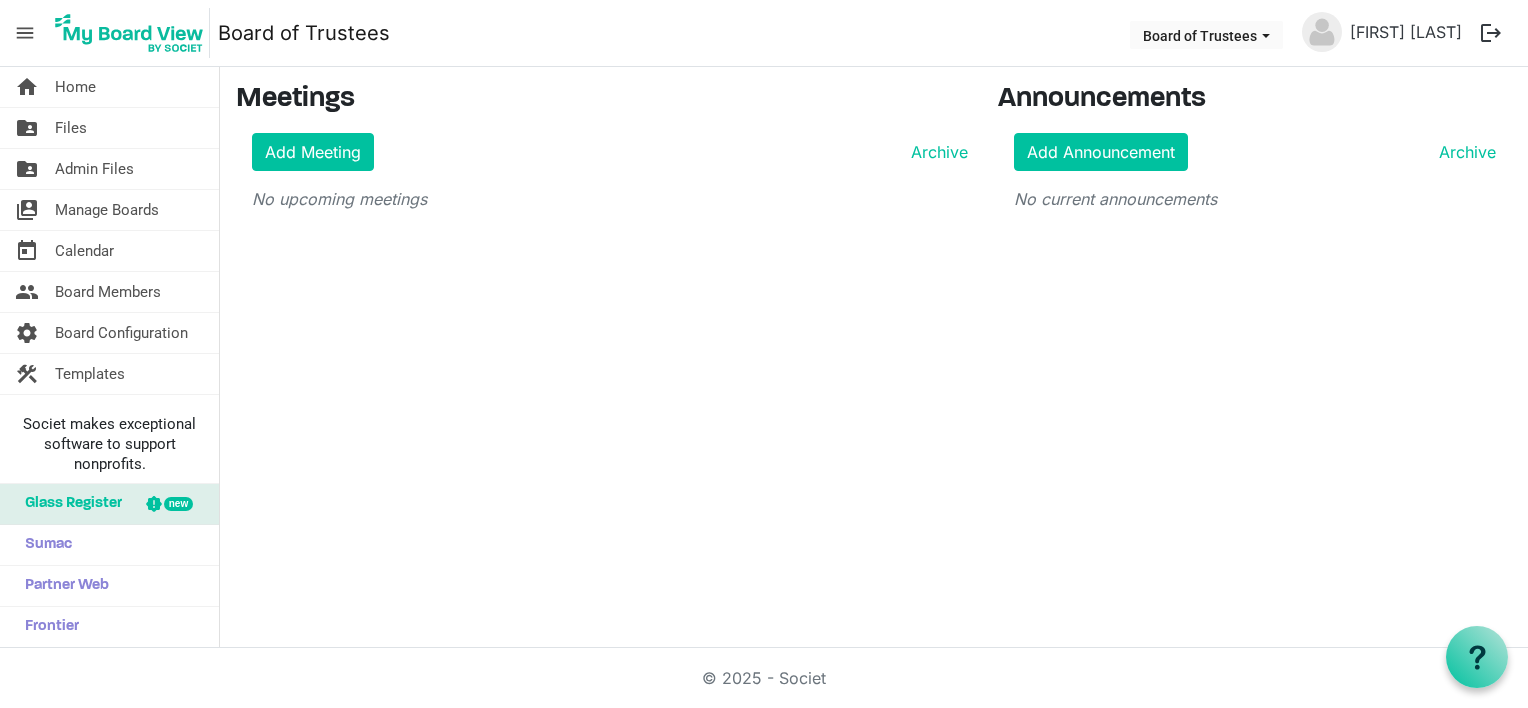 scroll, scrollTop: 0, scrollLeft: 0, axis: both 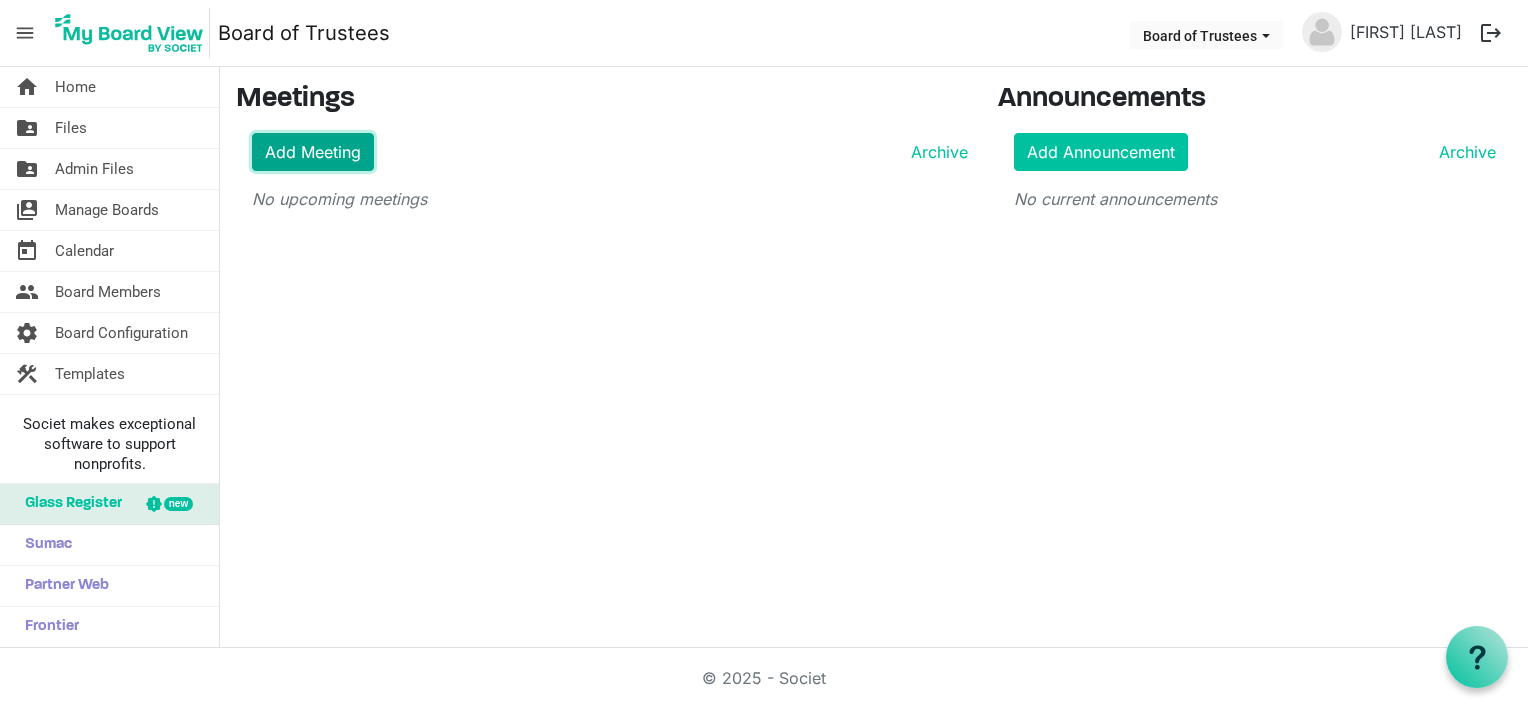 click on "Add Meeting" at bounding box center [313, 152] 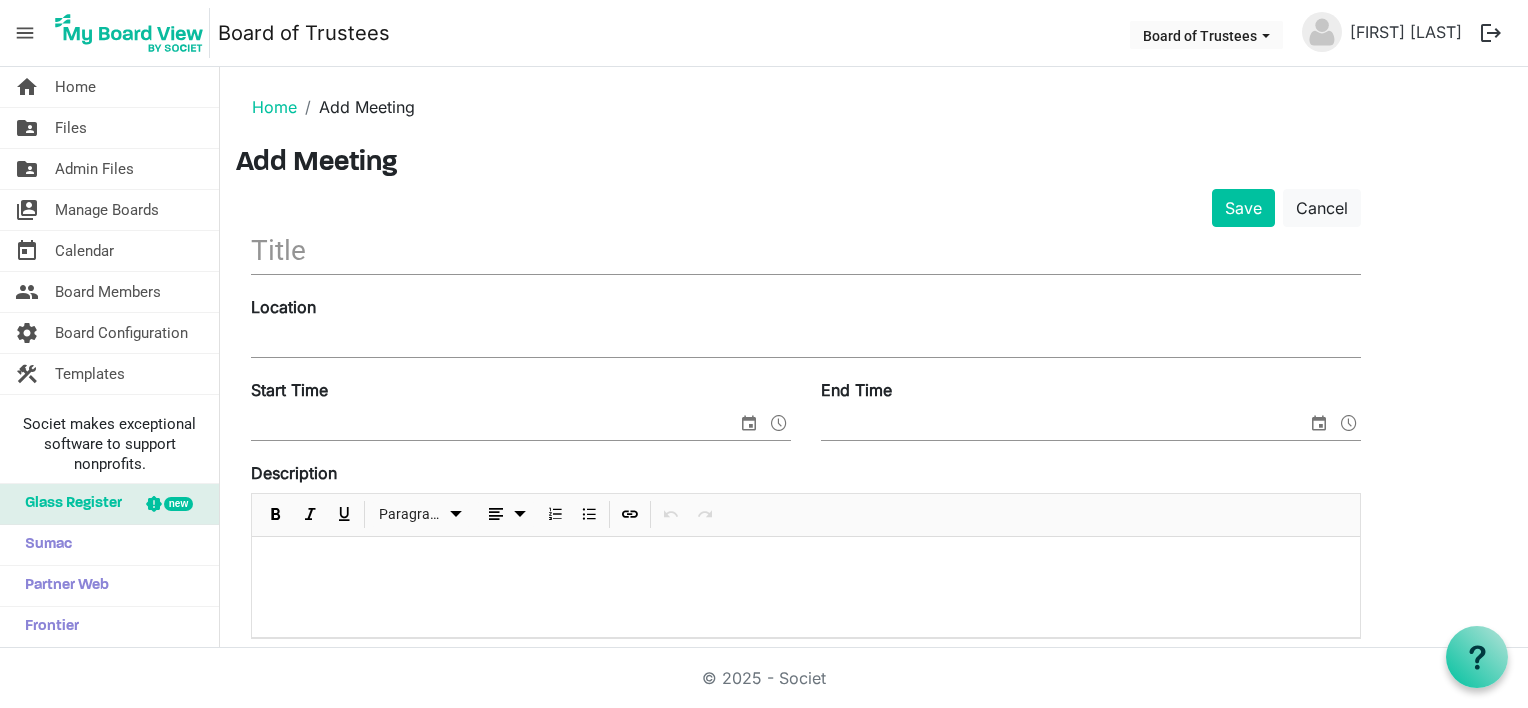 scroll, scrollTop: 0, scrollLeft: 0, axis: both 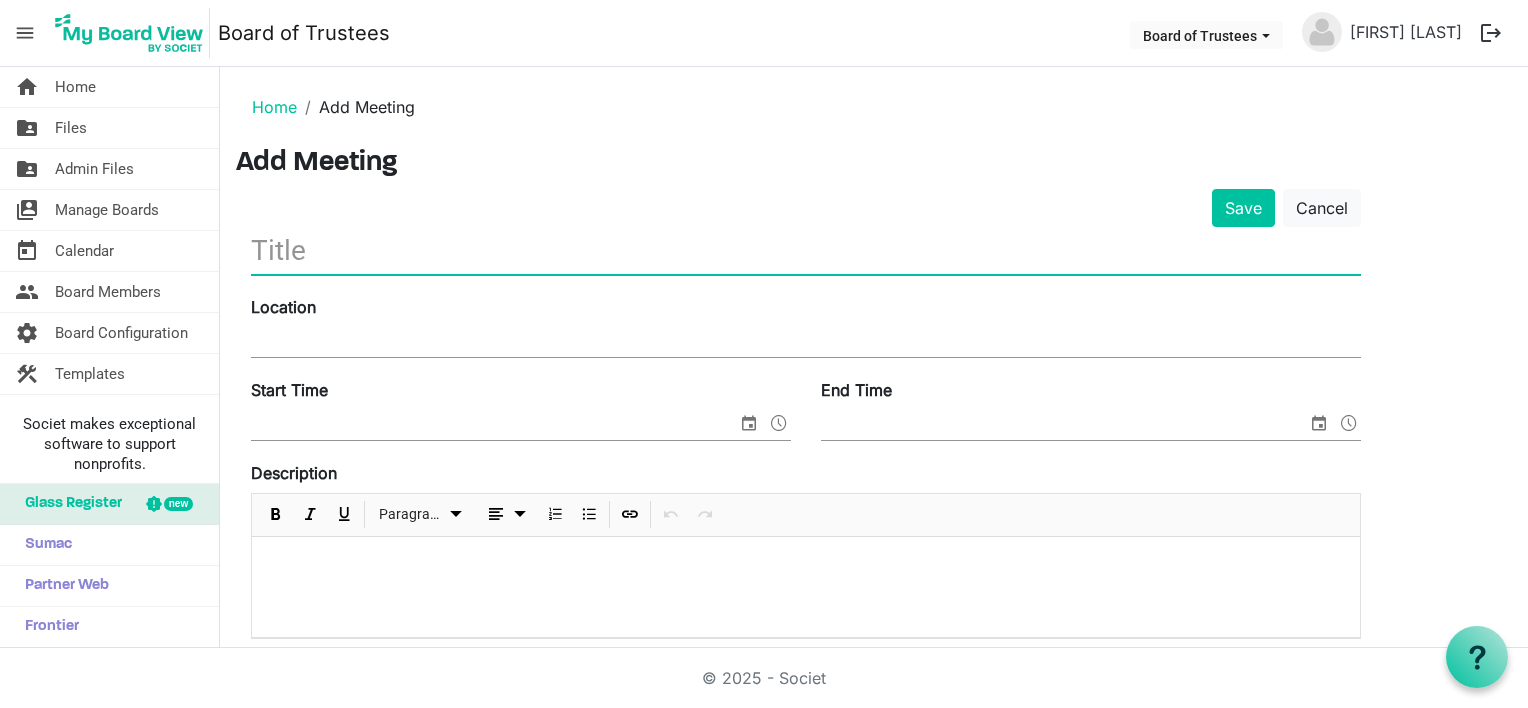 click at bounding box center (806, 250) 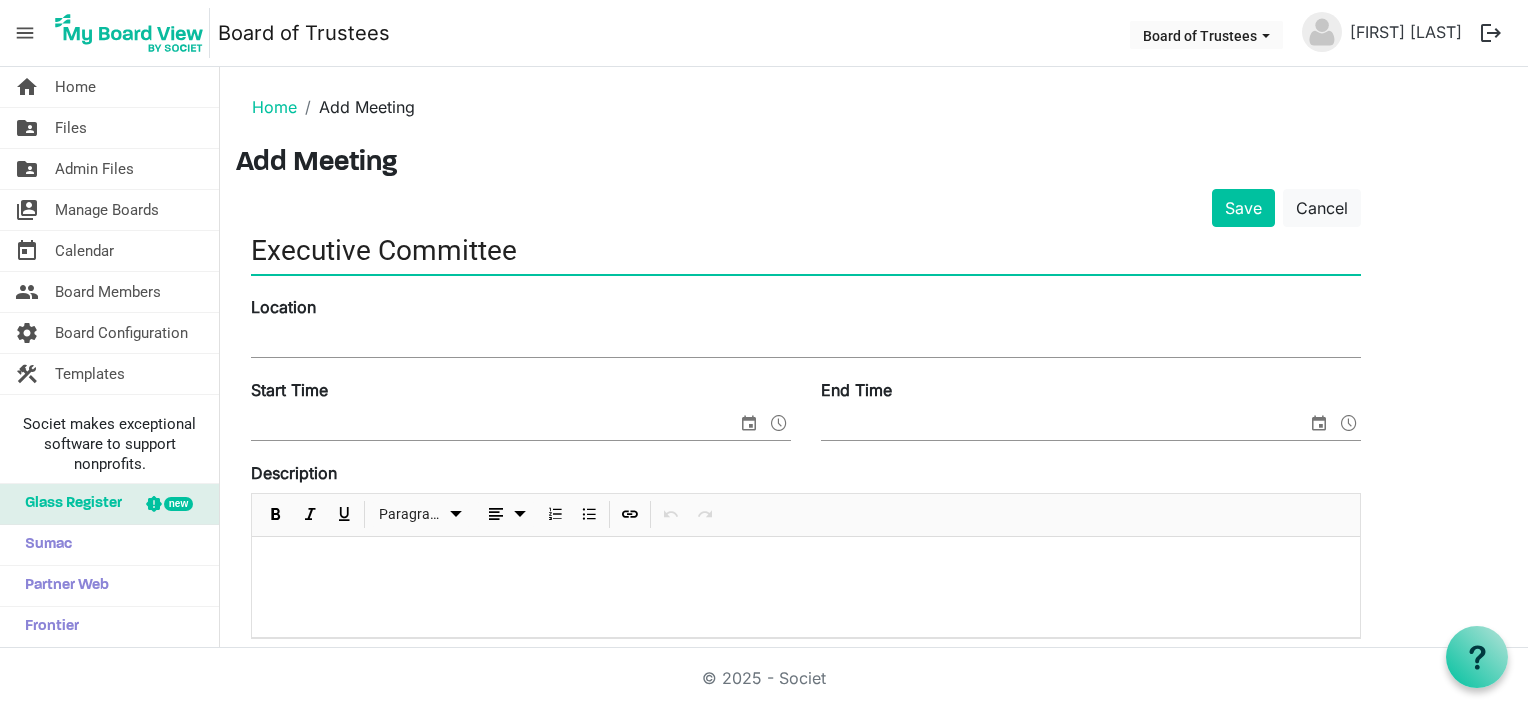 type on "Executive Committee" 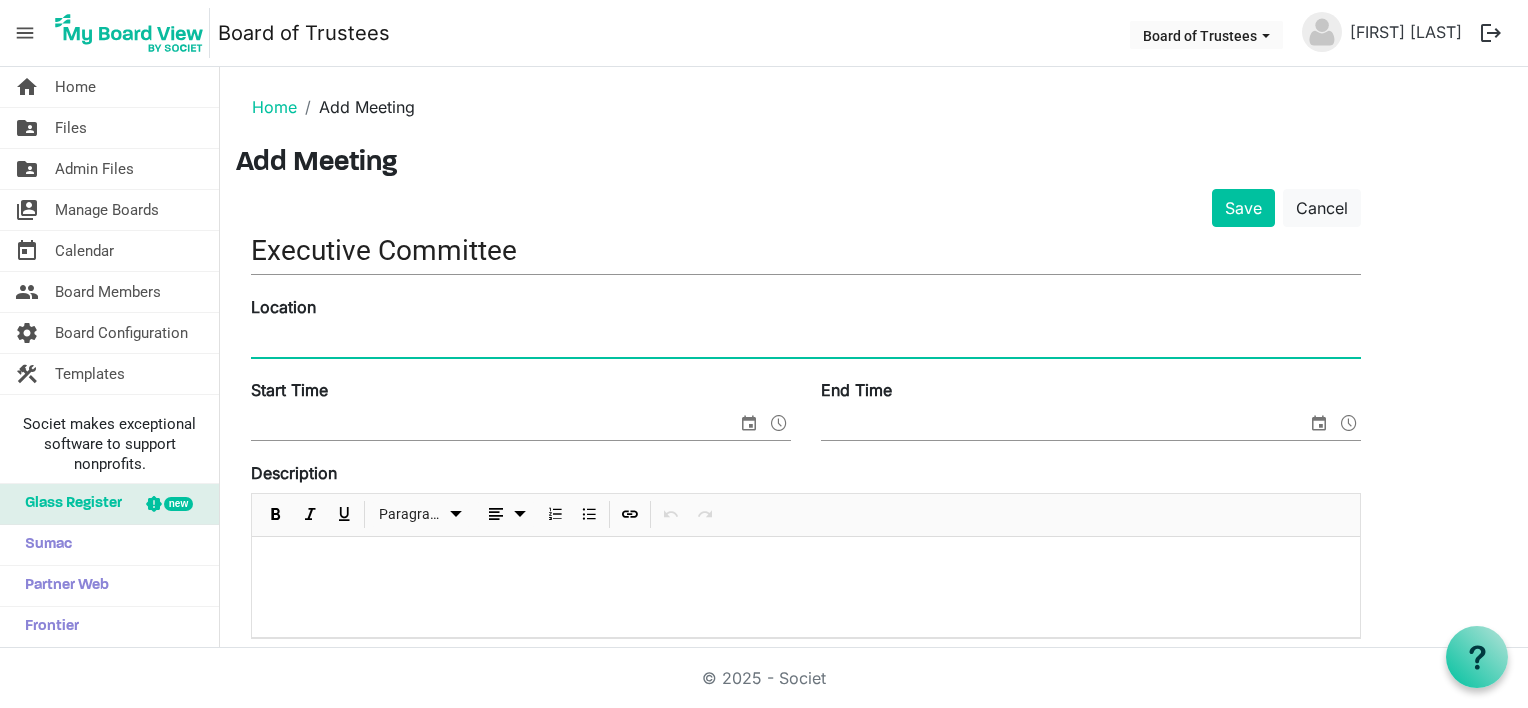 click on "Location" at bounding box center [806, 342] 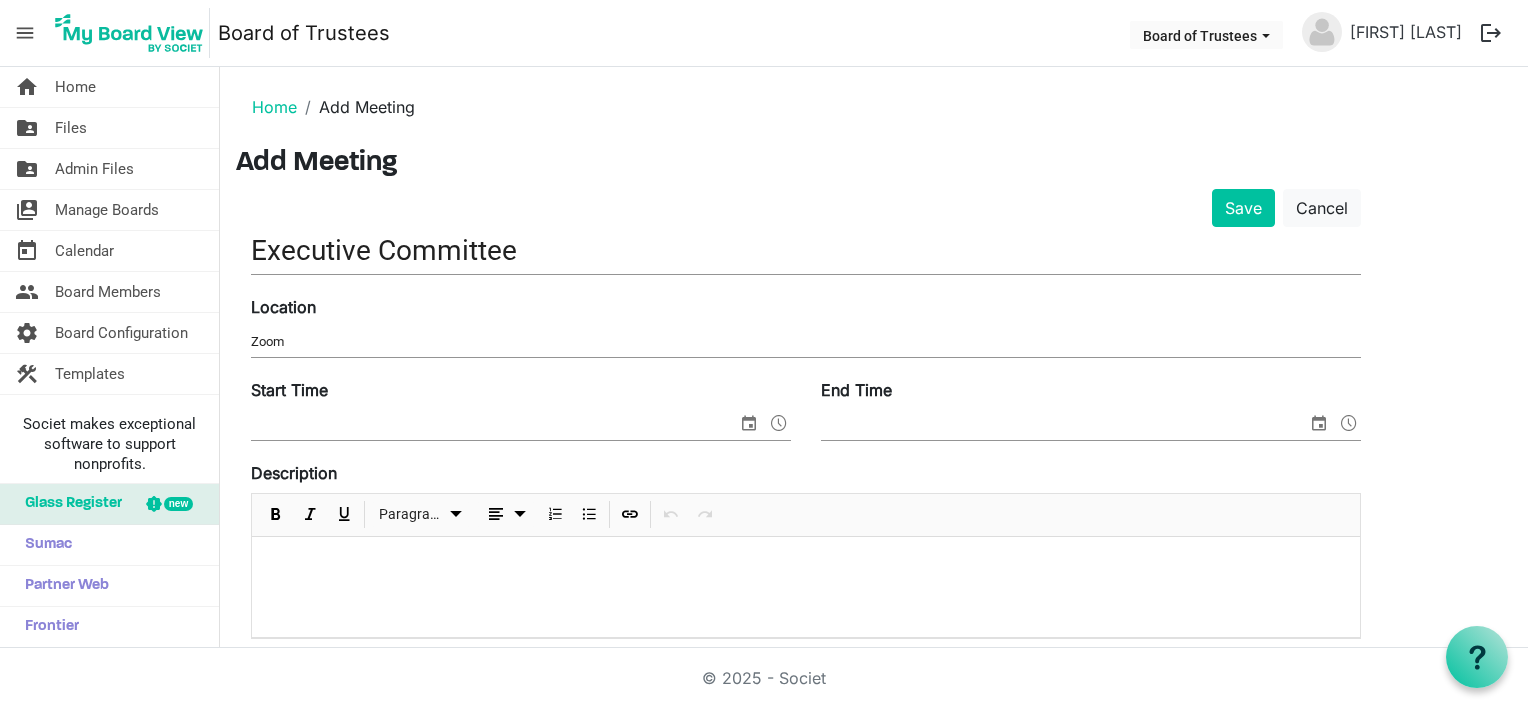 click on "Add Meeting" at bounding box center (874, 164) 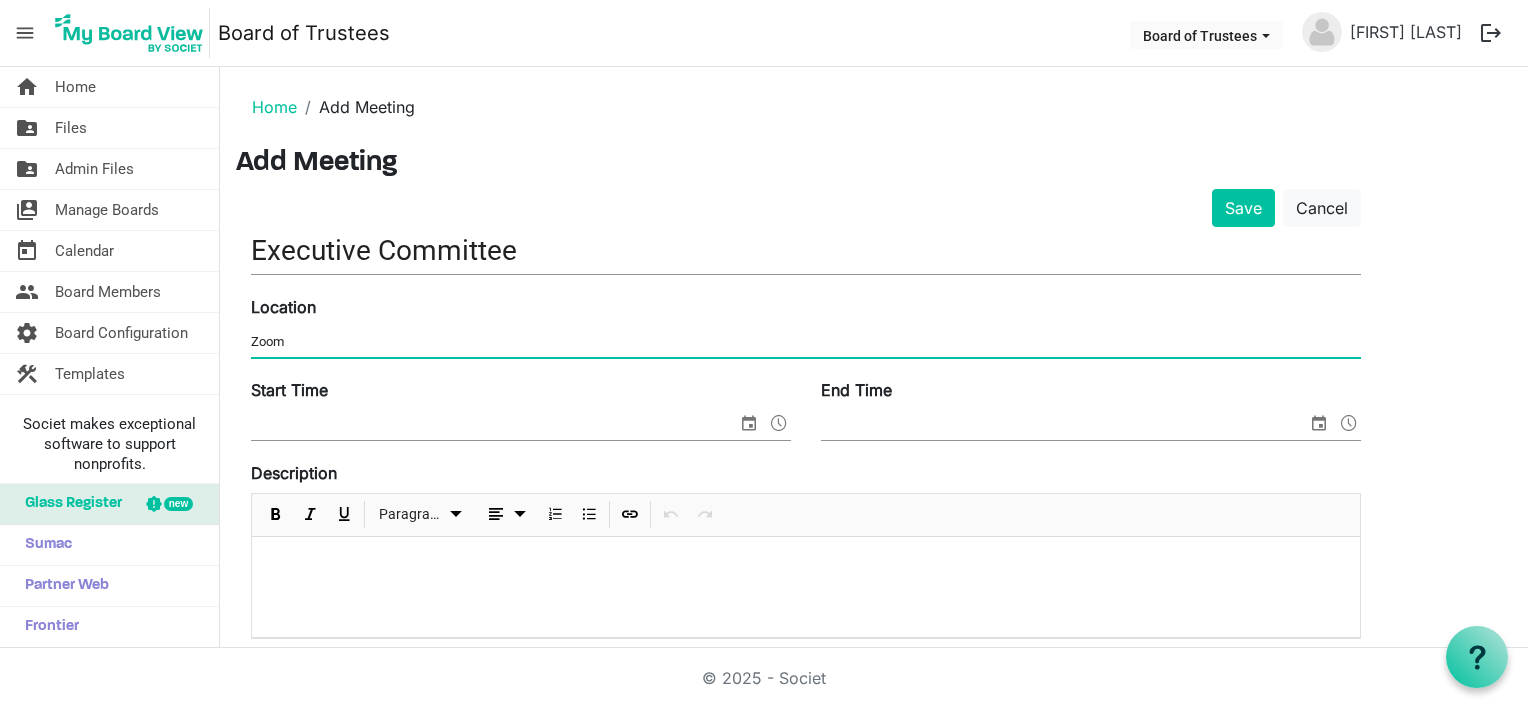 click on "Zoom" at bounding box center [806, 342] 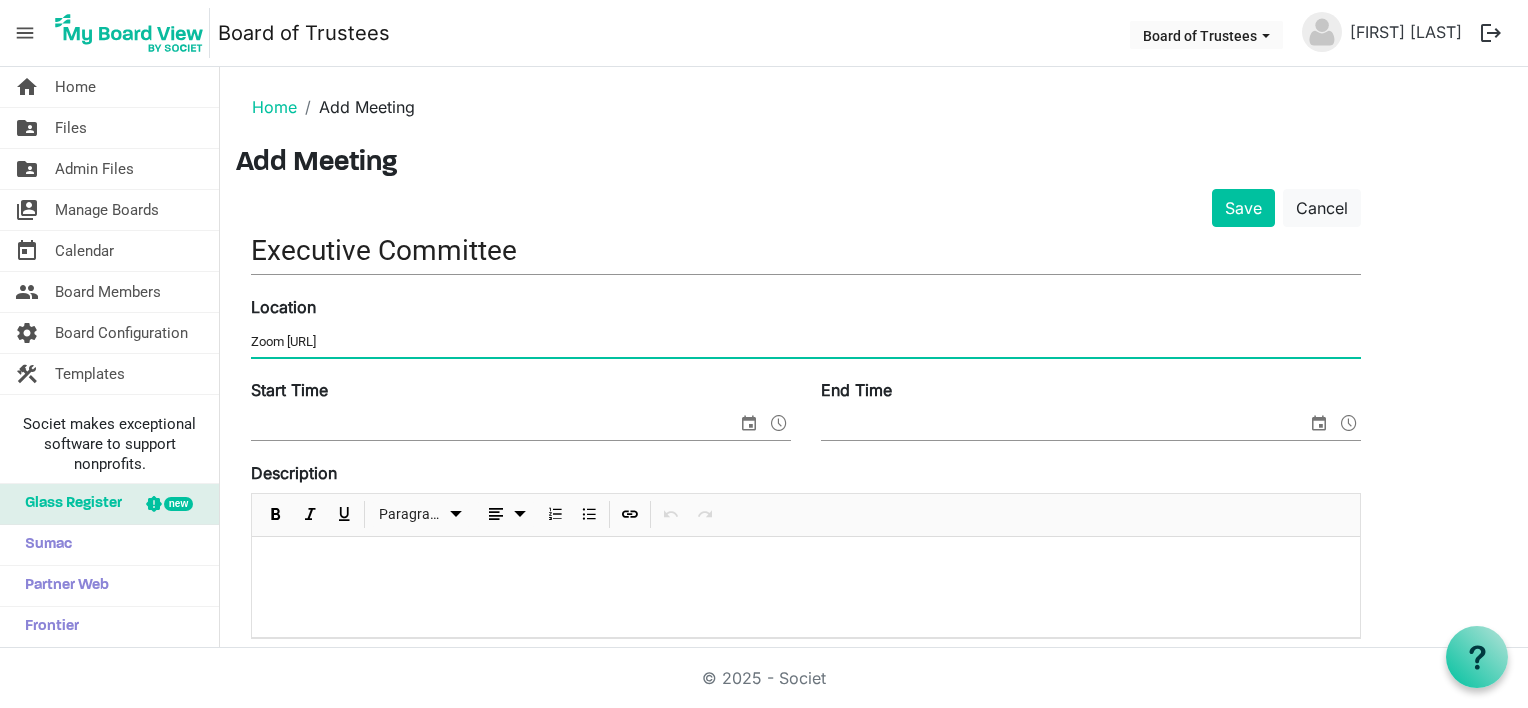 click on "Zoom https://mgcwp.zoom.us/j/98087093898?pwd=WXgBwdBbIGMBurPm4SY5vCaa0pwbrY.1" at bounding box center [806, 342] 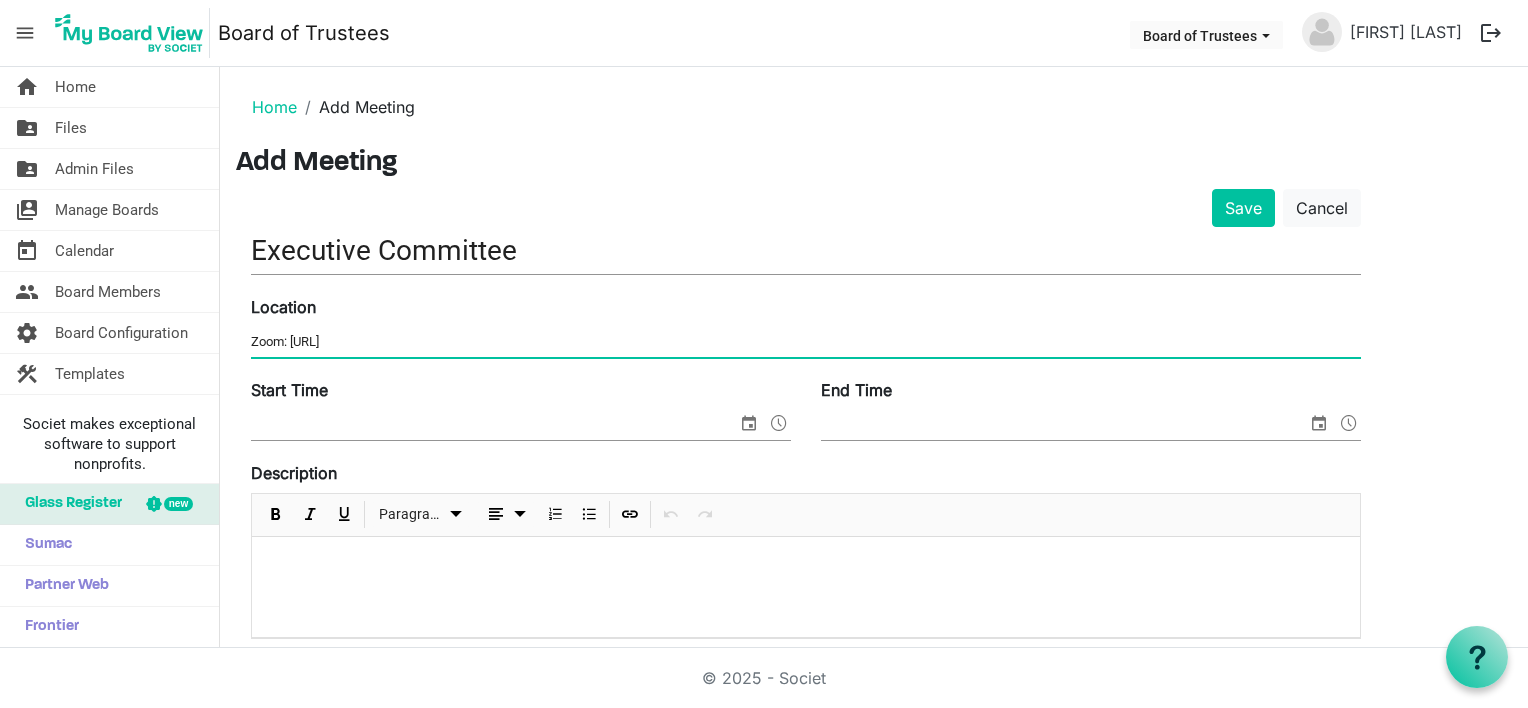 type on "Zoom: https://mgcwp.zoom.us/j/98087093898?pwd=WXgBwdBbIGMBurPm4SY5vCaa0pwbrY.1" 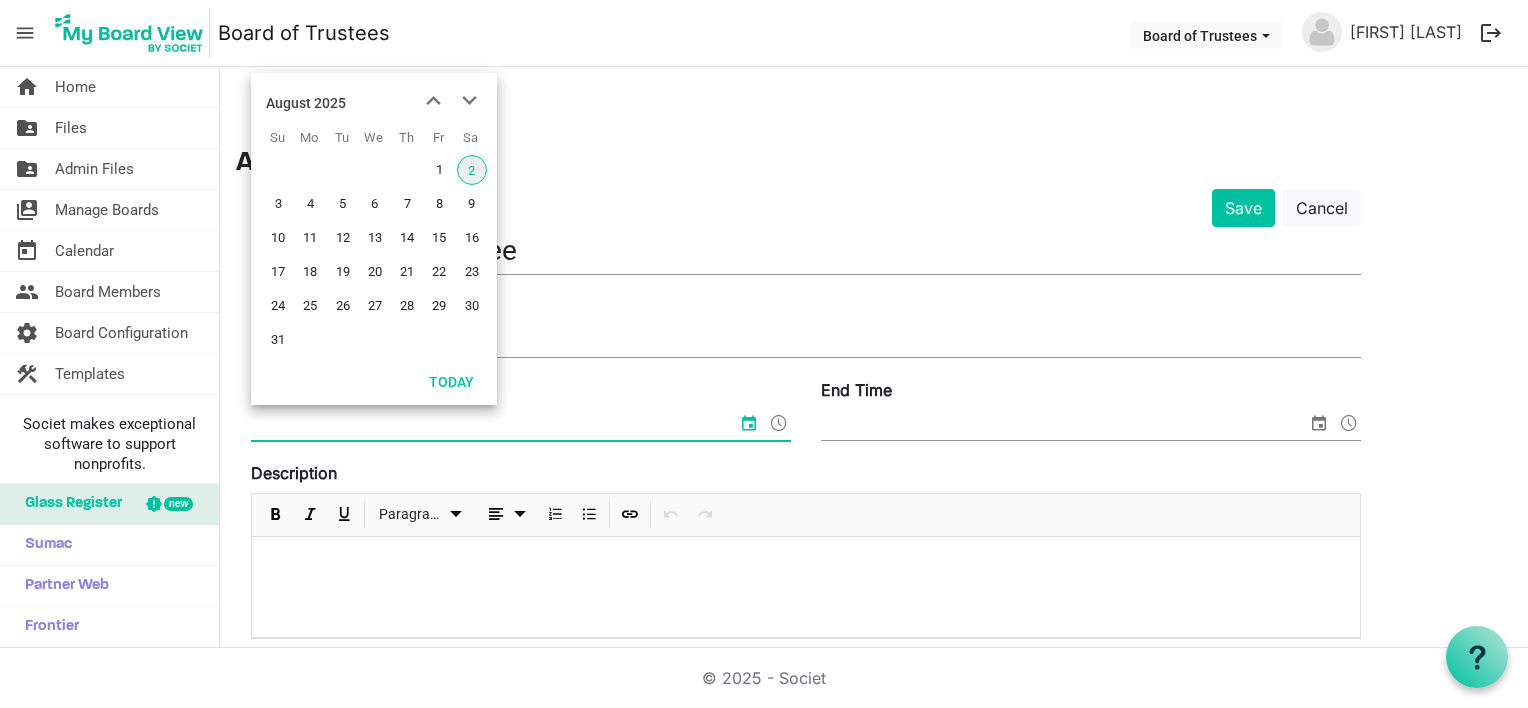 click on "Start Time" at bounding box center [494, 425] 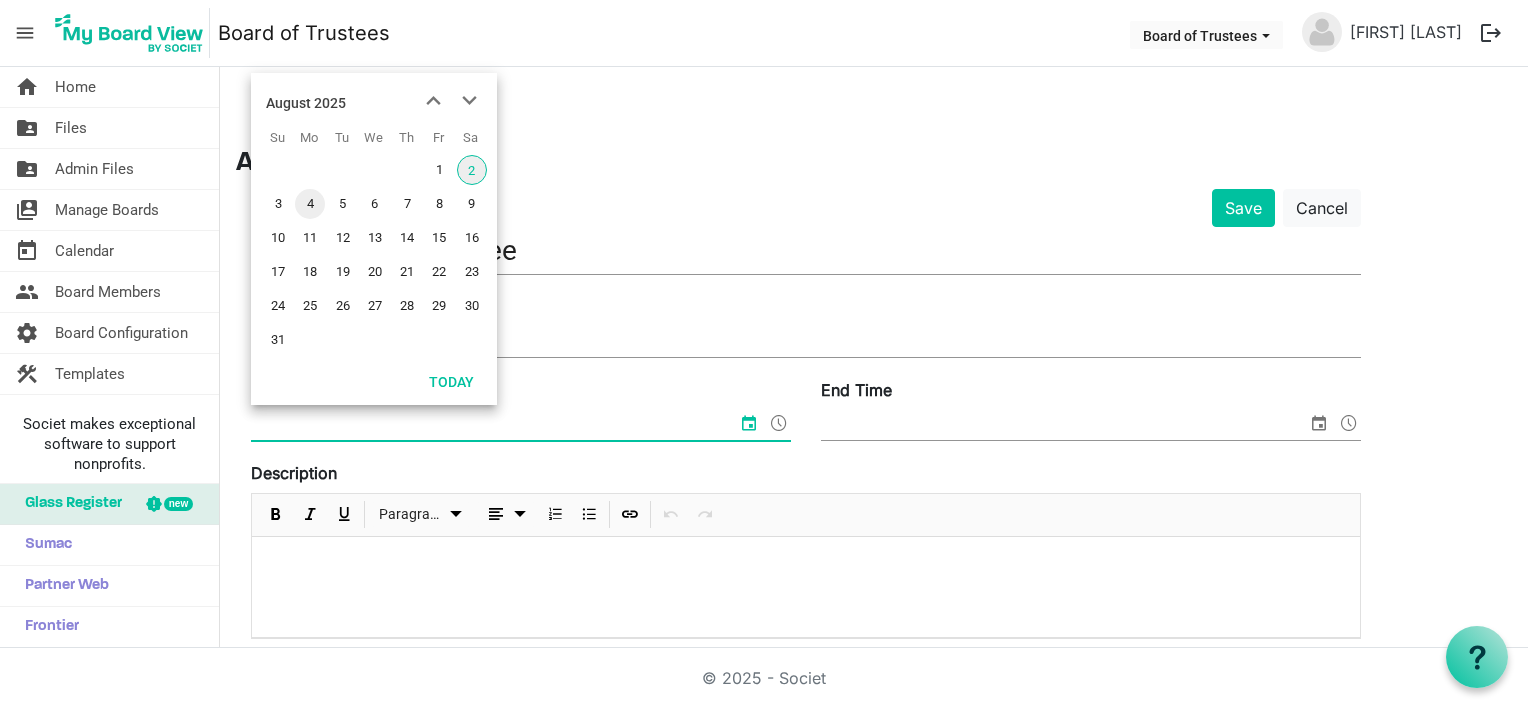 click on "4" at bounding box center [310, 204] 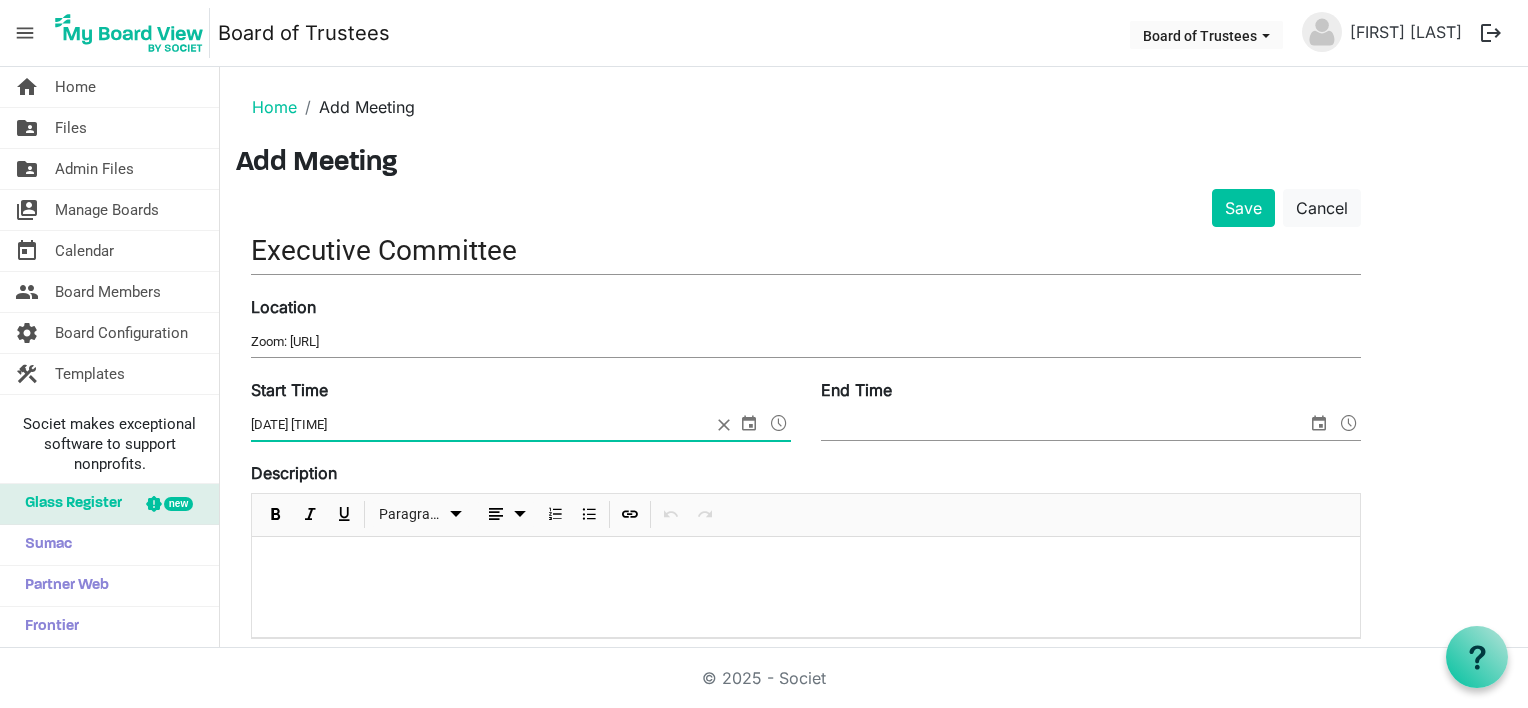 drag, startPoint x: 312, startPoint y: 422, endPoint x: 371, endPoint y: 416, distance: 59.3043 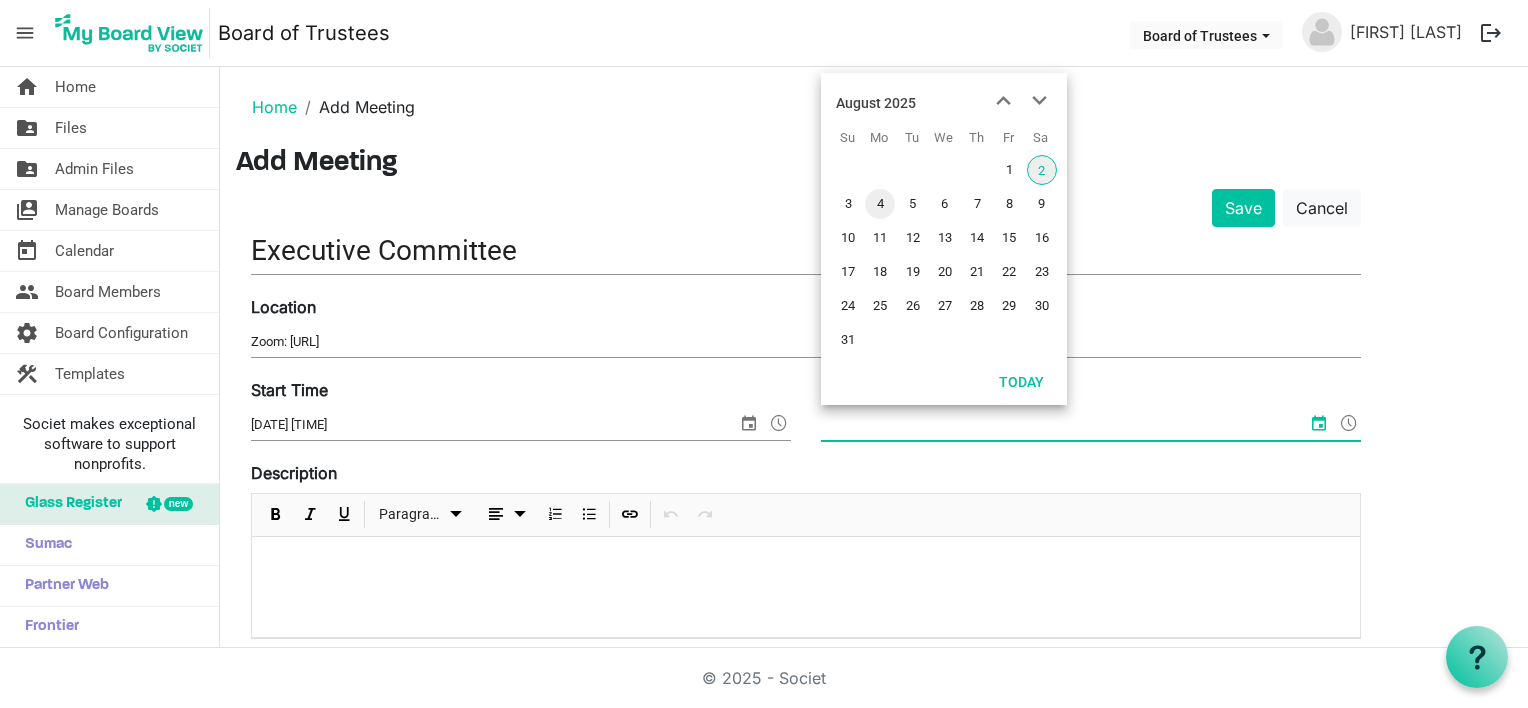 click on "4" at bounding box center (880, 204) 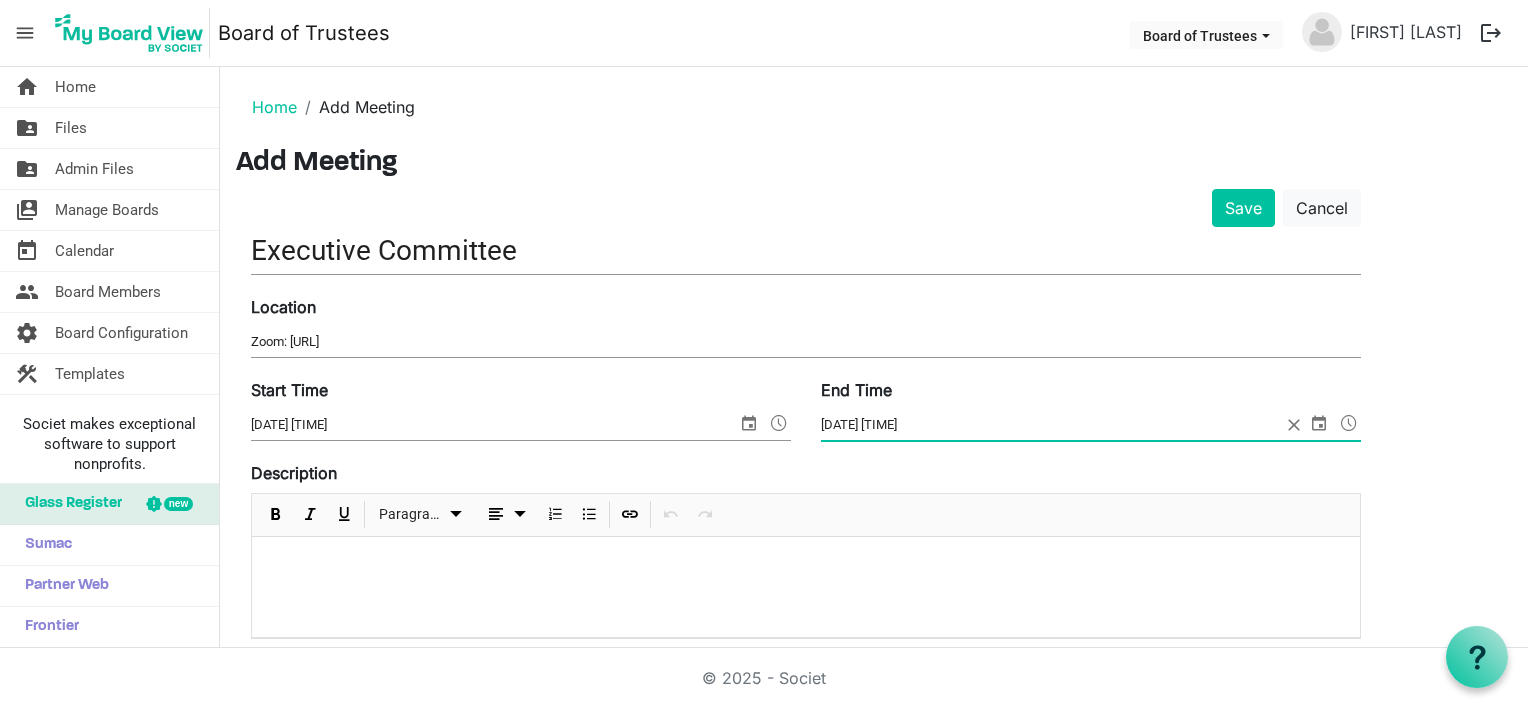 drag, startPoint x: 888, startPoint y: 423, endPoint x: 952, endPoint y: 414, distance: 64.629715 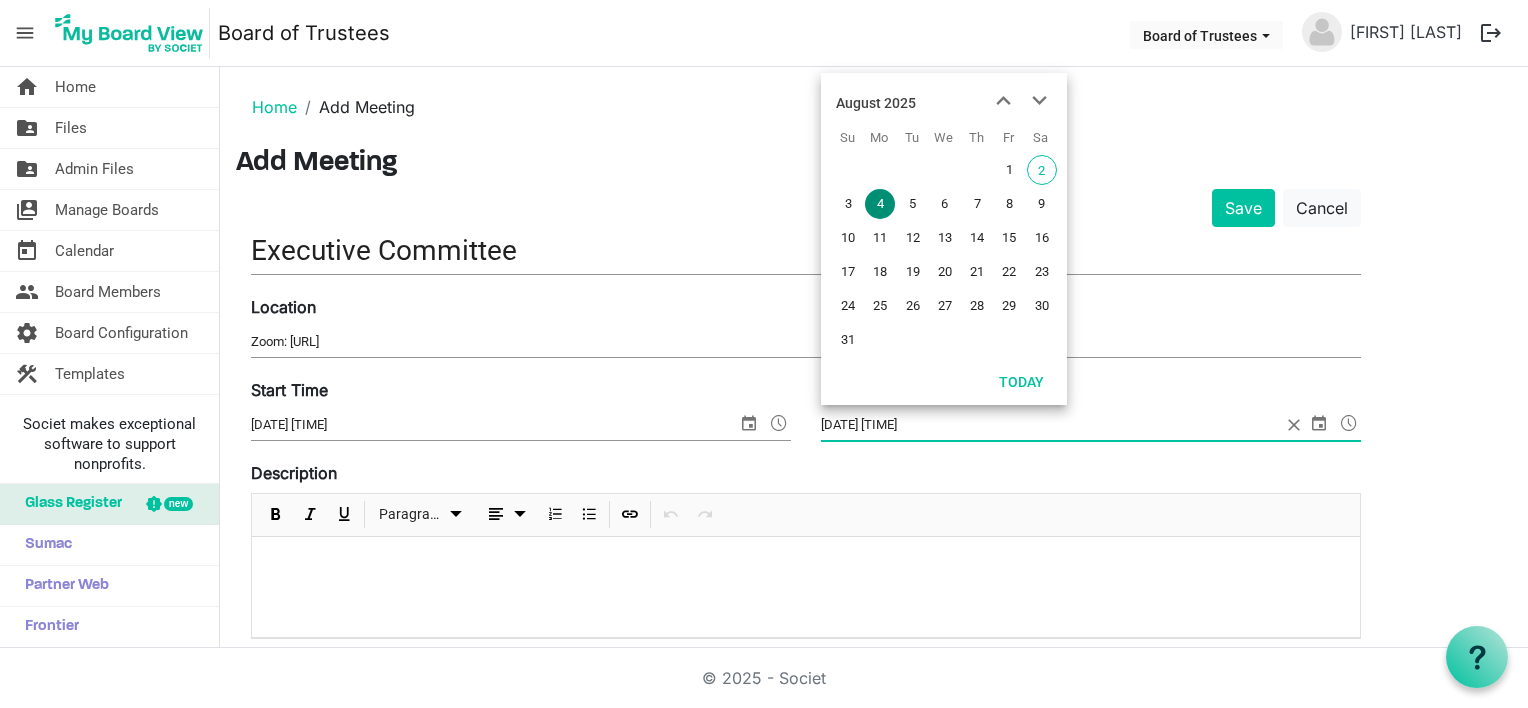 click at bounding box center (1319, 423) 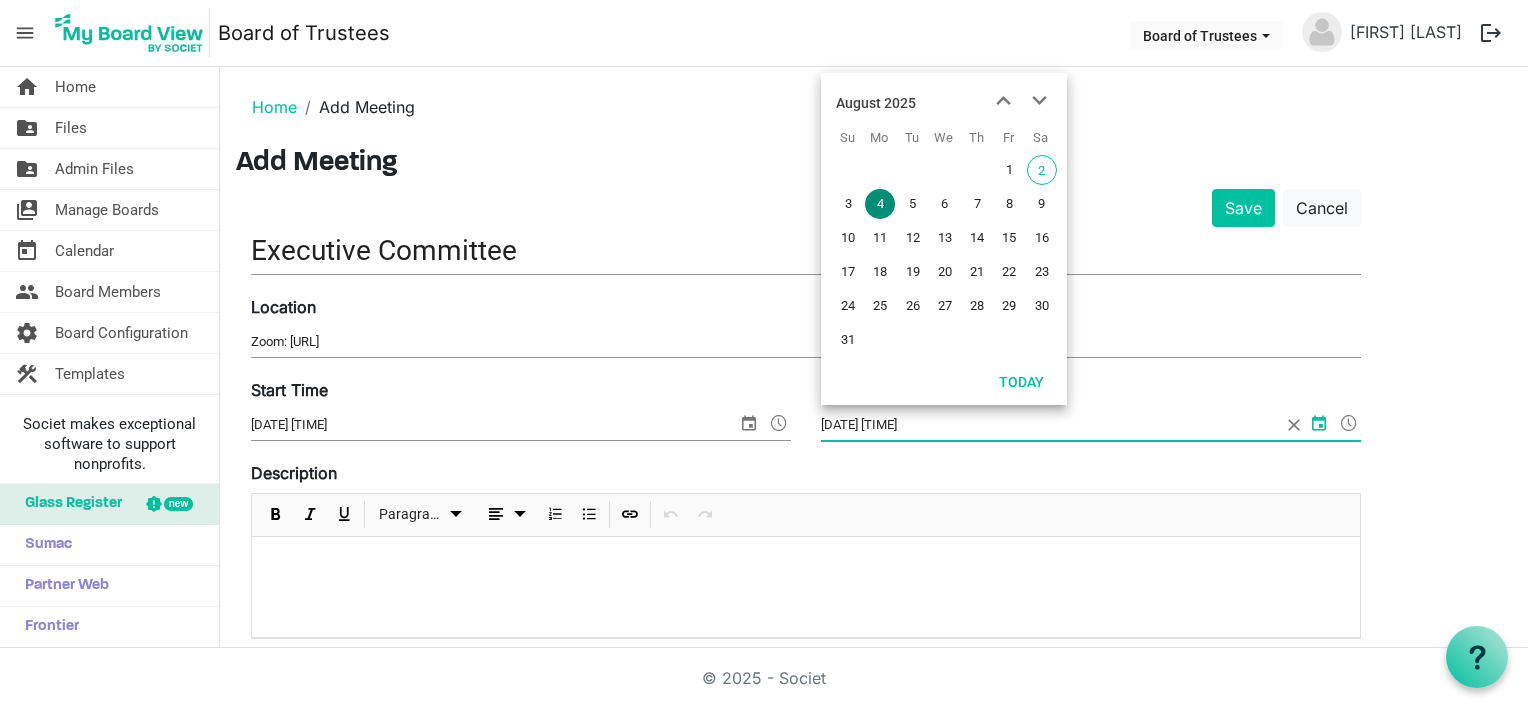 click at bounding box center [1349, 423] 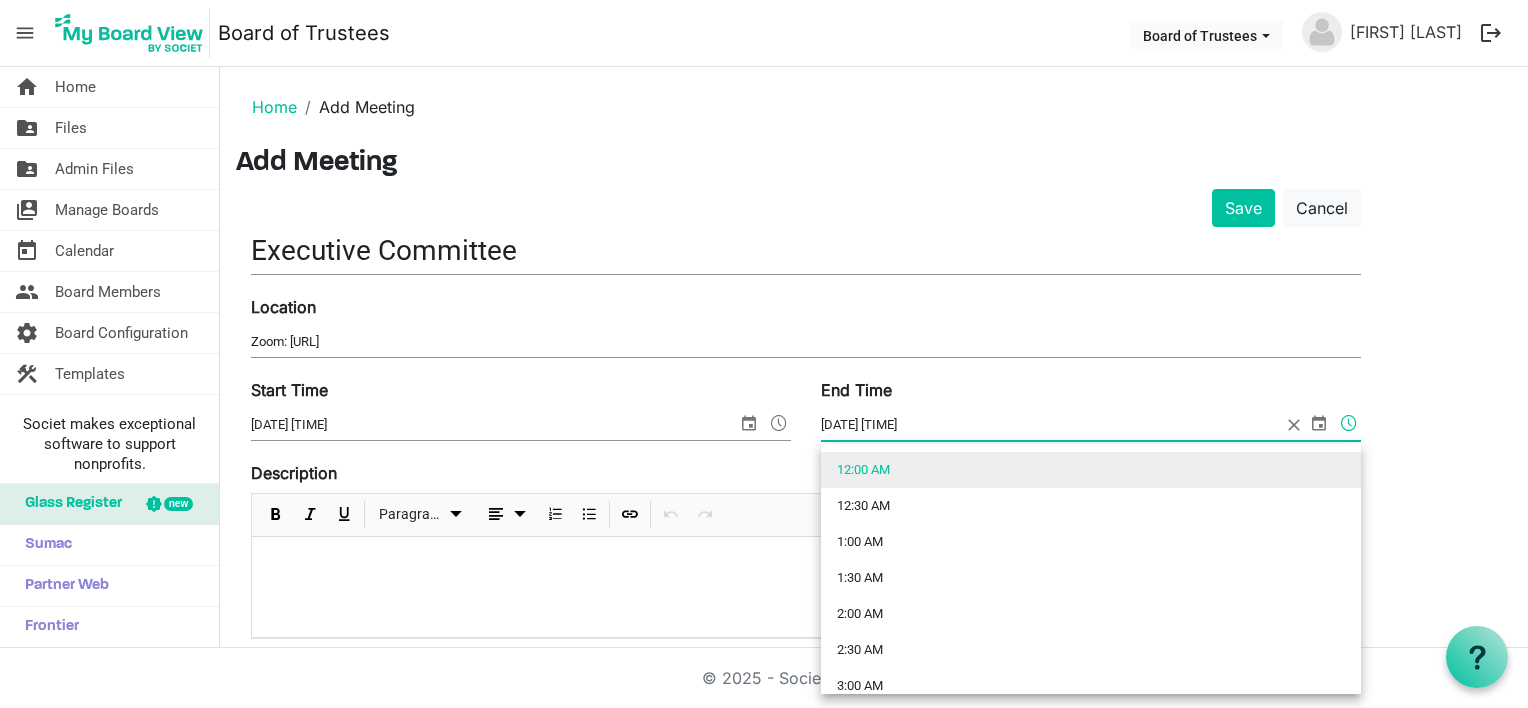 type on "8/4/2025 4:30 PM" 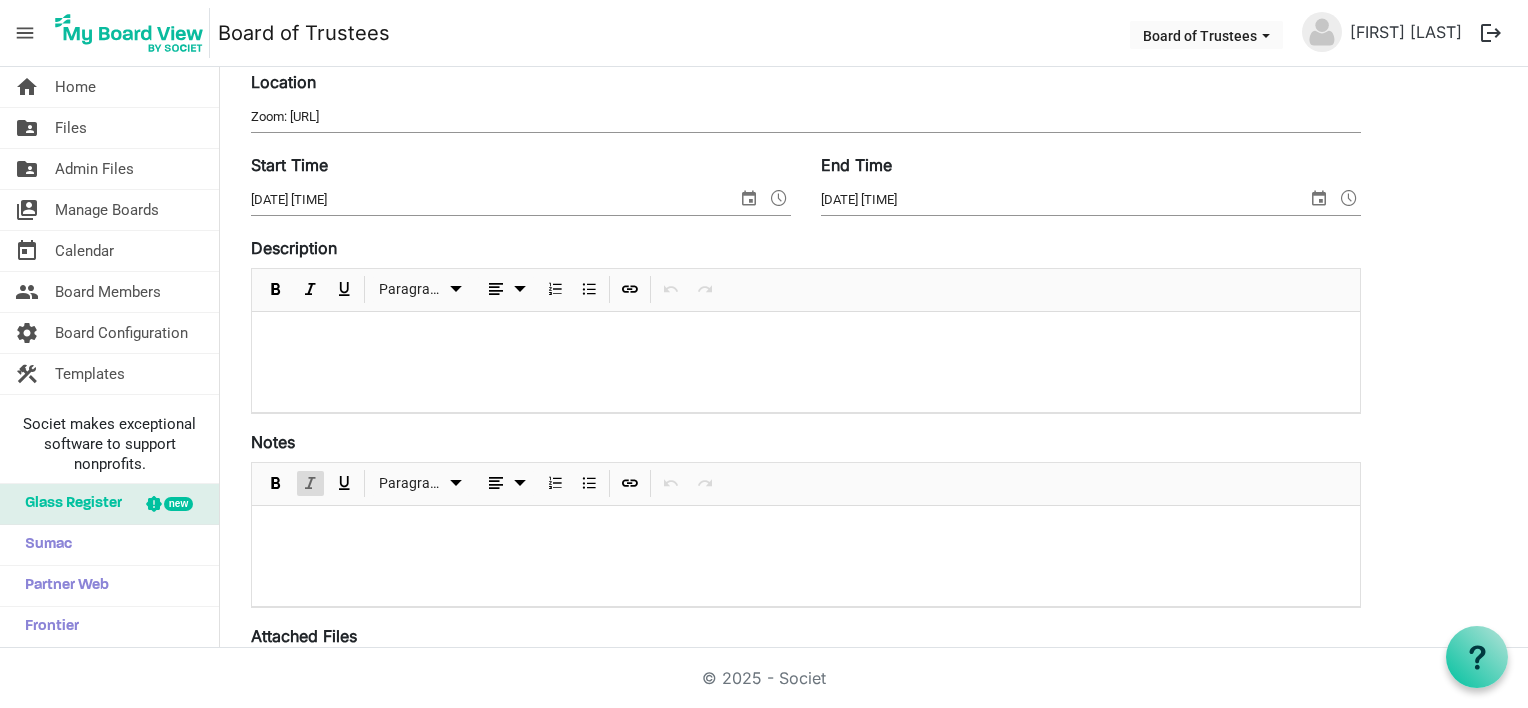 scroll, scrollTop: 0, scrollLeft: 0, axis: both 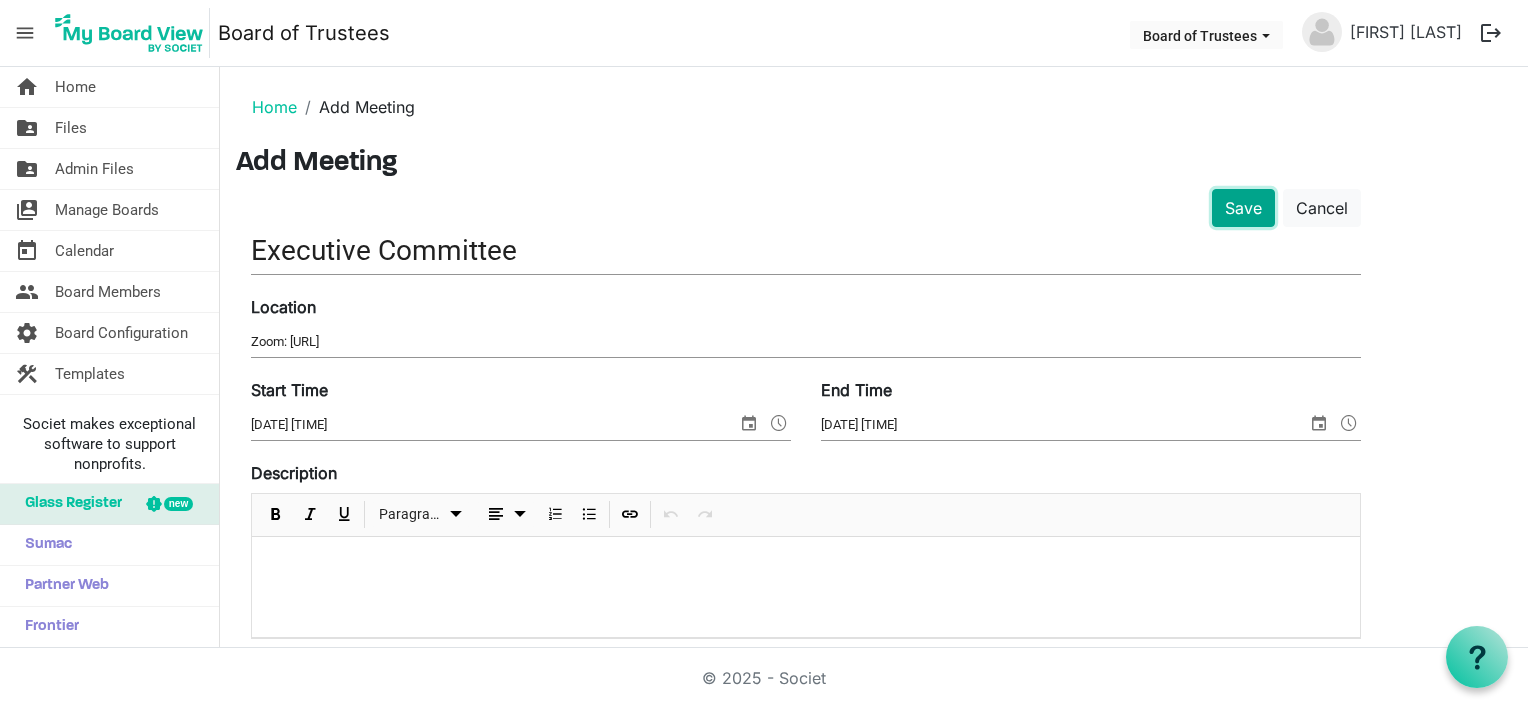 click on "Save" at bounding box center (1243, 208) 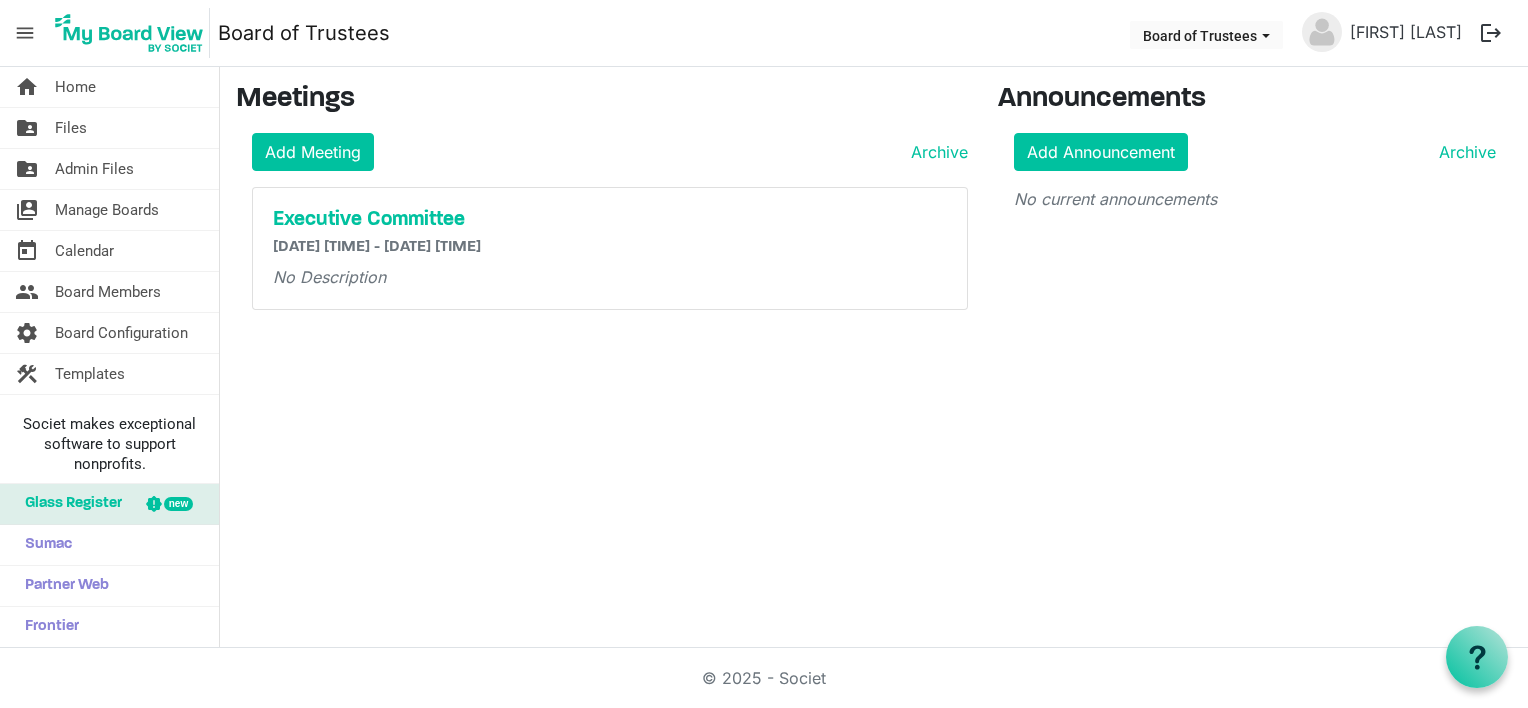 scroll, scrollTop: 0, scrollLeft: 0, axis: both 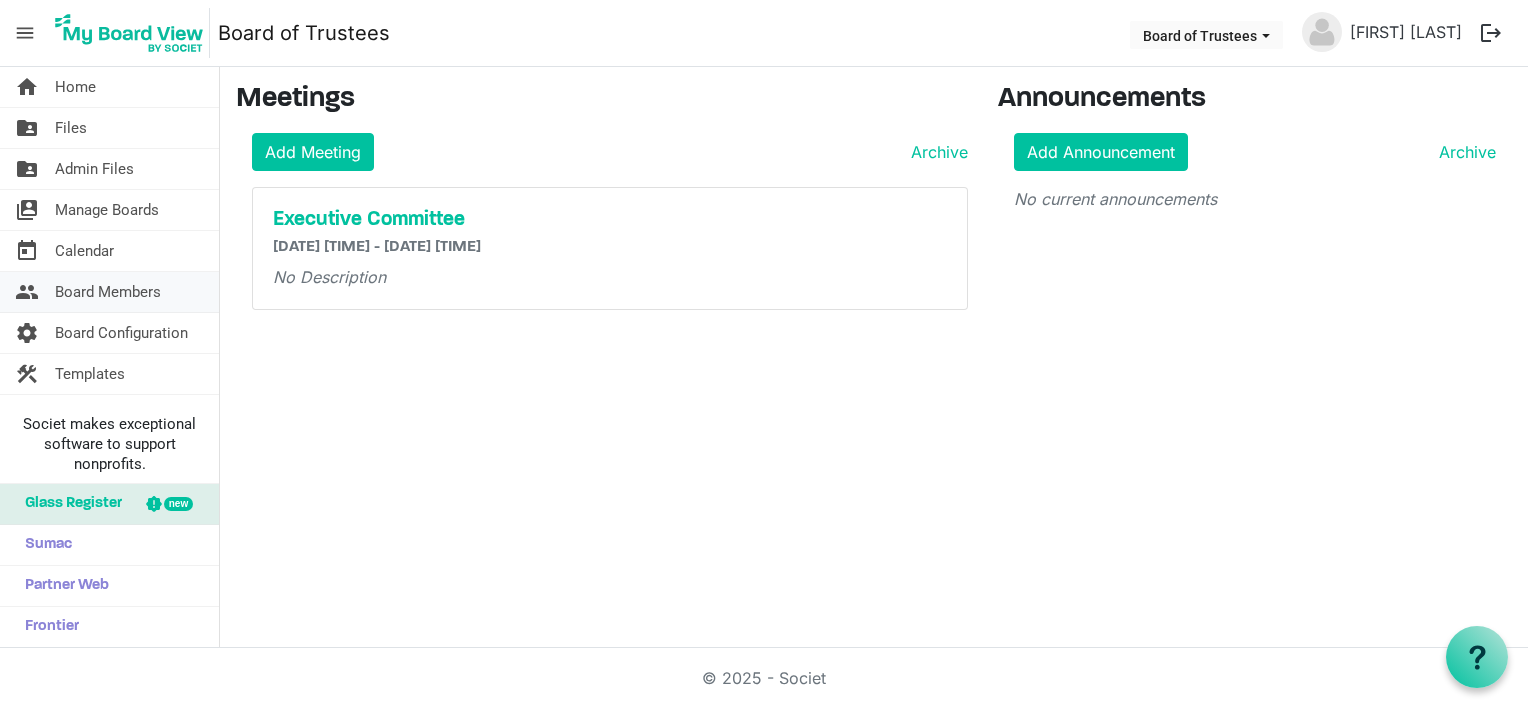 click on "Board Members" at bounding box center (108, 292) 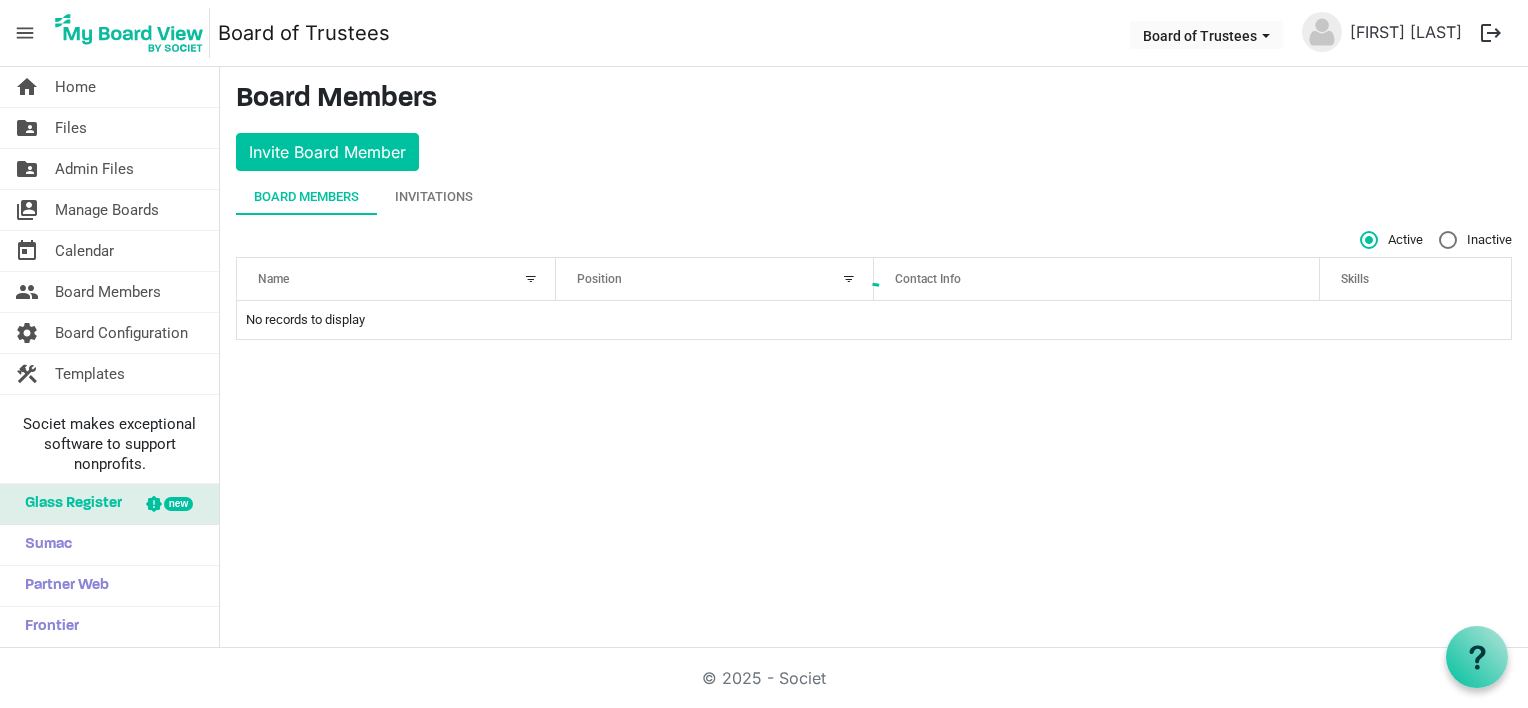scroll, scrollTop: 0, scrollLeft: 0, axis: both 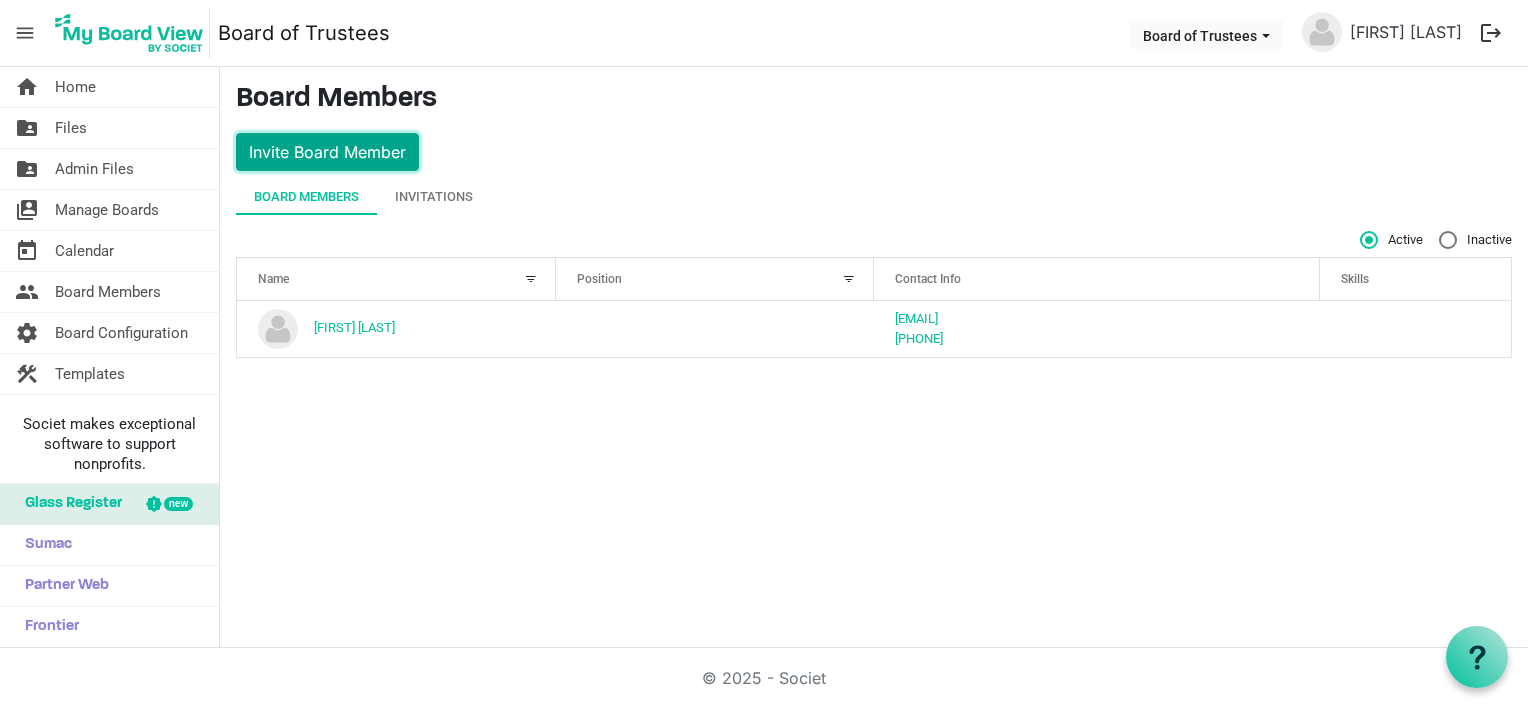click on "Invite Board Member" at bounding box center (327, 152) 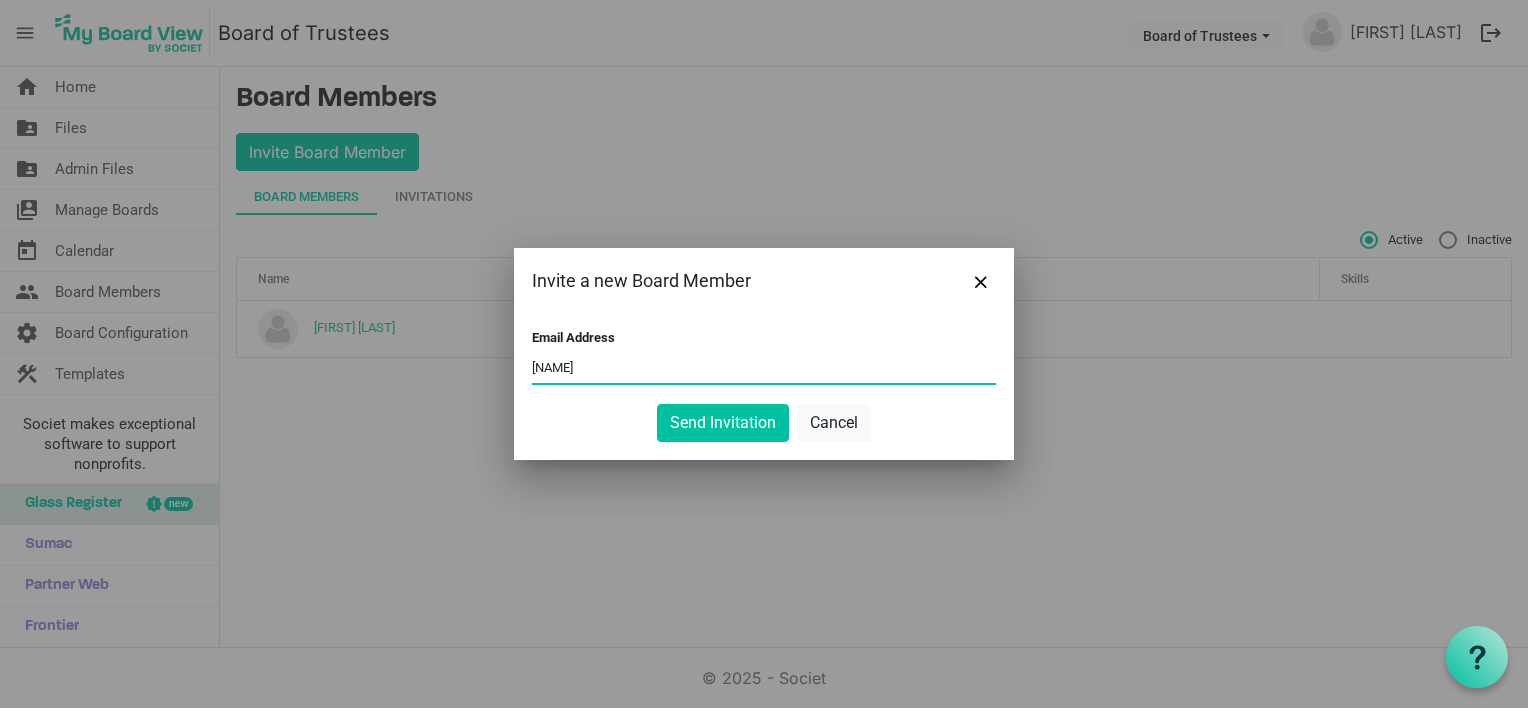 type on "[NAME]" 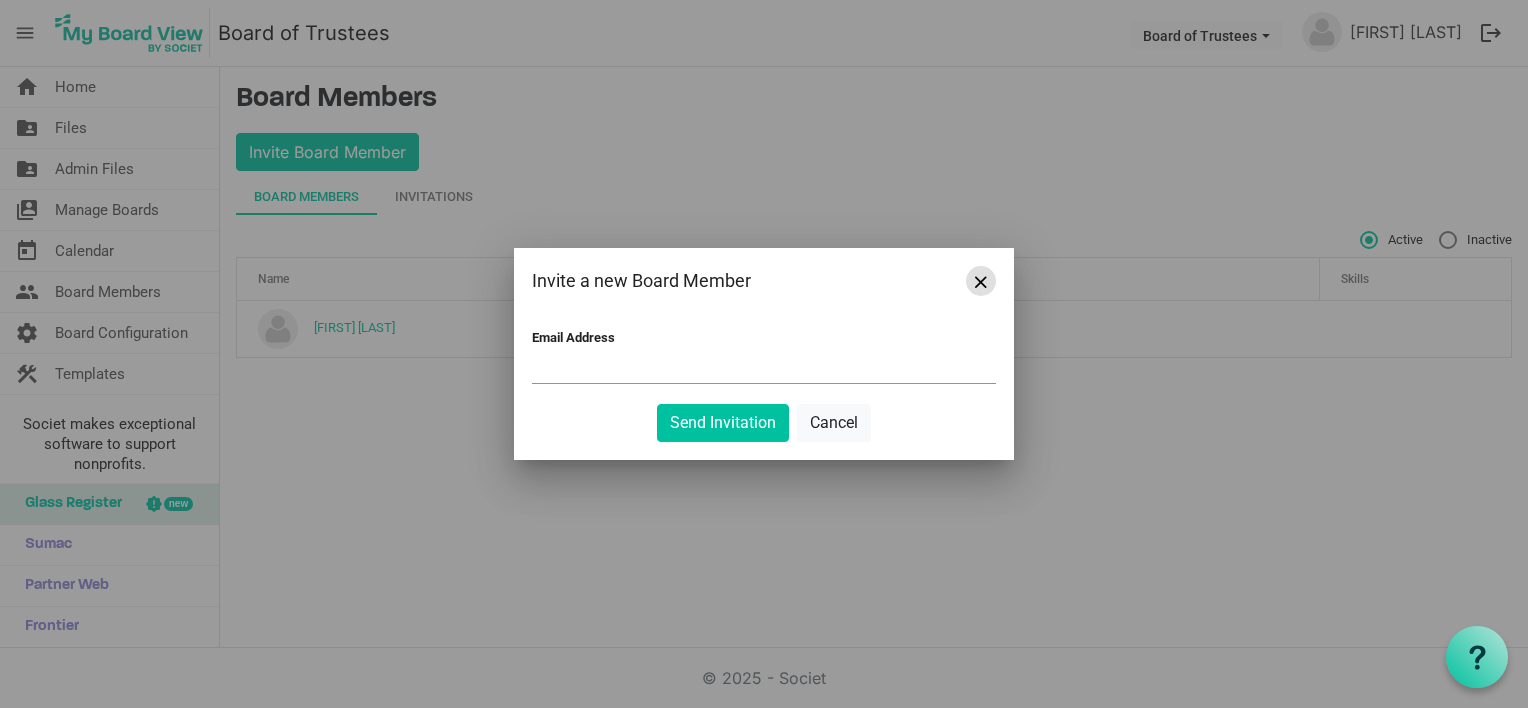 click at bounding box center (981, 281) 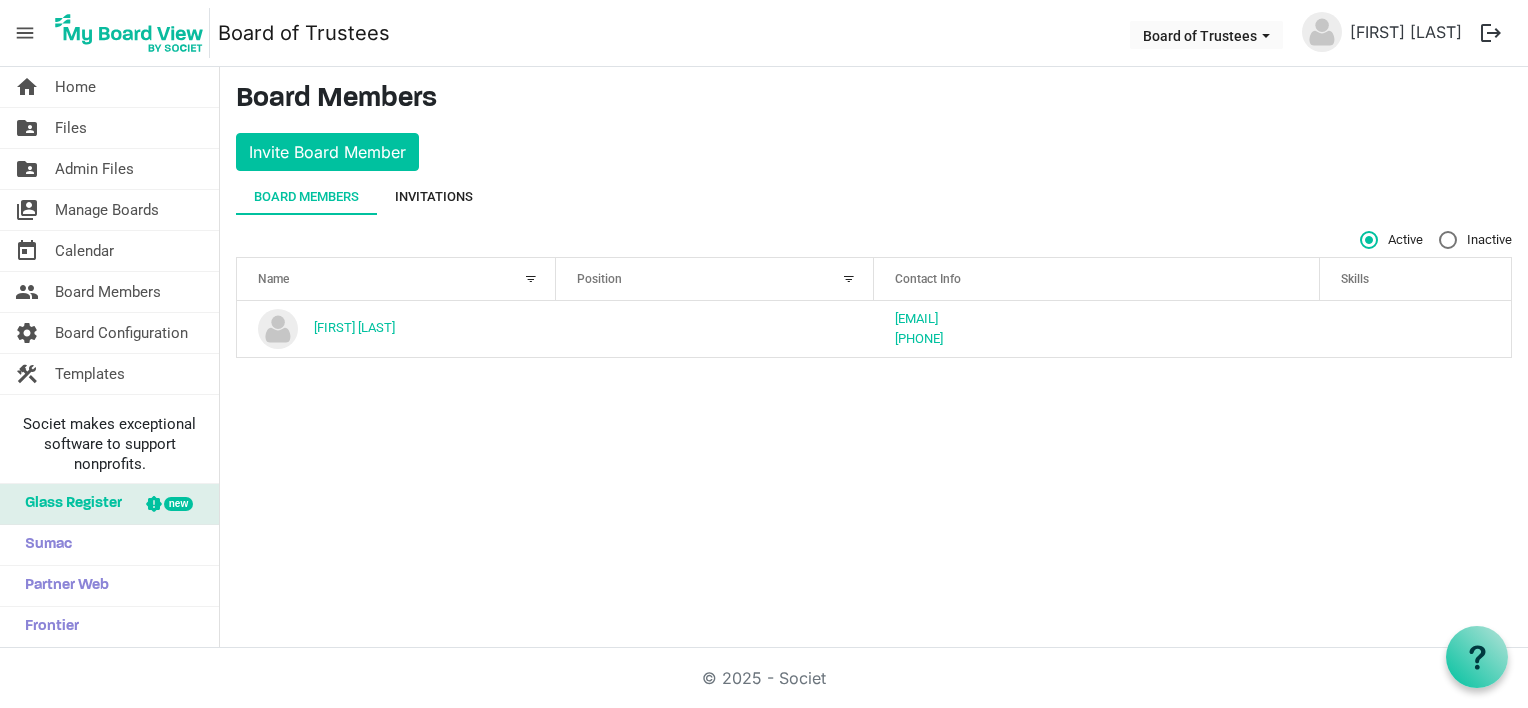 click on "Invitations" at bounding box center (434, 197) 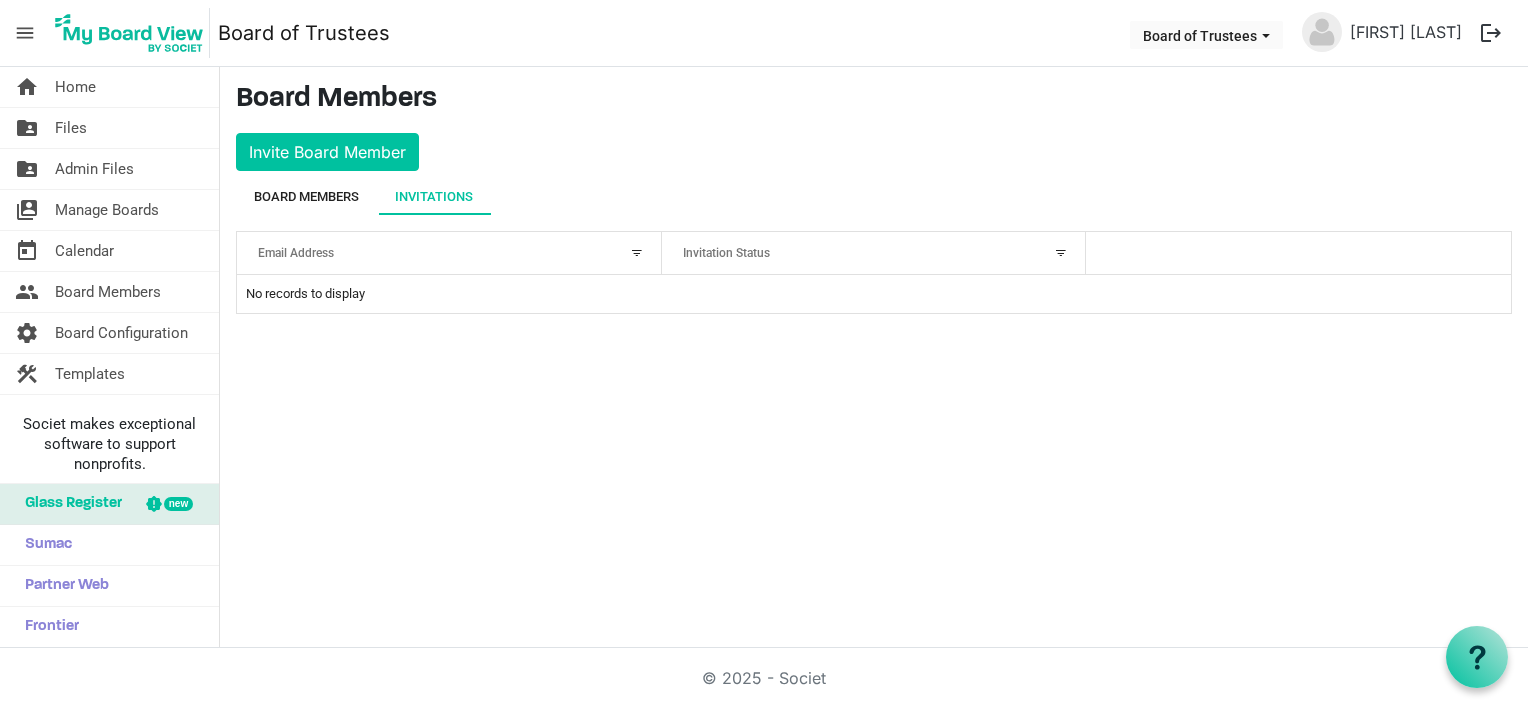 click on "Board Members" at bounding box center (306, 197) 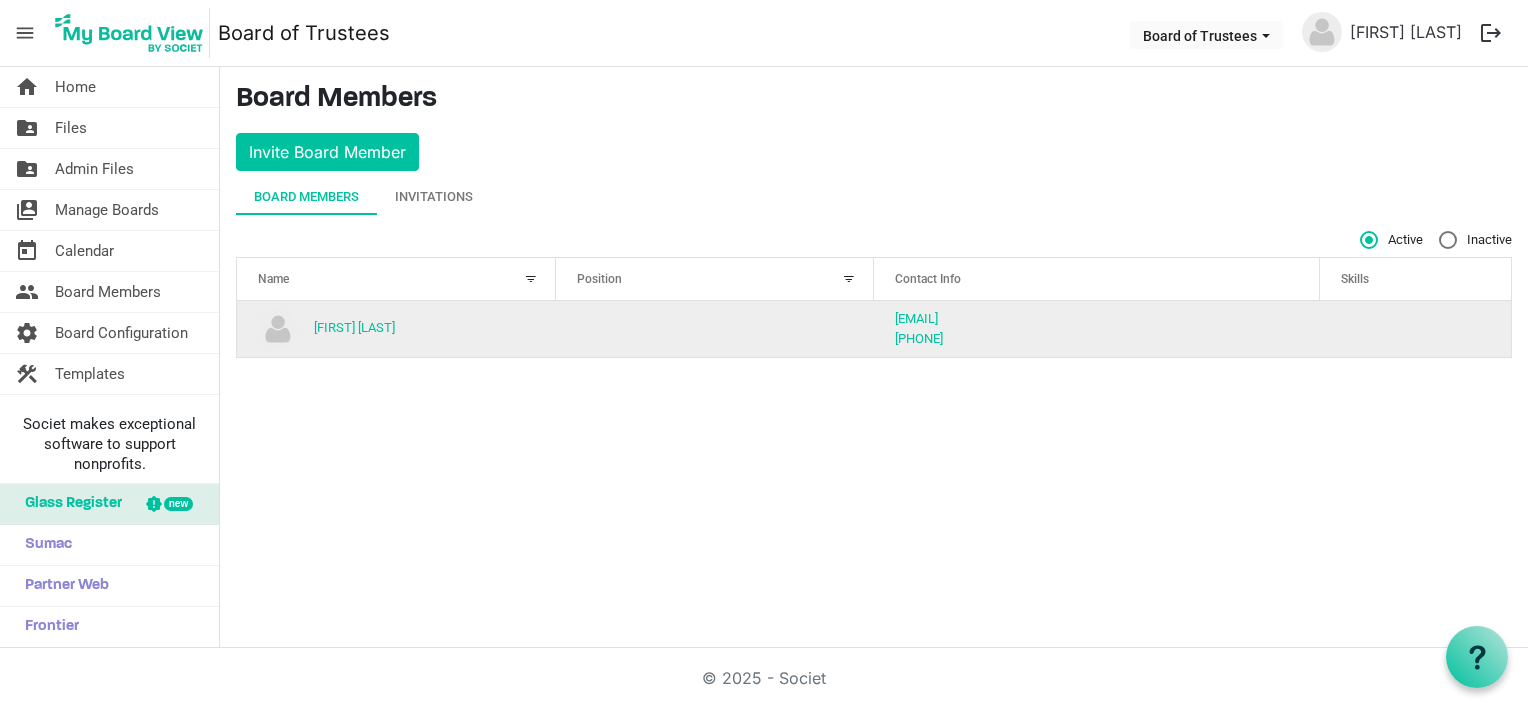 click at bounding box center [715, 329] 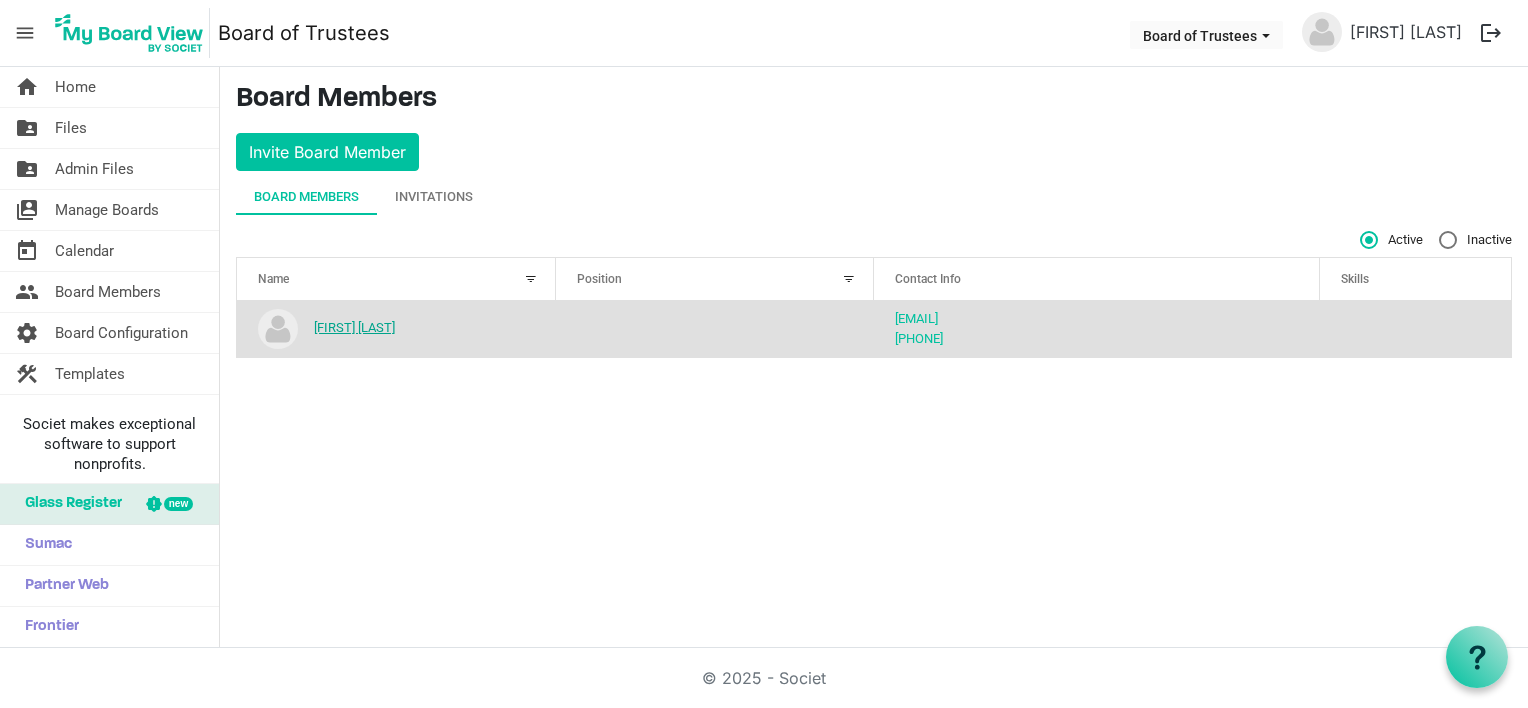 click on "[FIRST] [LAST]" at bounding box center [354, 327] 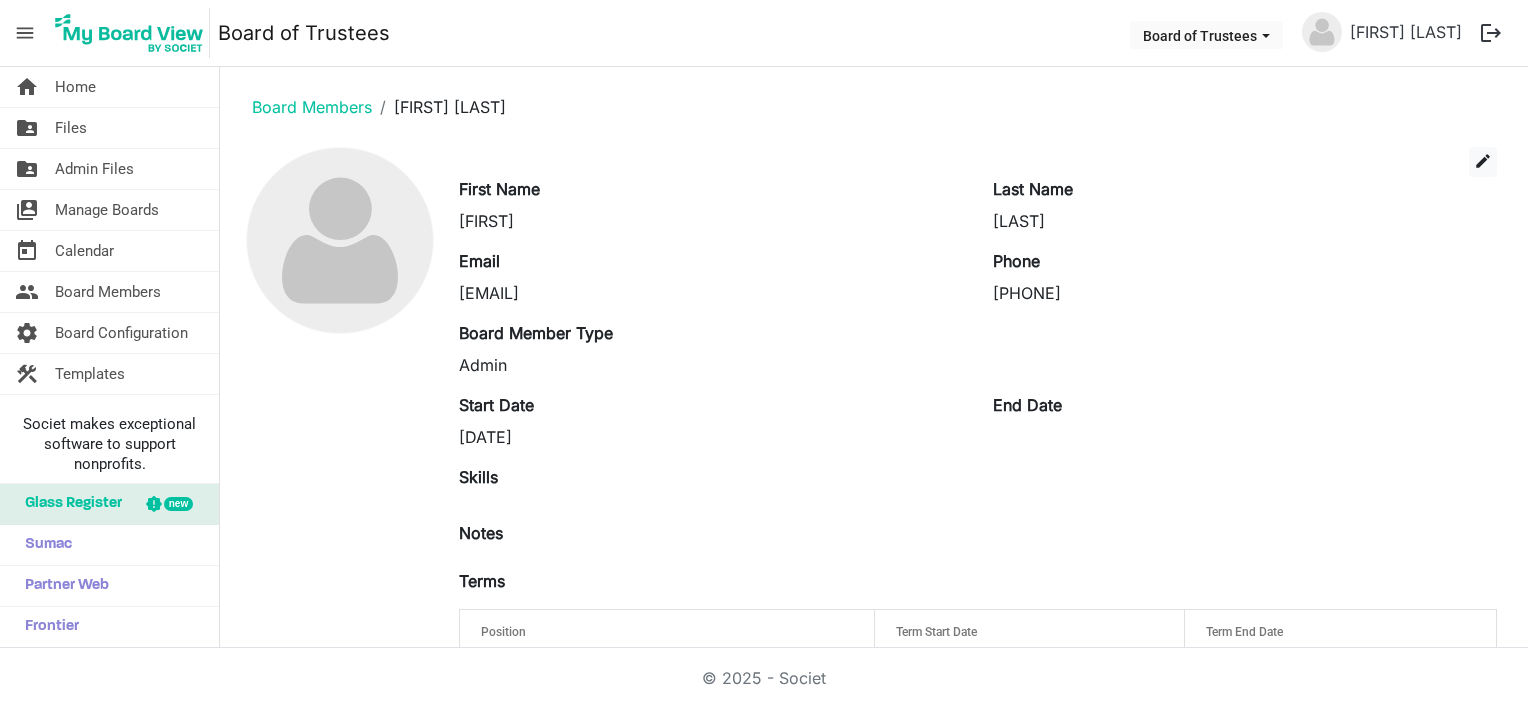 scroll, scrollTop: 0, scrollLeft: 0, axis: both 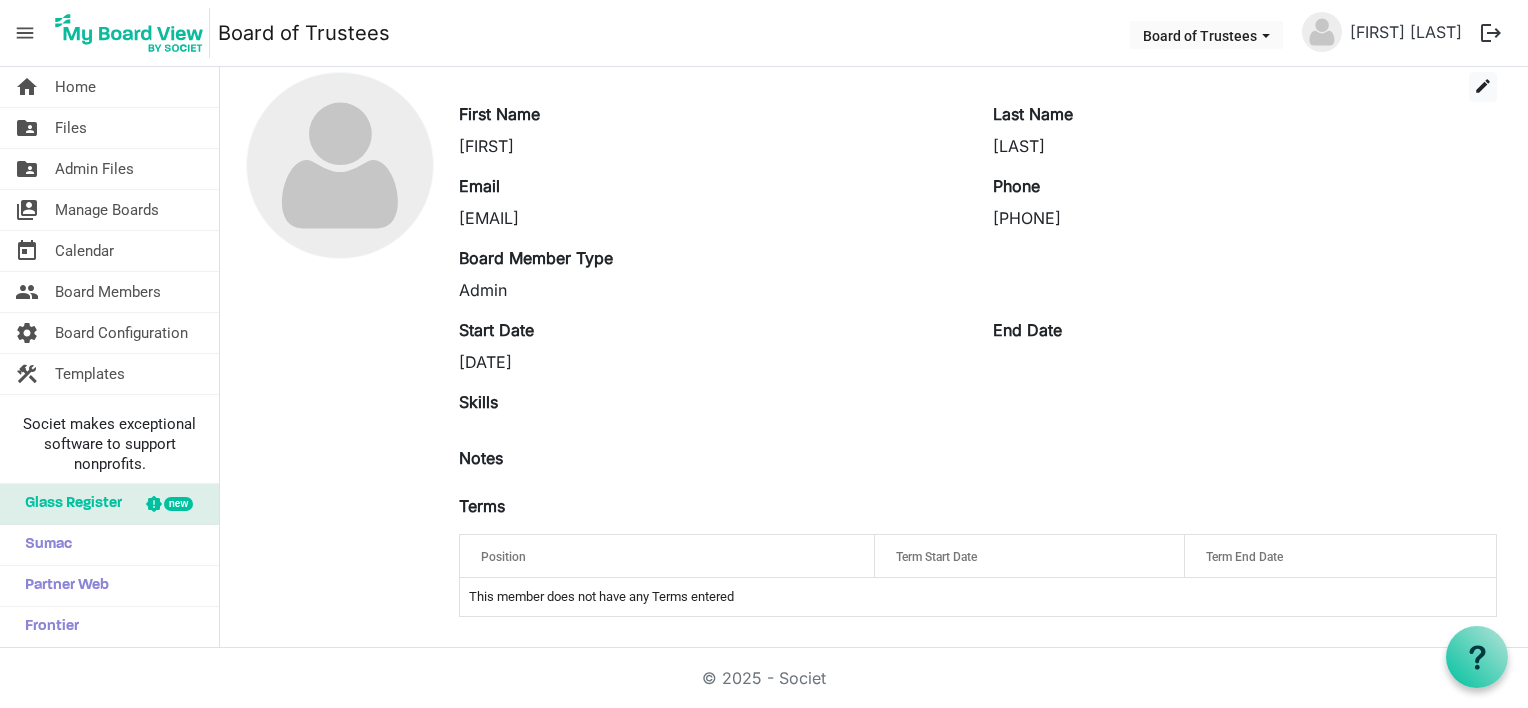 click on "This member does not have any Terms entered" at bounding box center (978, 597) 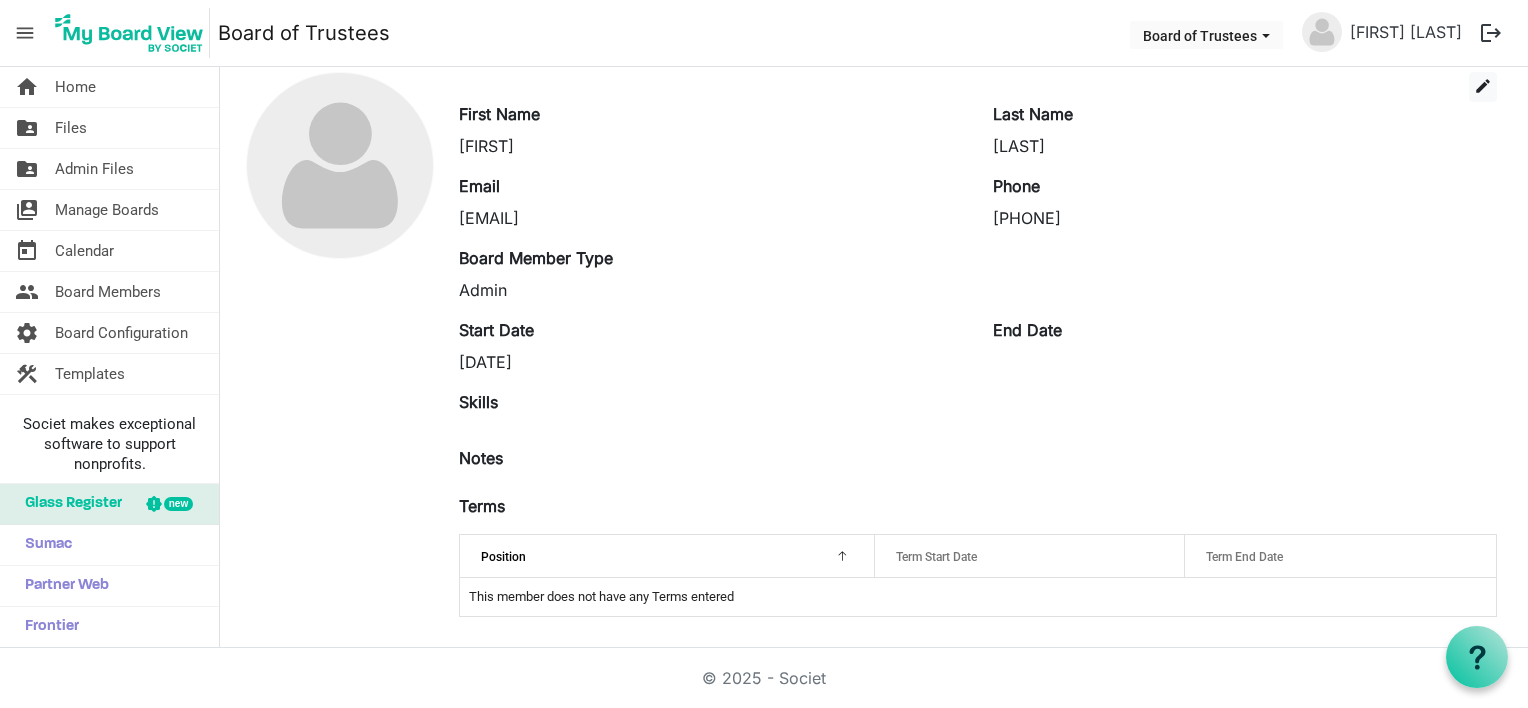 click at bounding box center [839, 553] 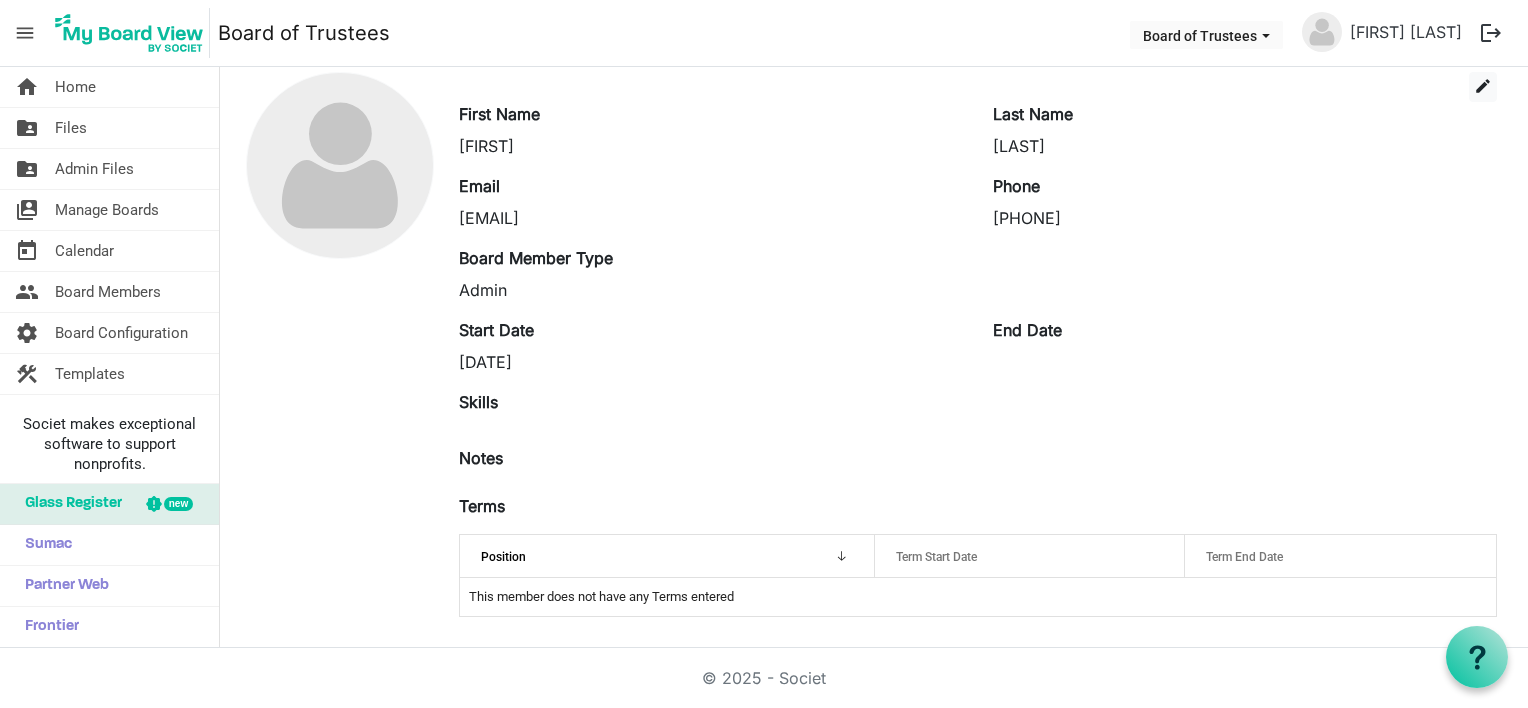 click on "This member does not have any Terms entered" at bounding box center [978, 597] 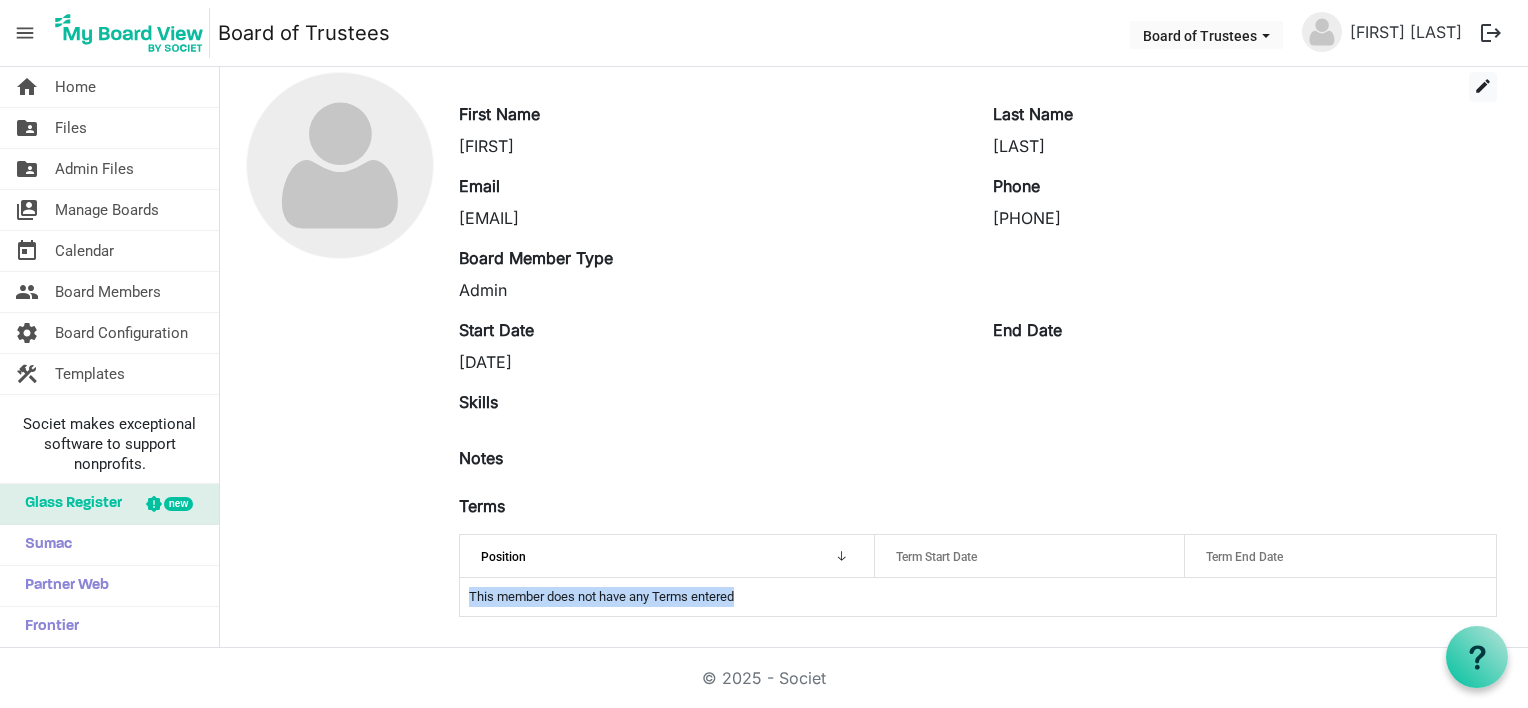 drag, startPoint x: 747, startPoint y: 600, endPoint x: 450, endPoint y: 608, distance: 297.10773 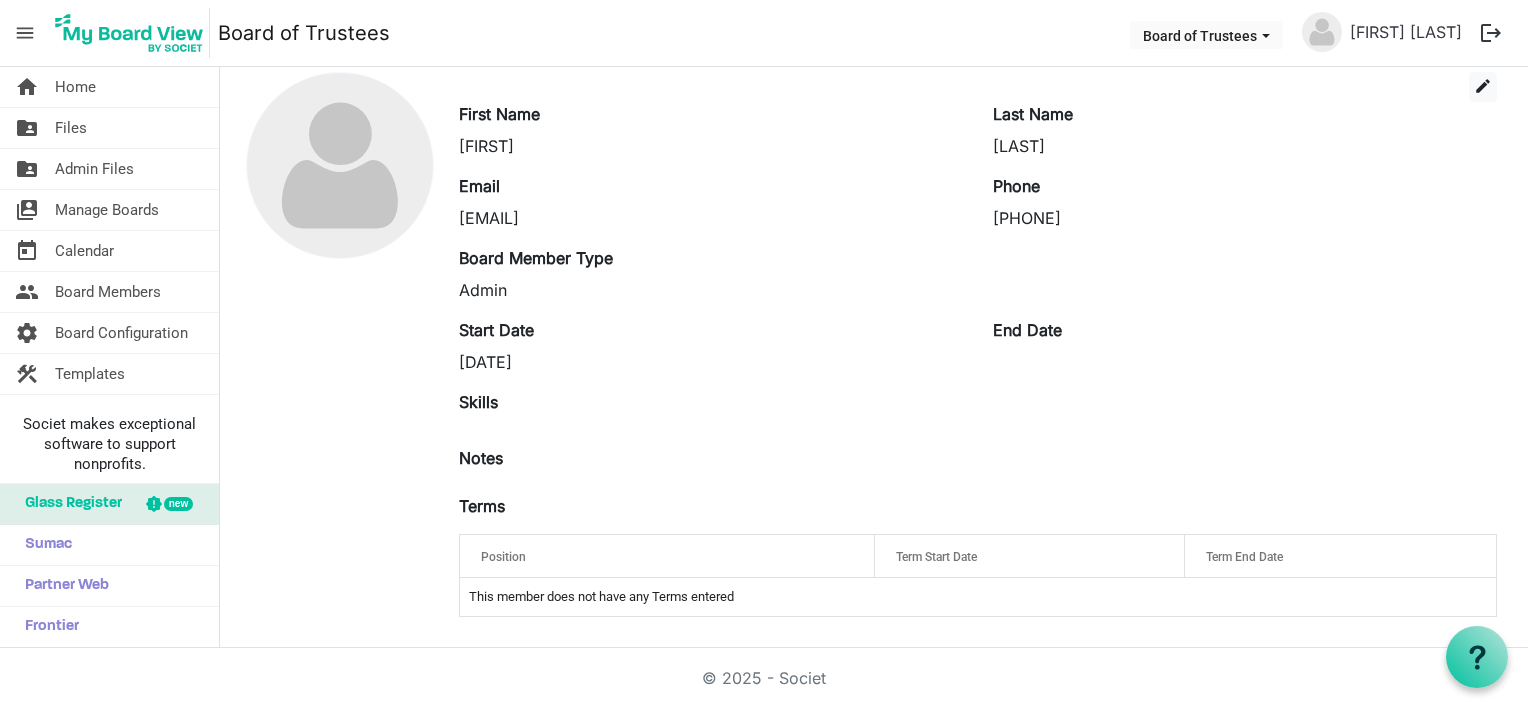 click on "Position" at bounding box center [667, 556] 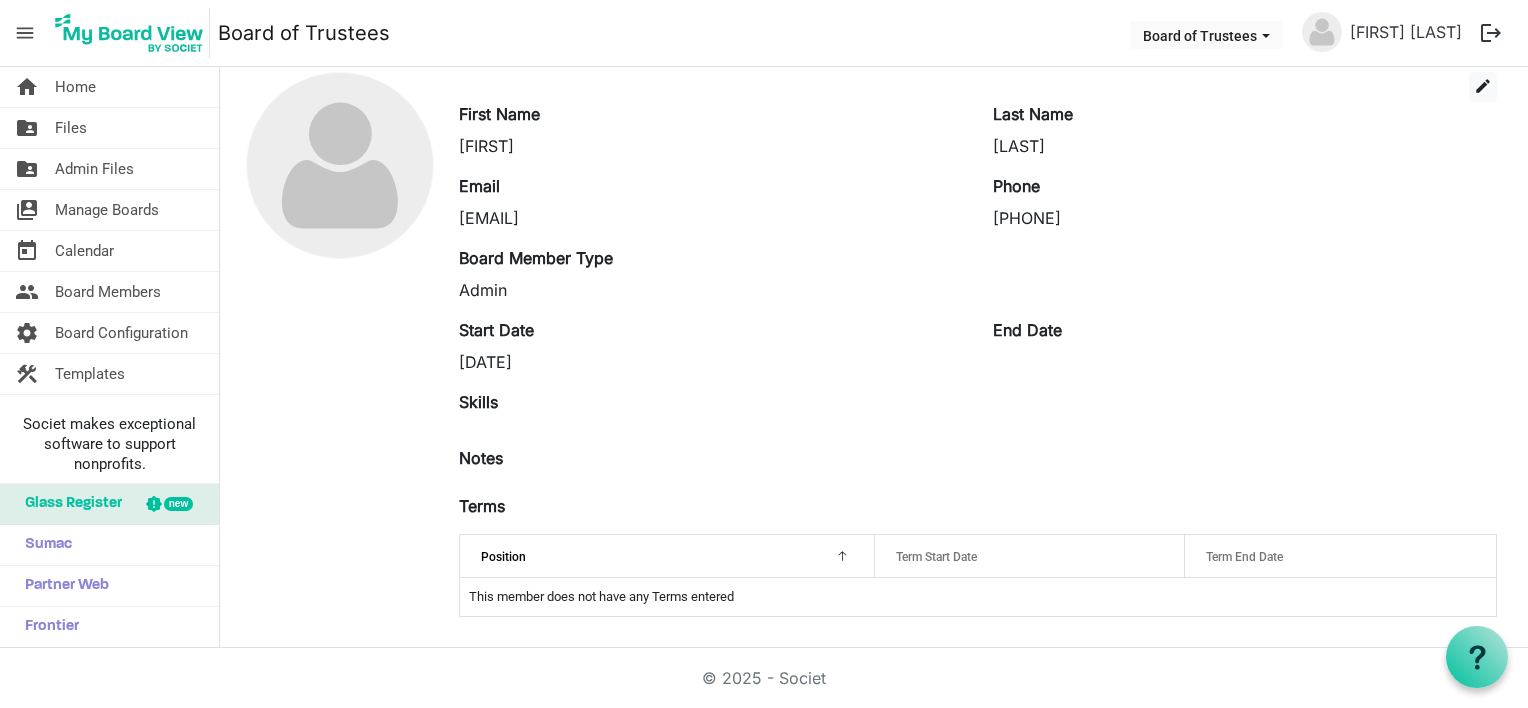 click at bounding box center [839, 553] 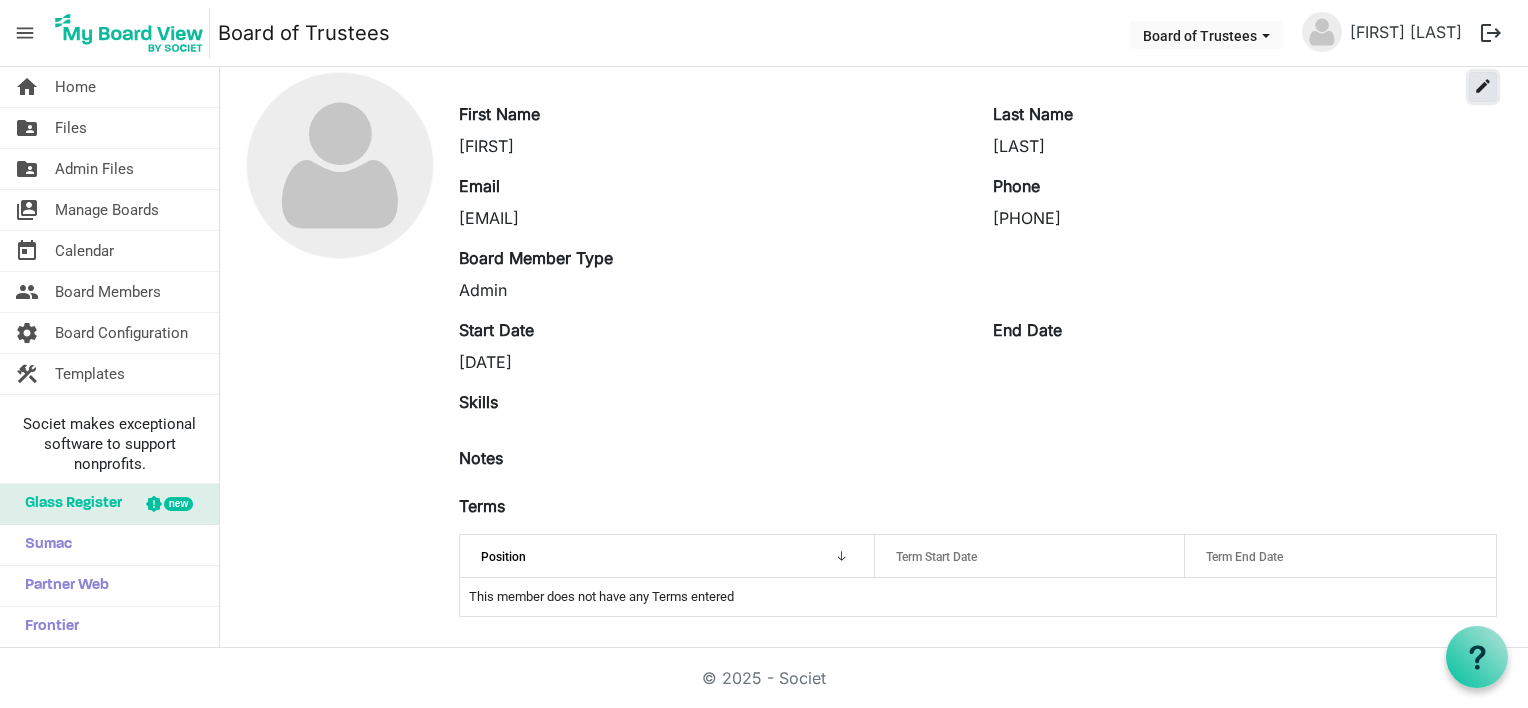 click on "edit" at bounding box center [1483, 86] 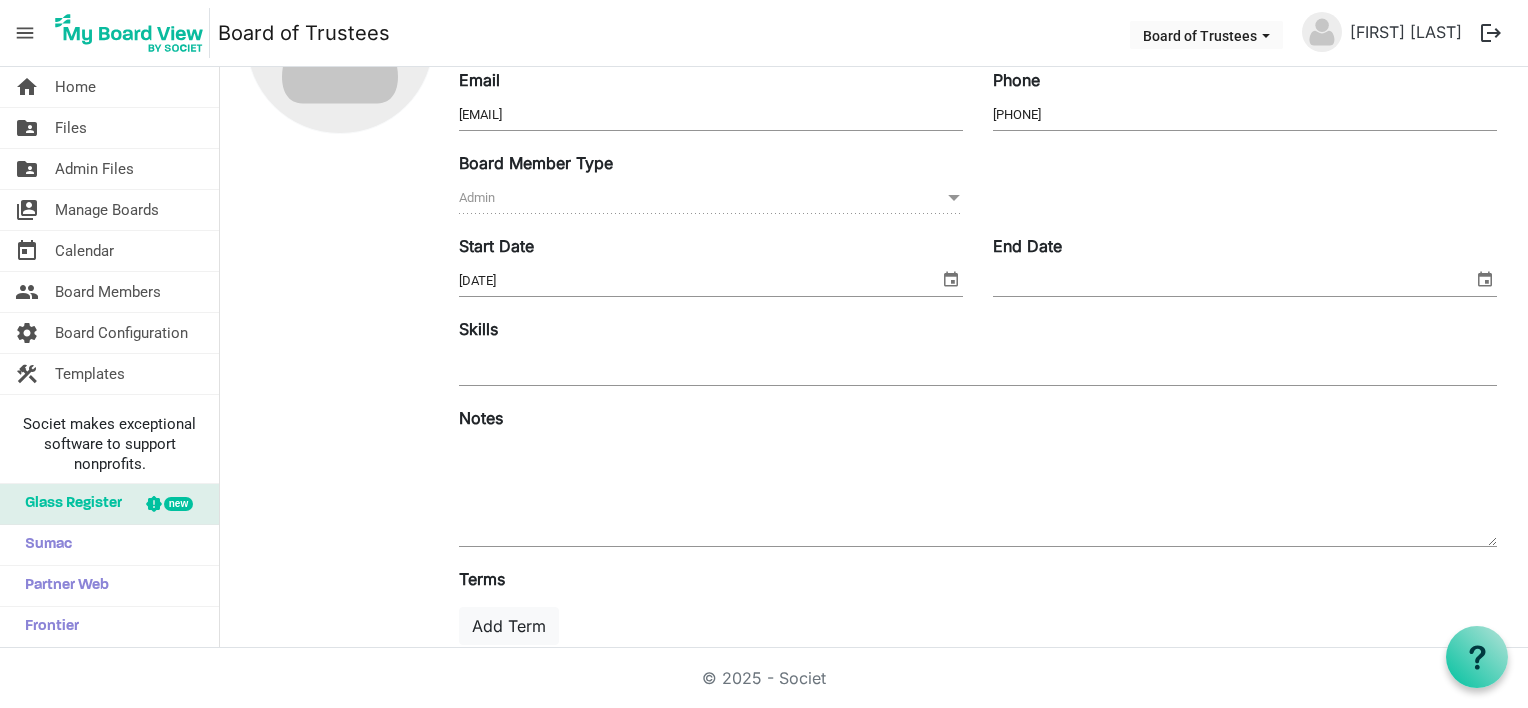 scroll, scrollTop: 325, scrollLeft: 0, axis: vertical 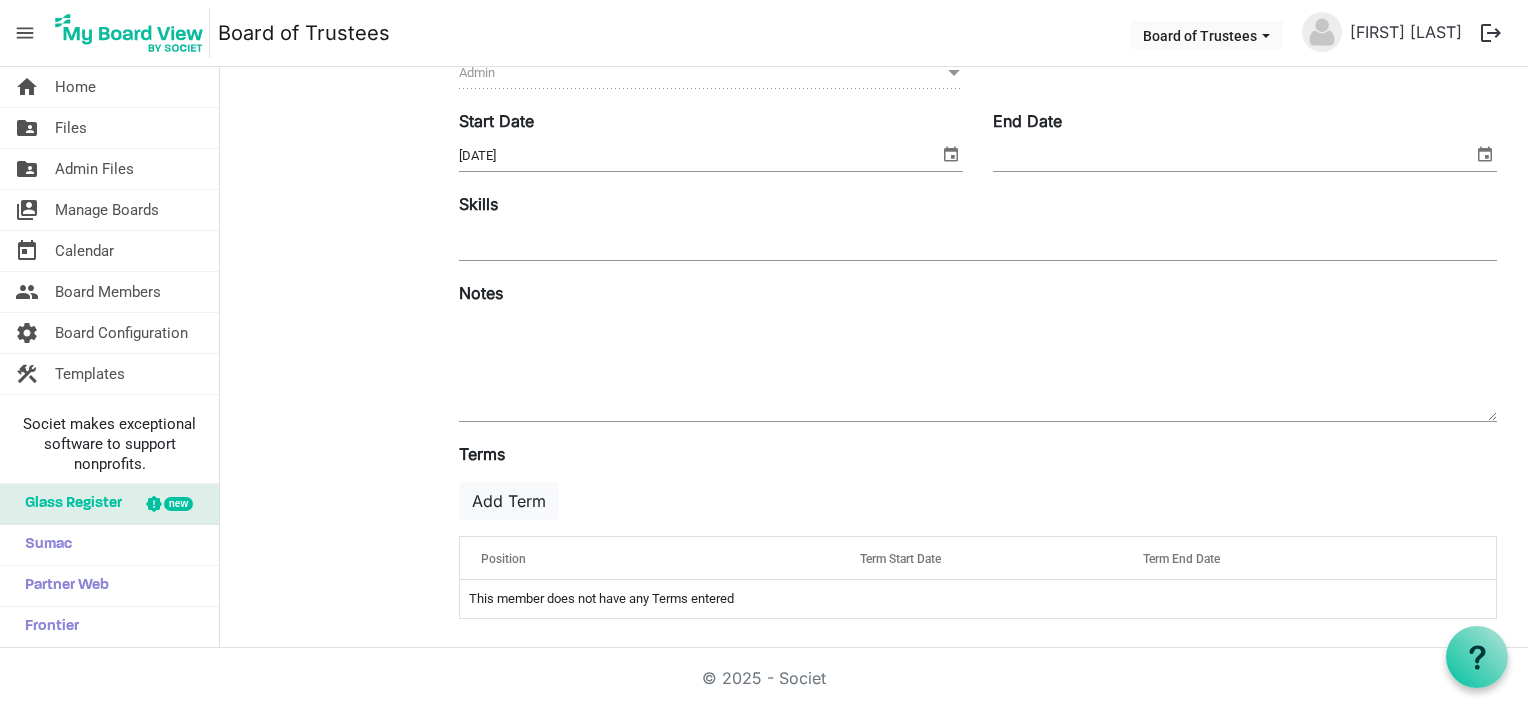 click on "Position" at bounding box center [649, 558] 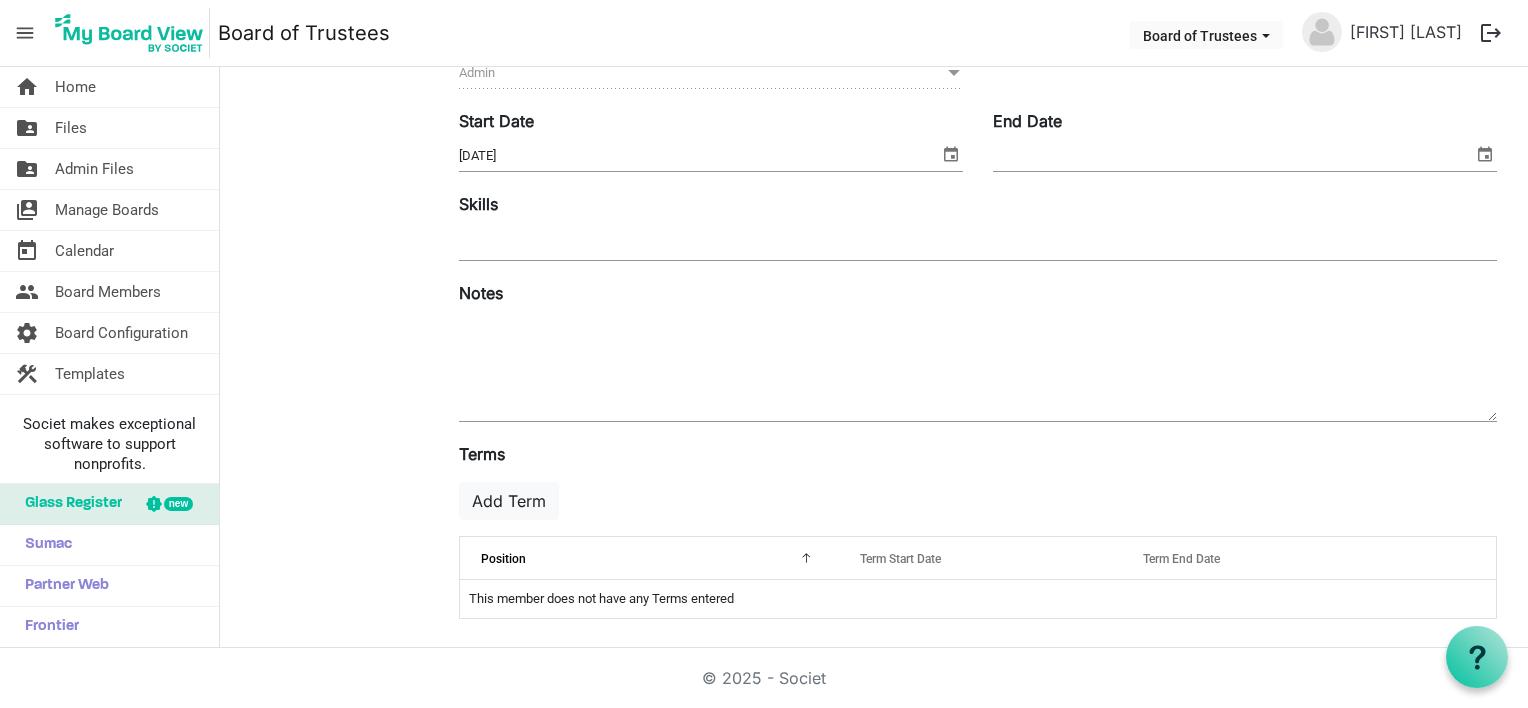 click at bounding box center [803, 555] 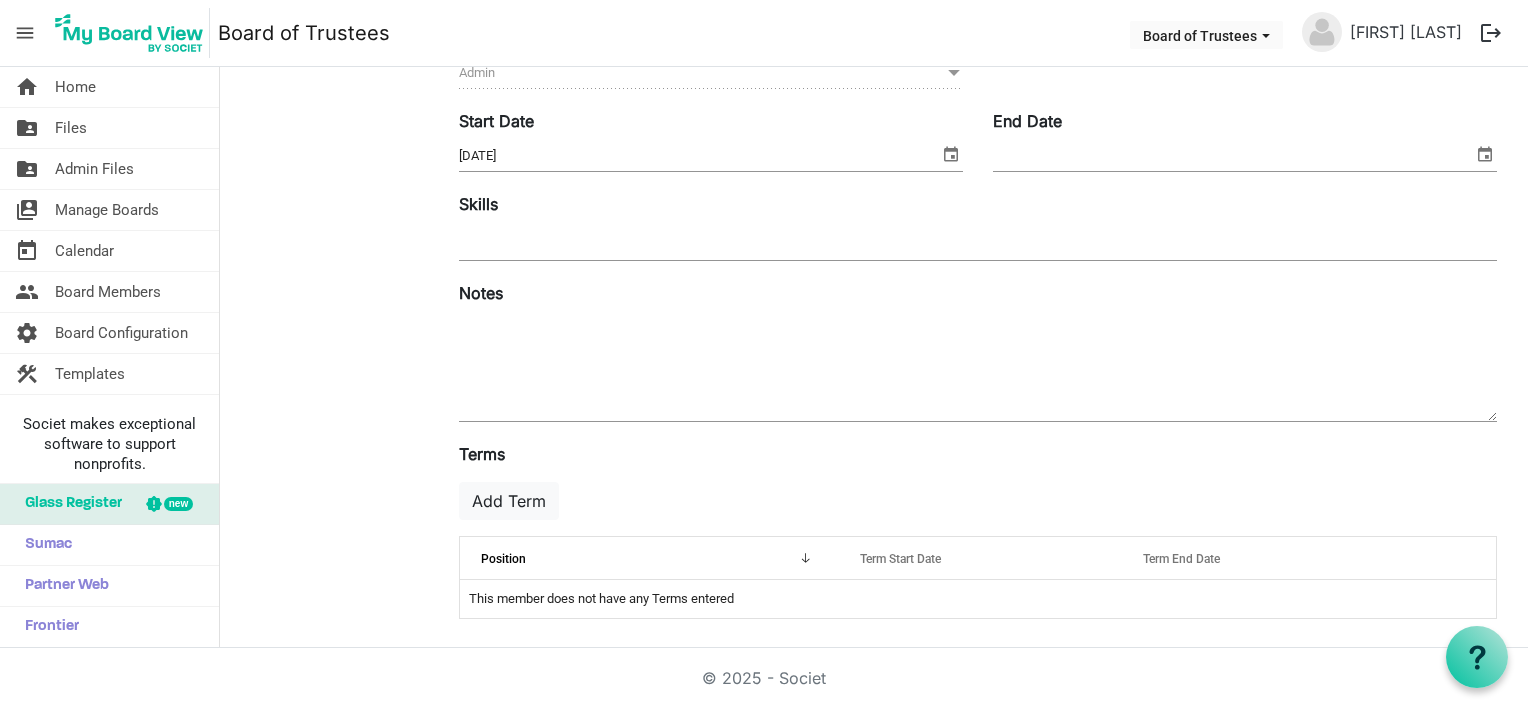 click on "This member does not have any Terms entered" at bounding box center [978, 599] 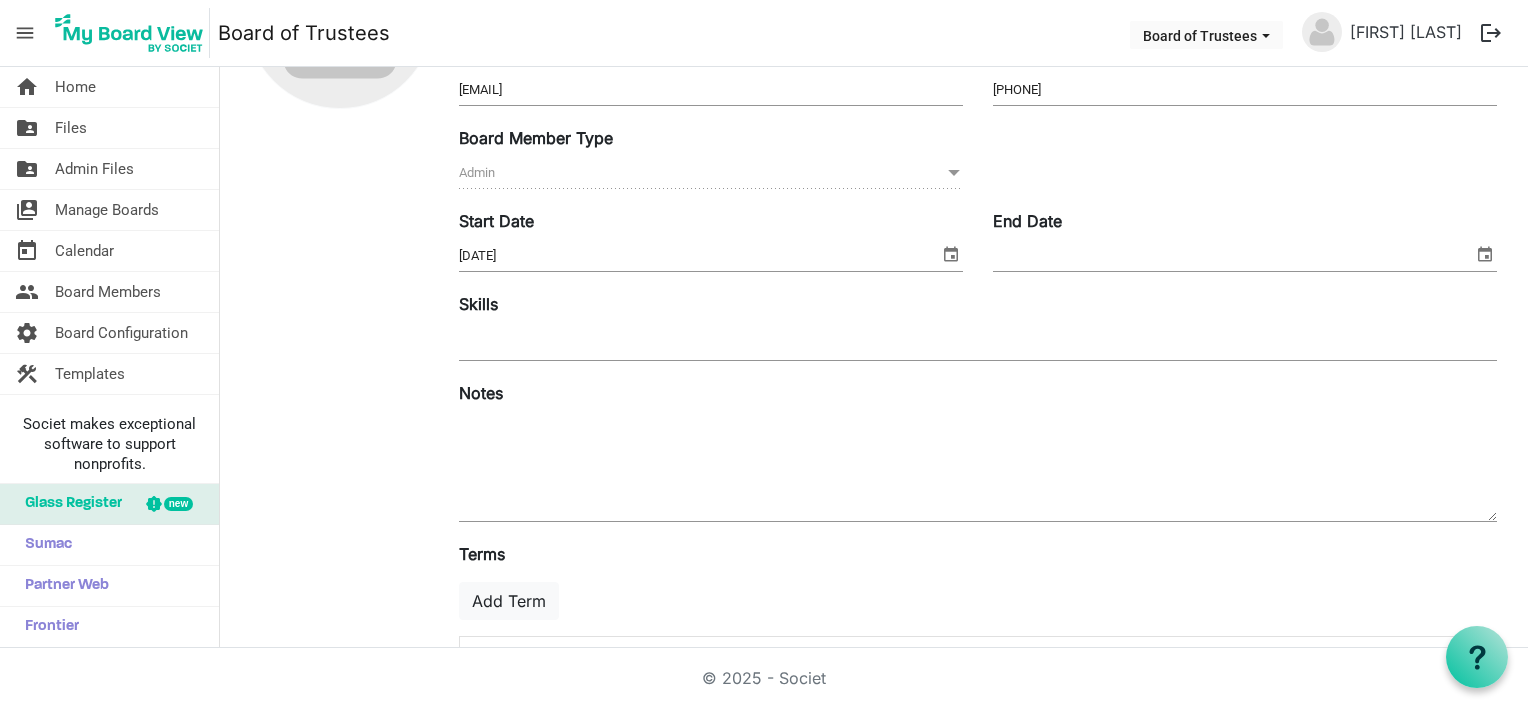 scroll, scrollTop: 325, scrollLeft: 0, axis: vertical 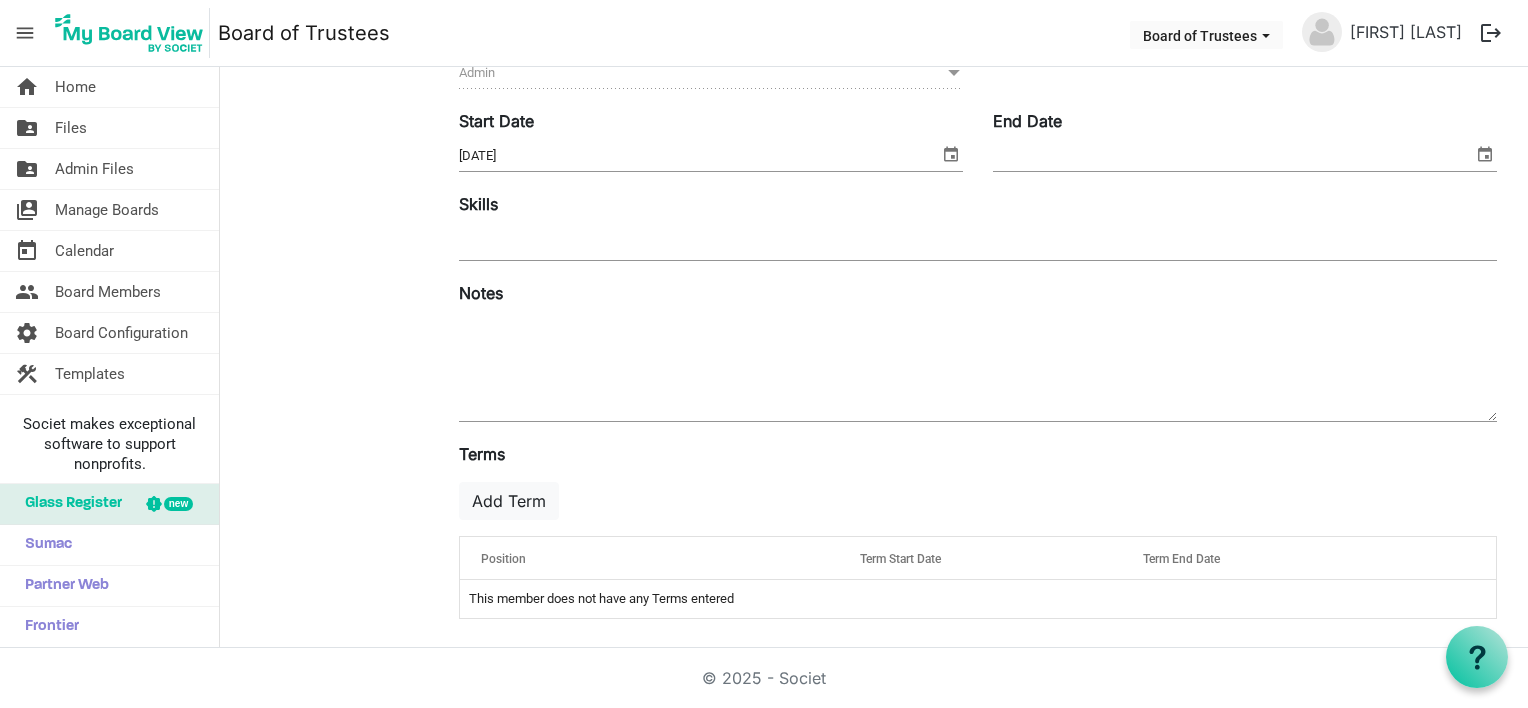 click on "Position" at bounding box center [649, 558] 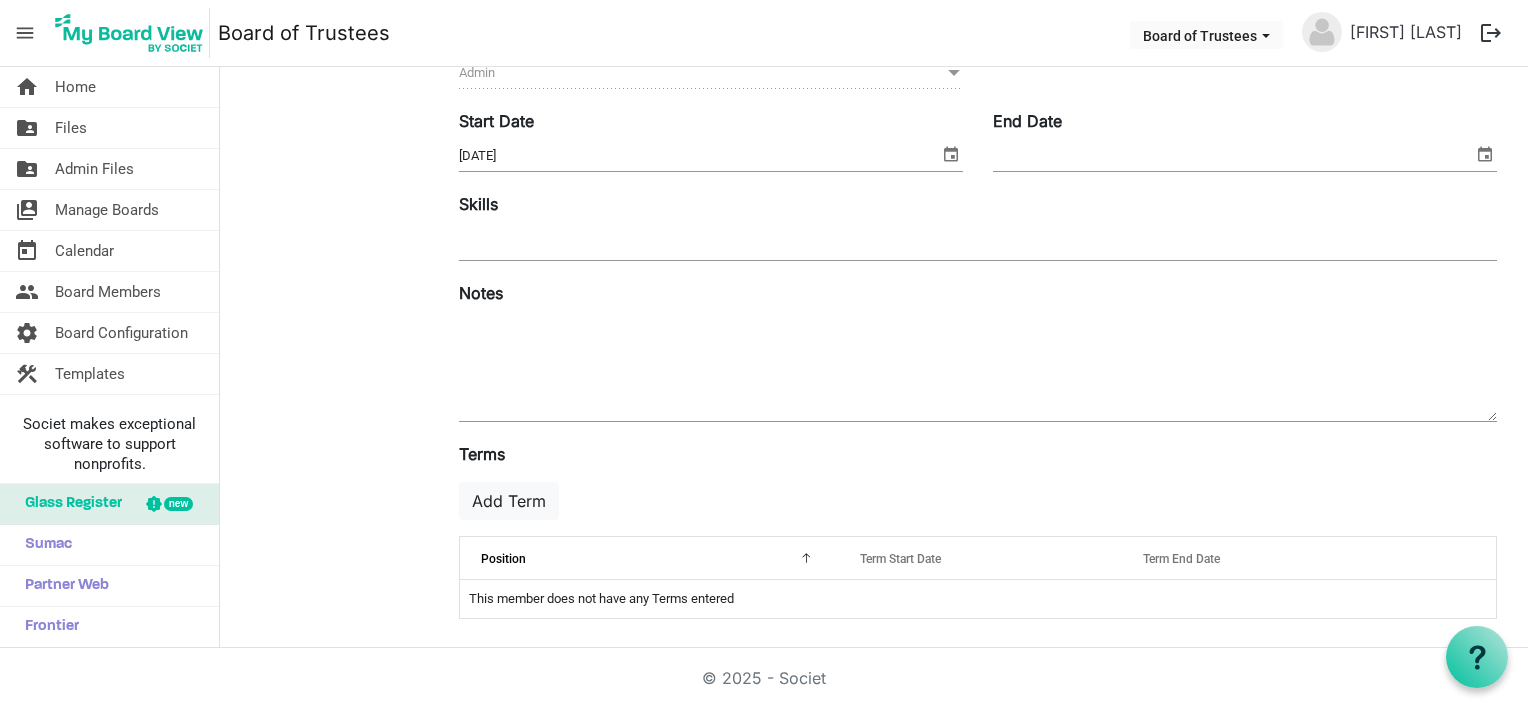 click on "Position" at bounding box center (503, 559) 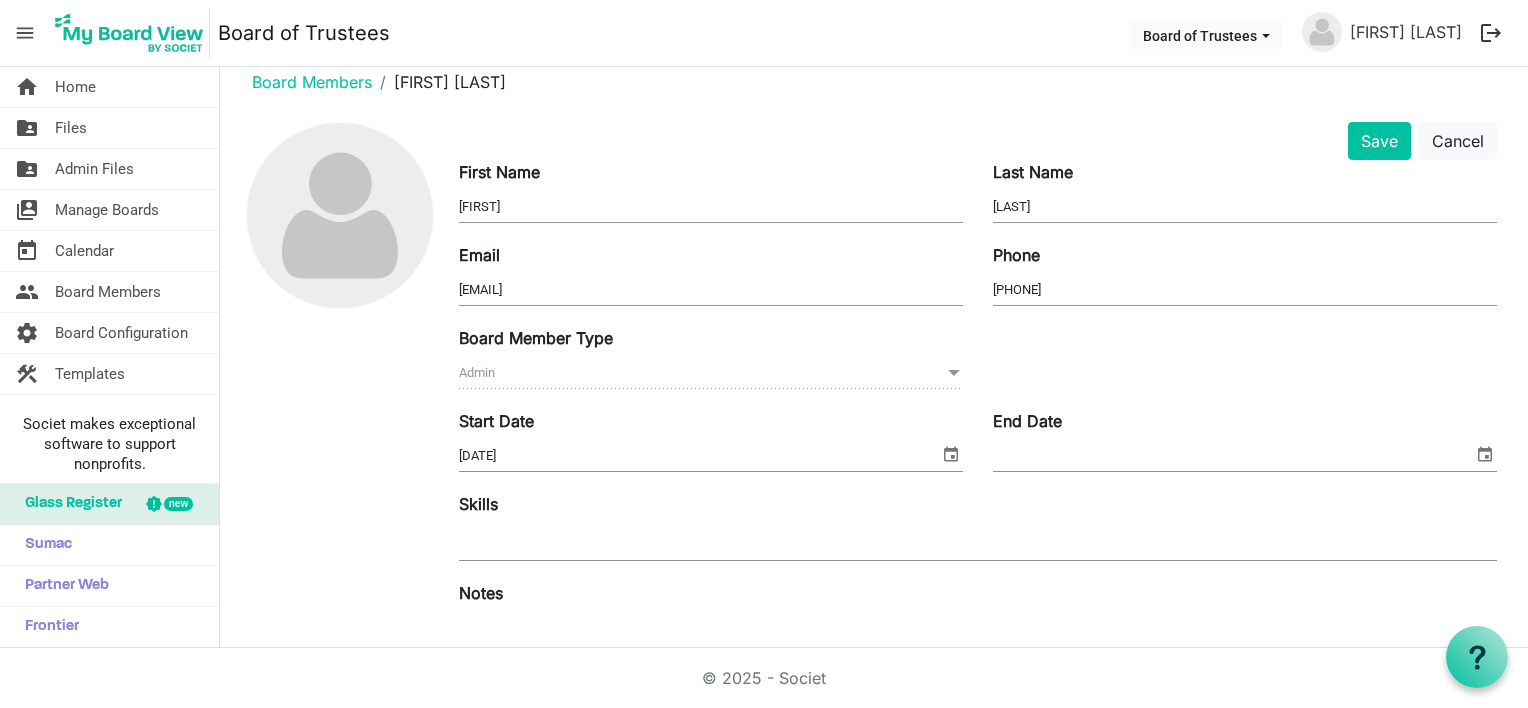 scroll, scrollTop: 0, scrollLeft: 0, axis: both 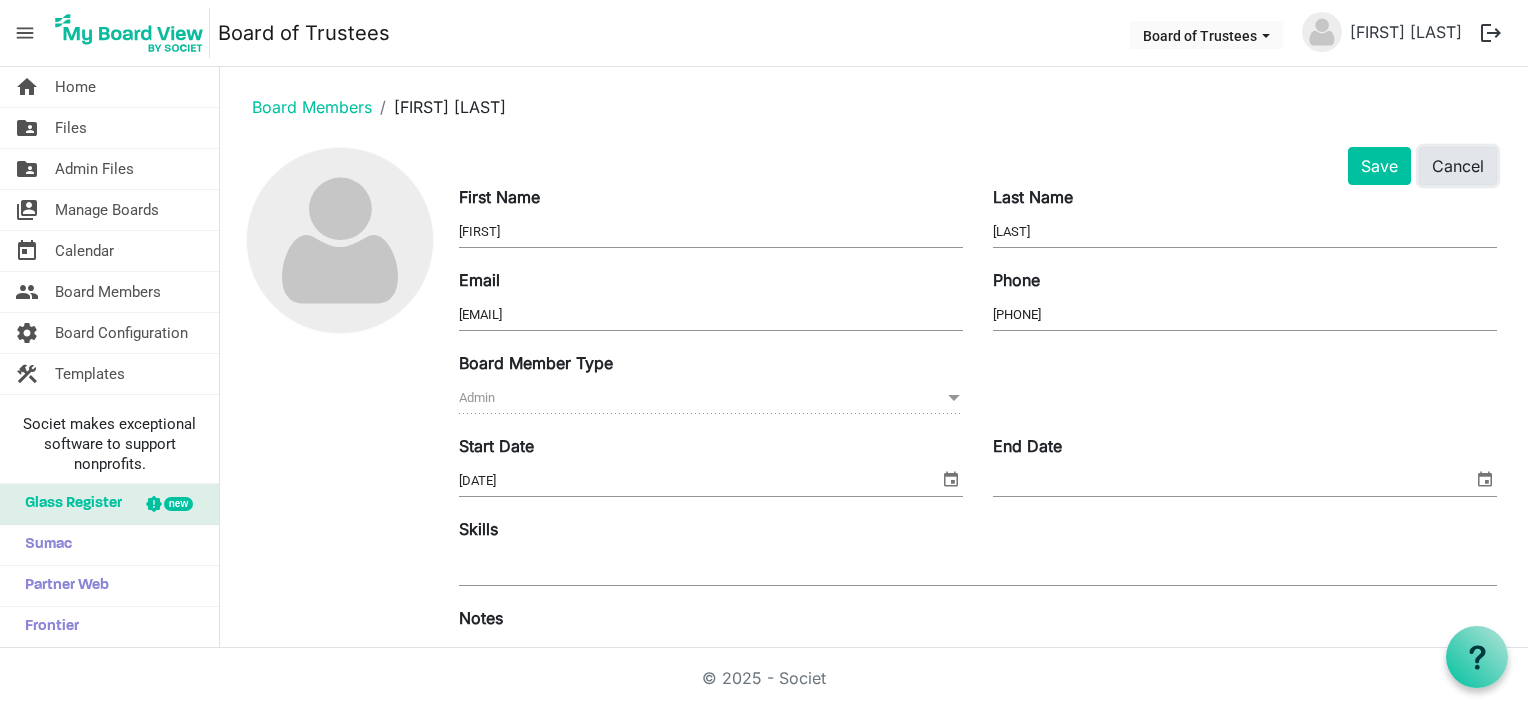 click on "Cancel" at bounding box center (1458, 166) 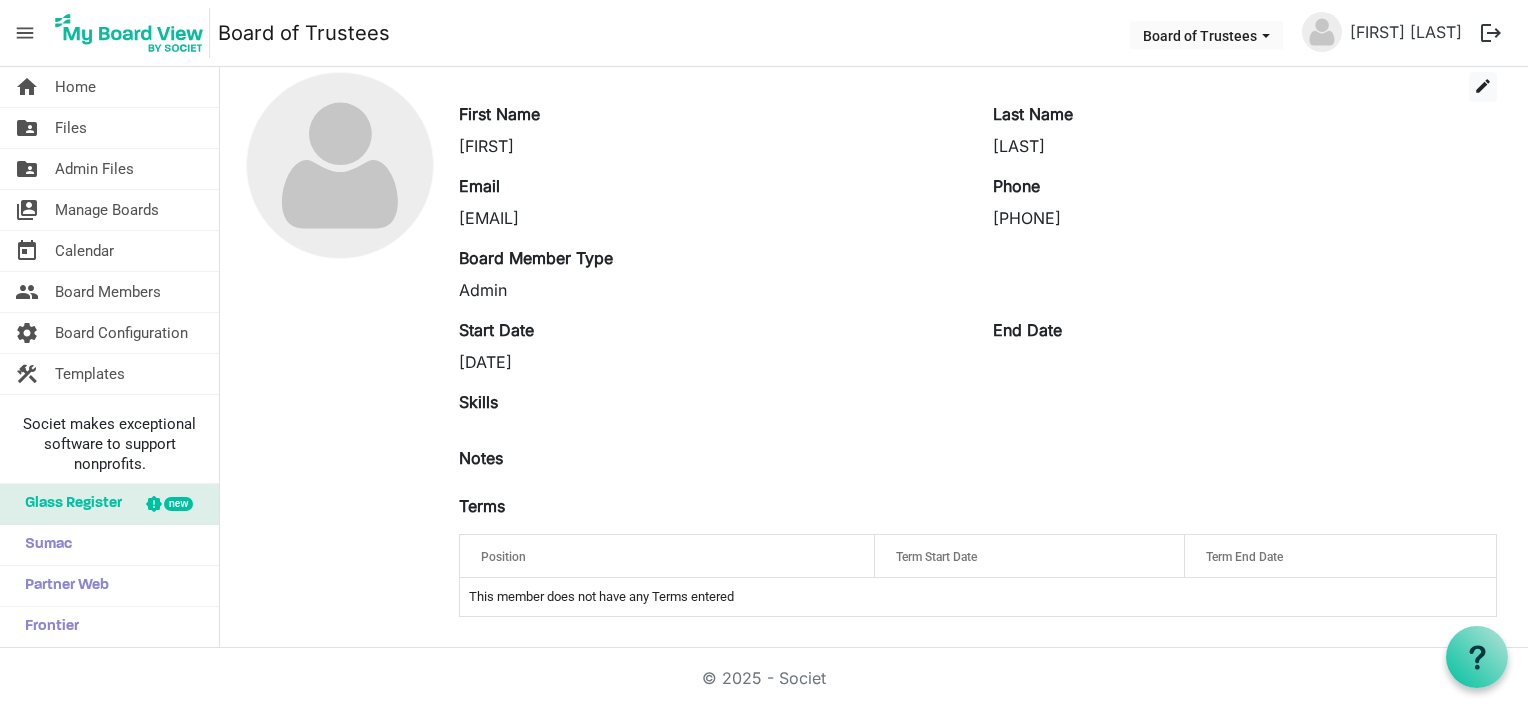 scroll, scrollTop: 0, scrollLeft: 0, axis: both 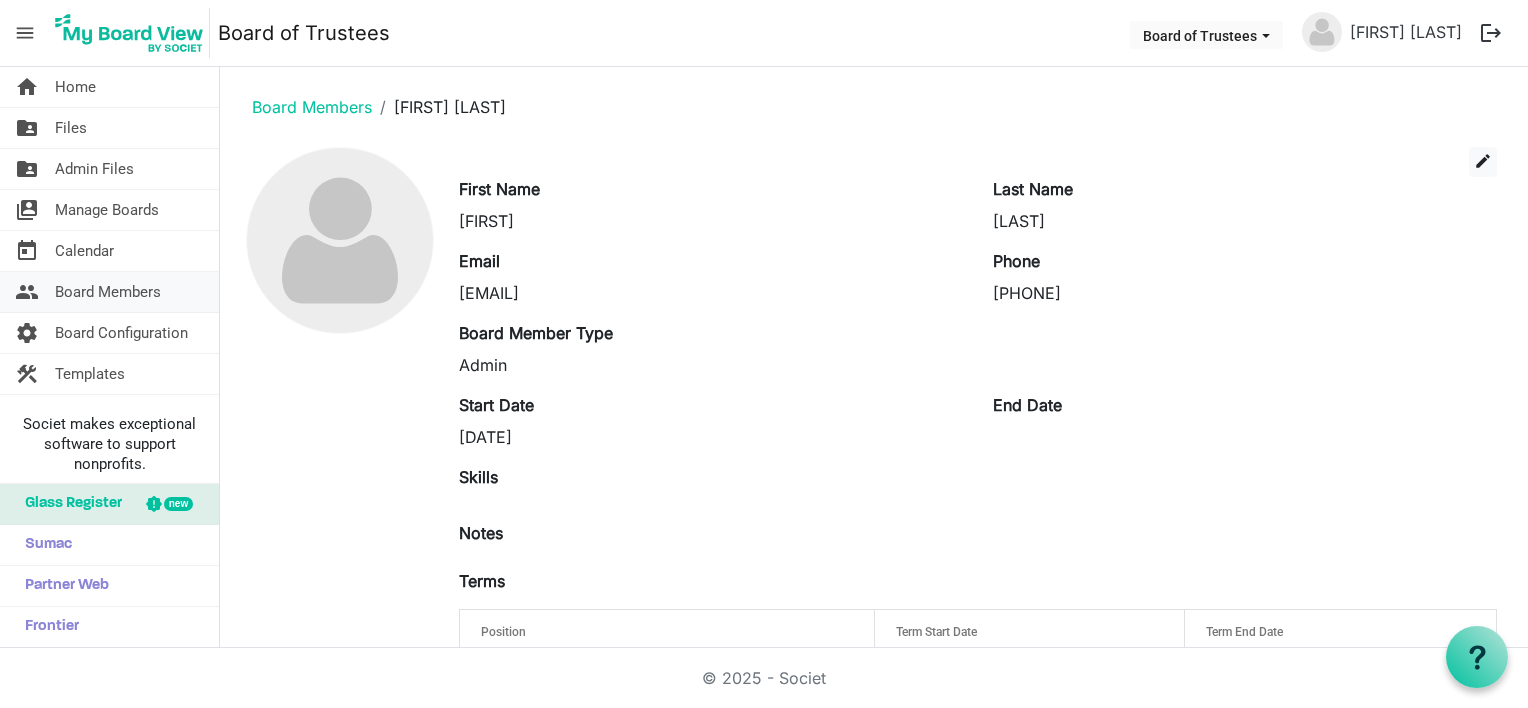 click on "Board Members" at bounding box center [108, 292] 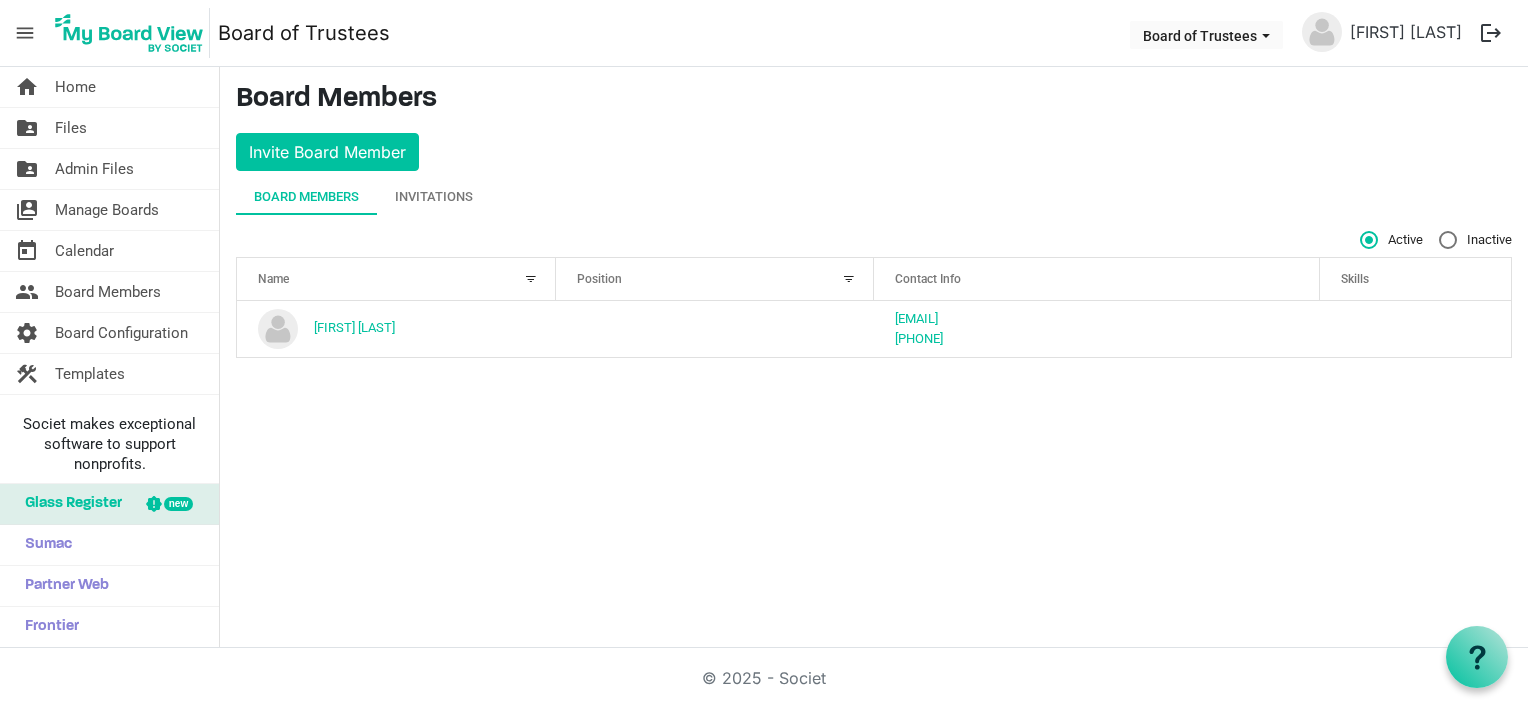 scroll, scrollTop: 0, scrollLeft: 0, axis: both 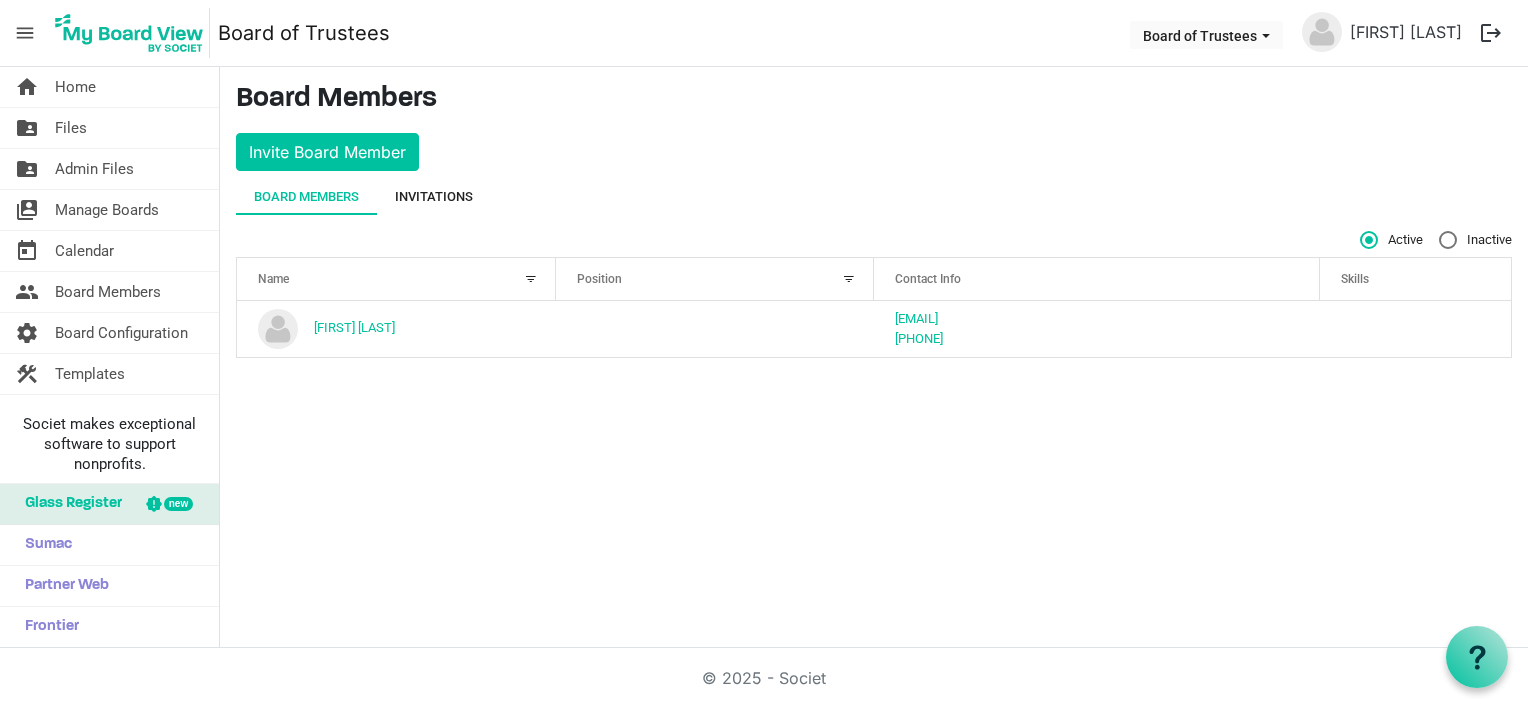 click on "Invitations" at bounding box center [434, 197] 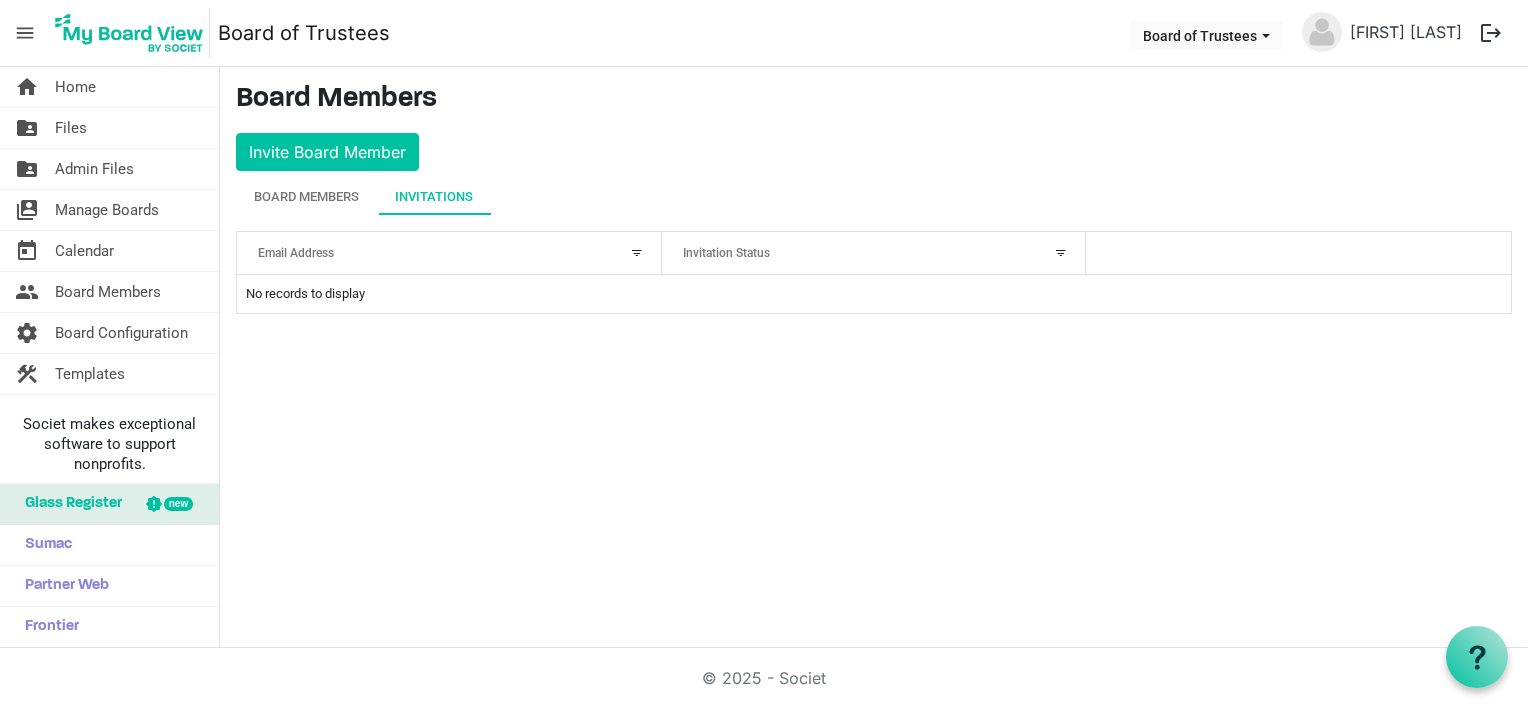 click on "Email Address" at bounding box center (438, 252) 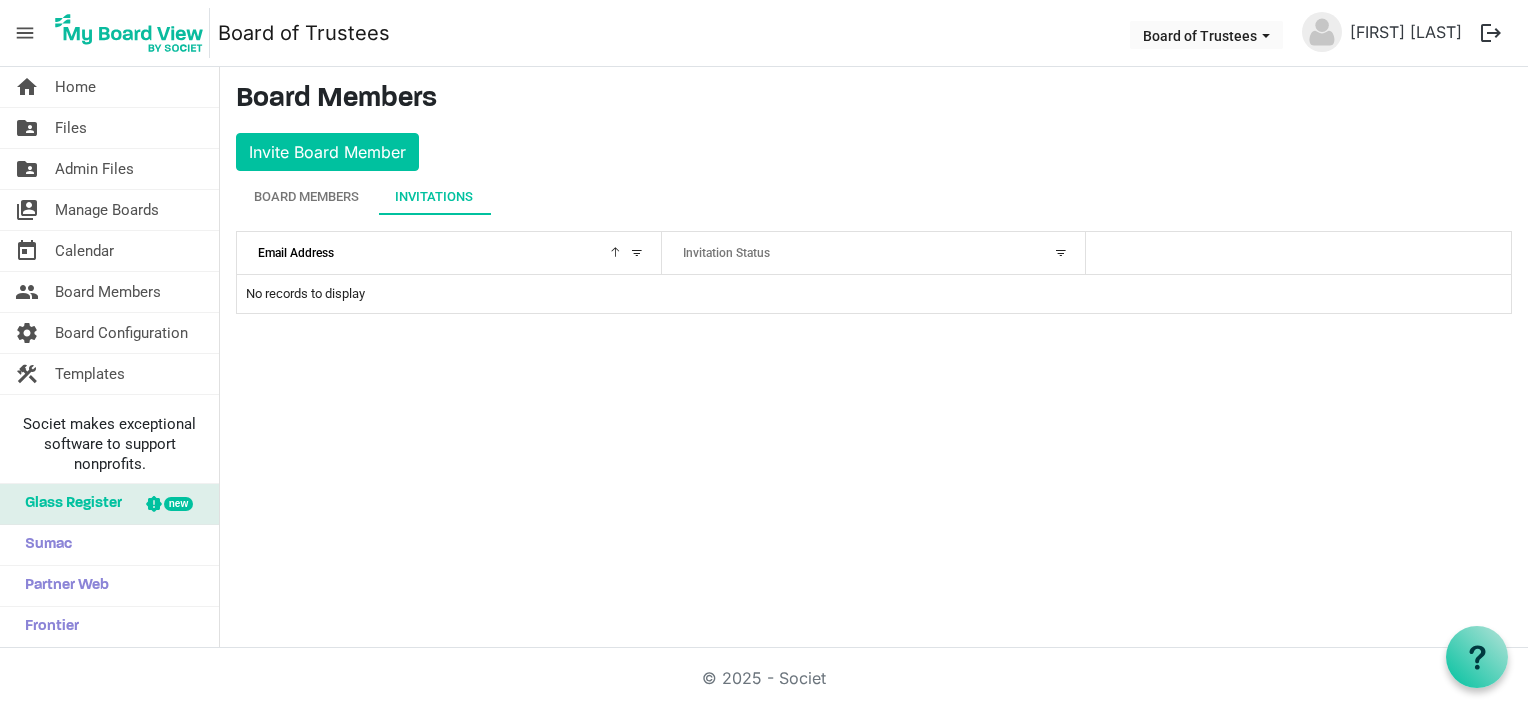 click on "Invitation Status" at bounding box center [726, 253] 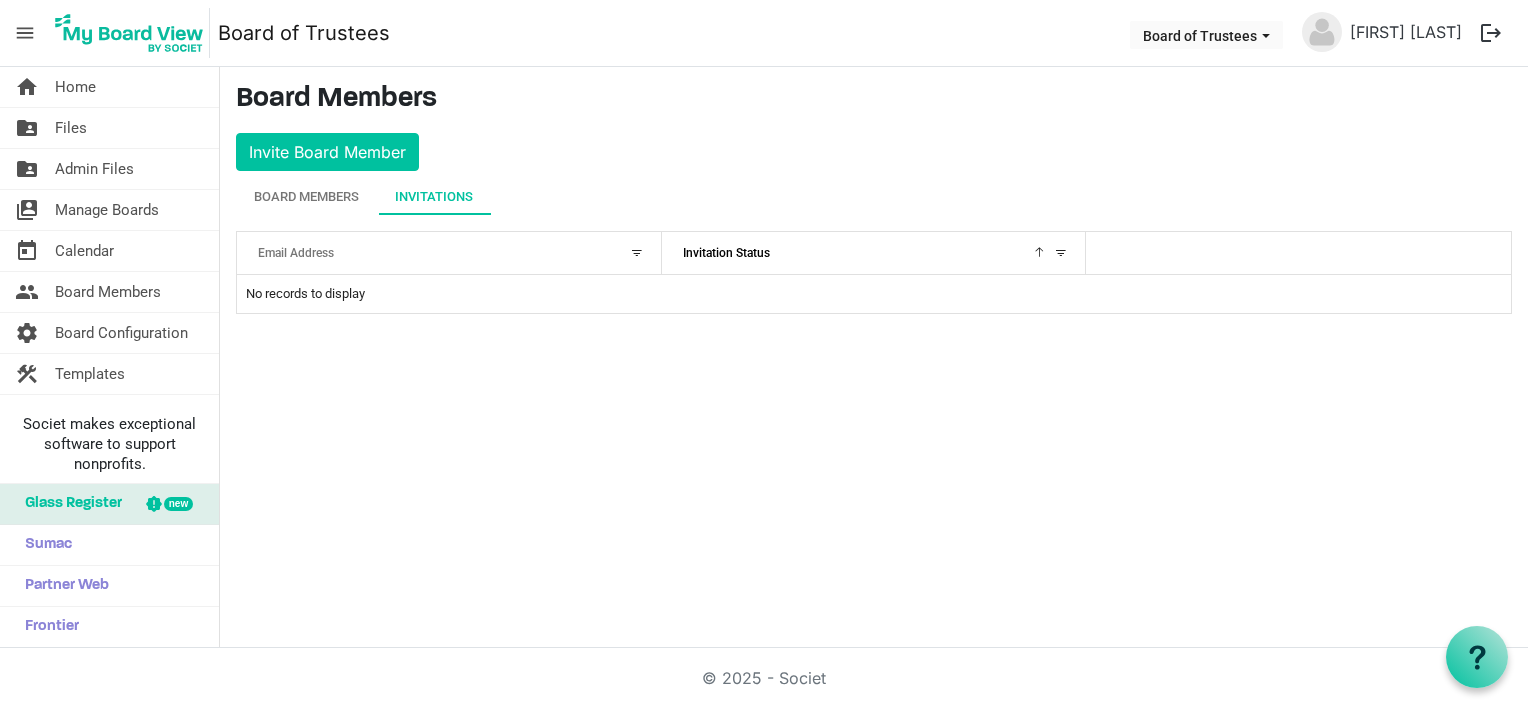 click on "No records to display" at bounding box center [874, 294] 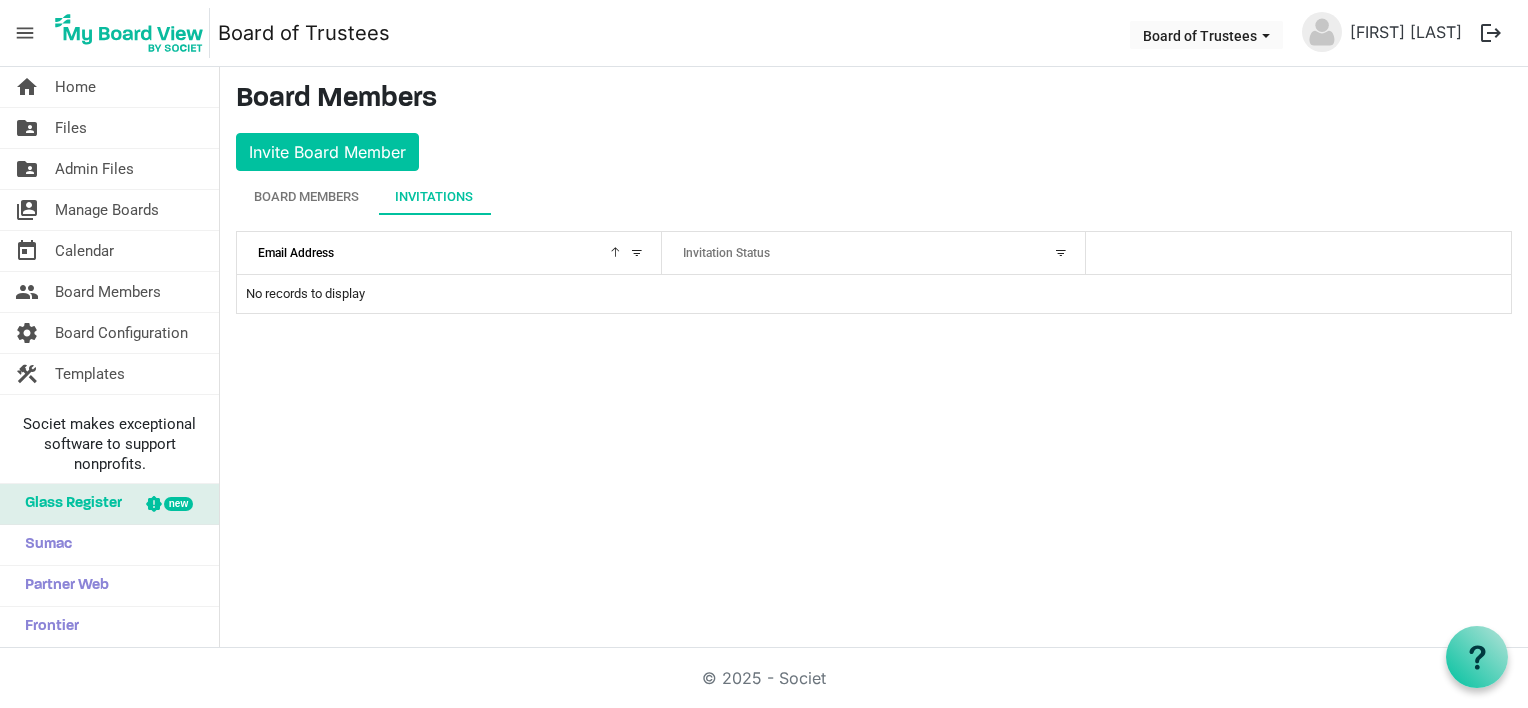 click on "Email Address" at bounding box center (296, 253) 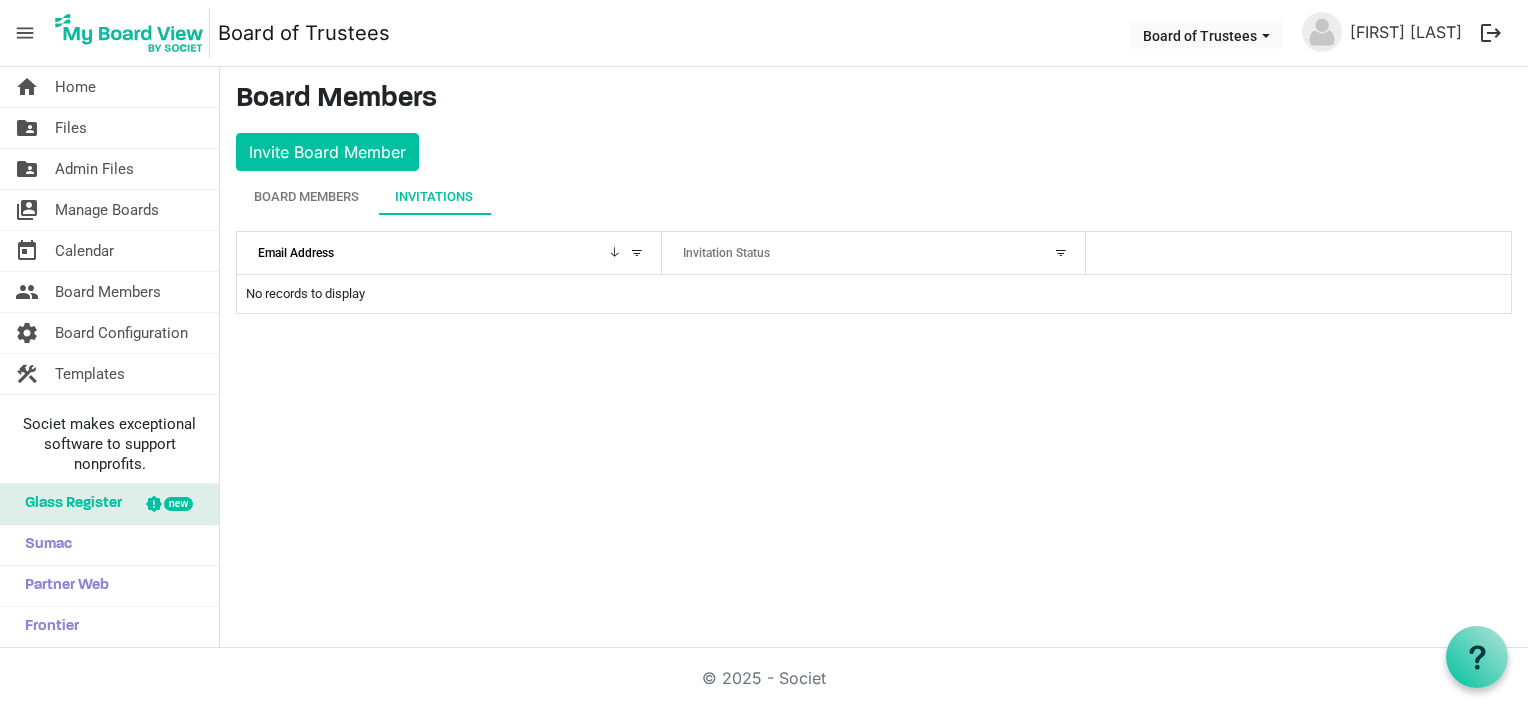 click on "Email Address" at bounding box center (296, 253) 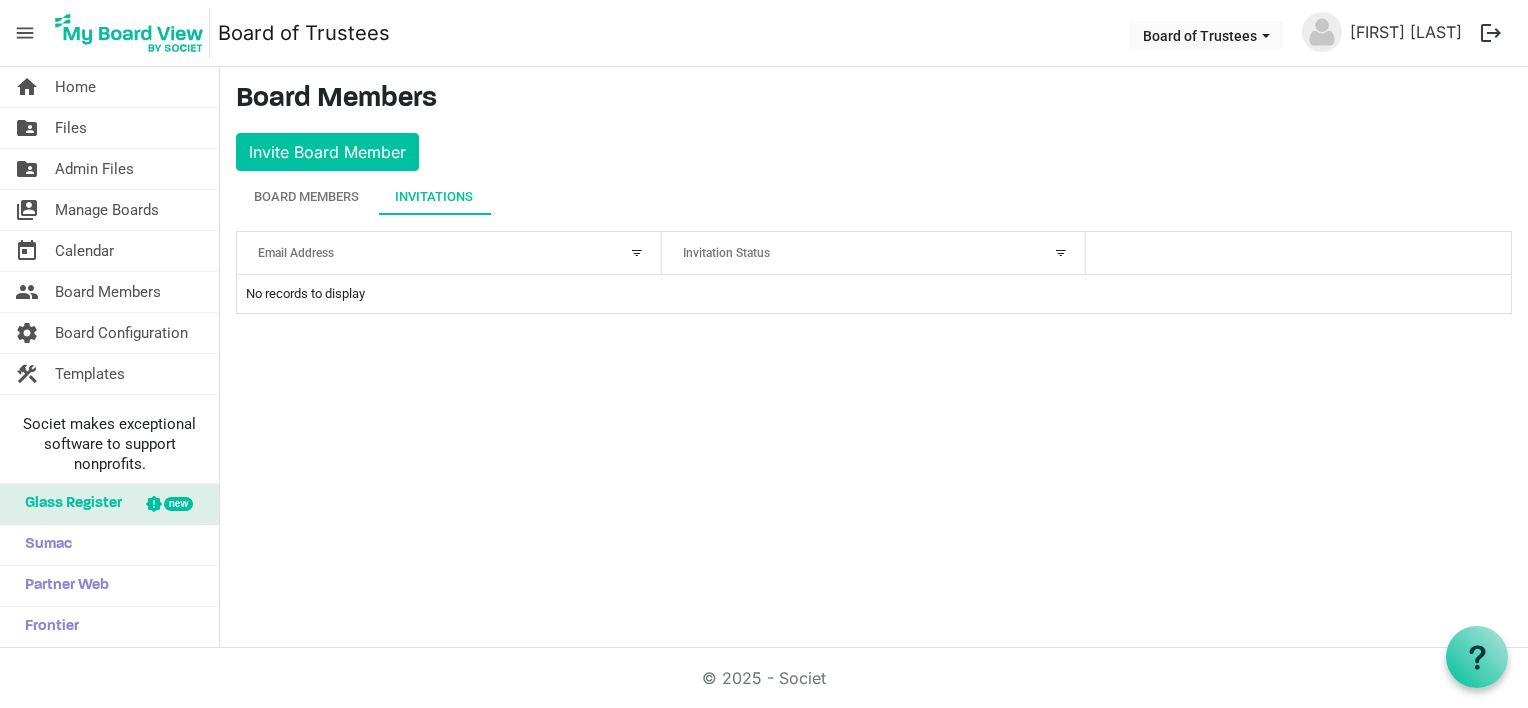 click on "Board Members
Invite Board Member
Board Members Invitations
Active
Inactive
Name Position Contact Info Skills board-members-grid_header_table Elaine Guthrie boardoftrustees@miu.edu 6419195506
Email Address Invitation Status InviteGrid_header_table No records to display" at bounding box center [874, 206] 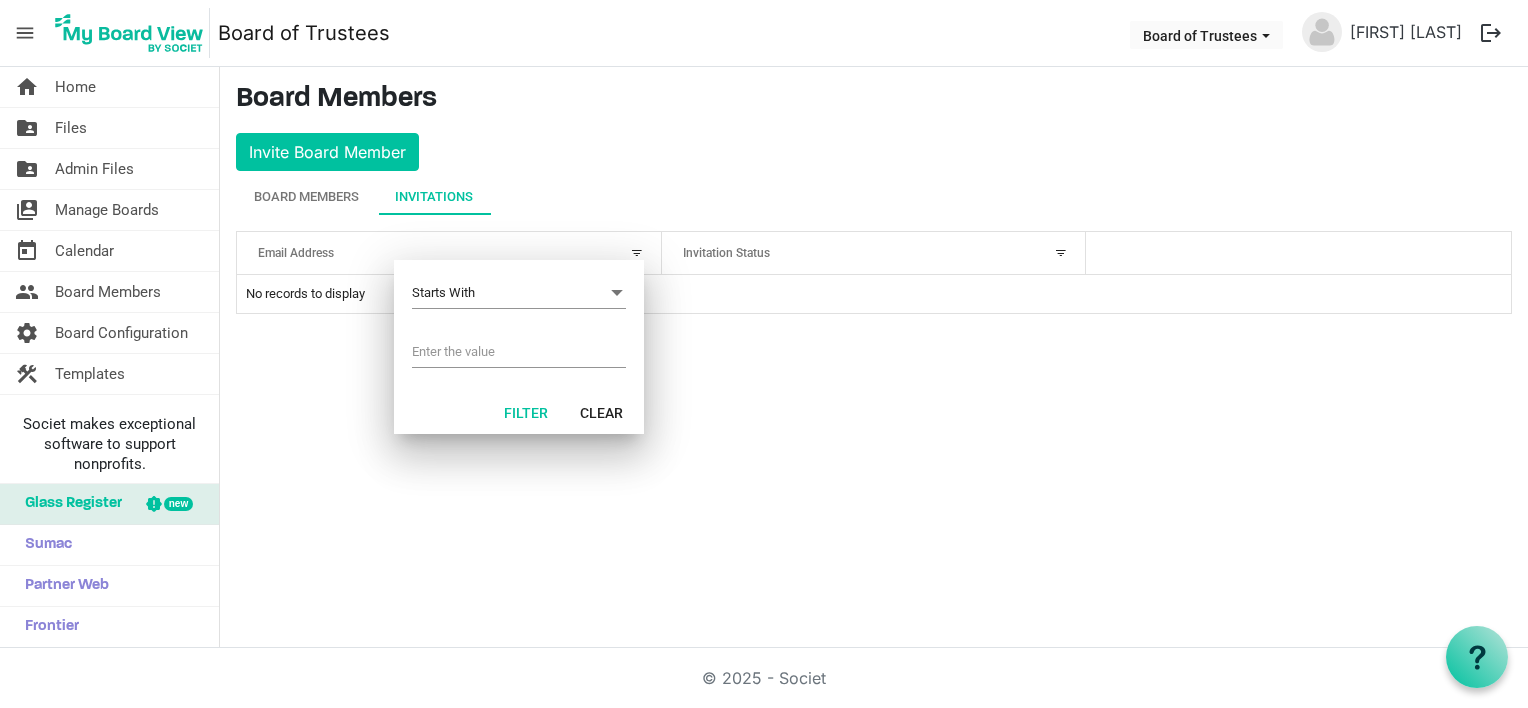 click on "Email Address" at bounding box center [438, 252] 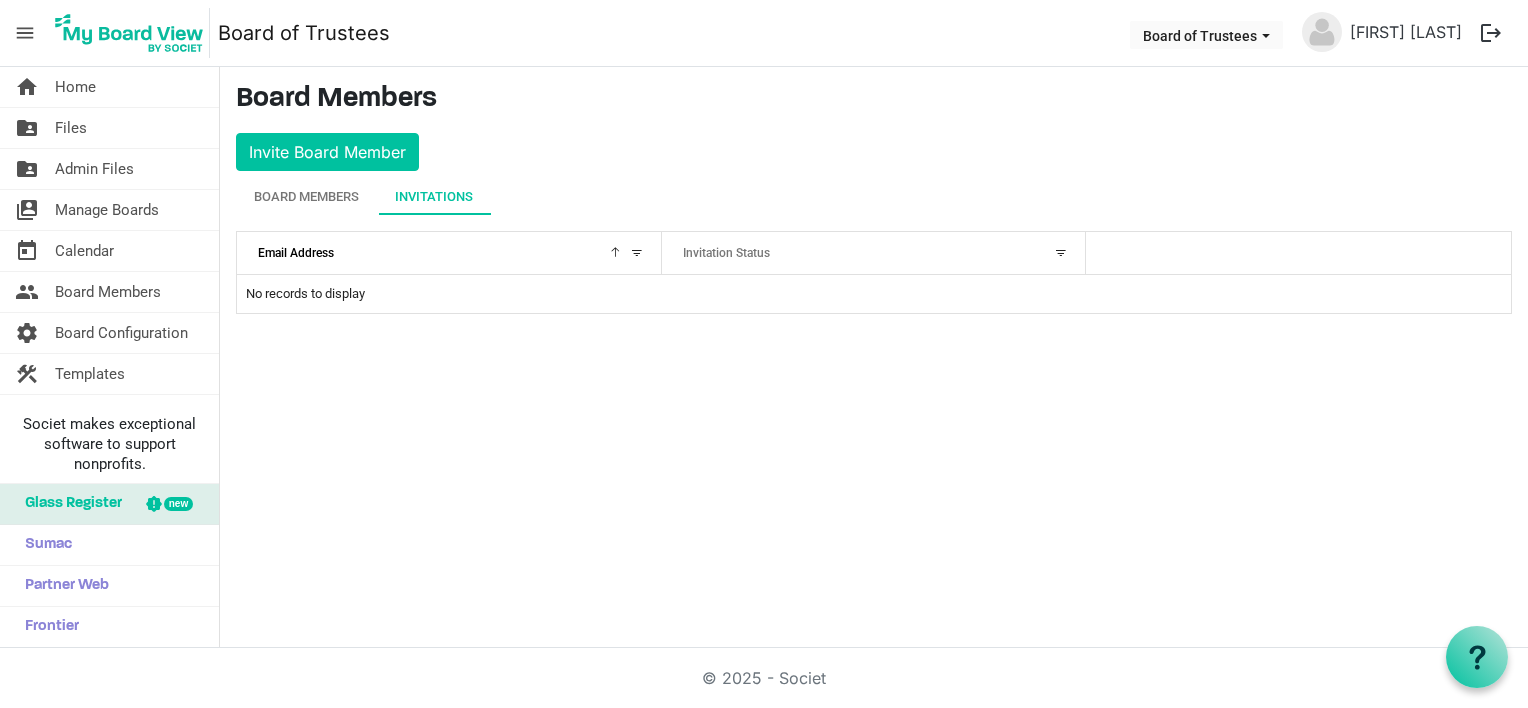 click on "No records to display" at bounding box center (874, 294) 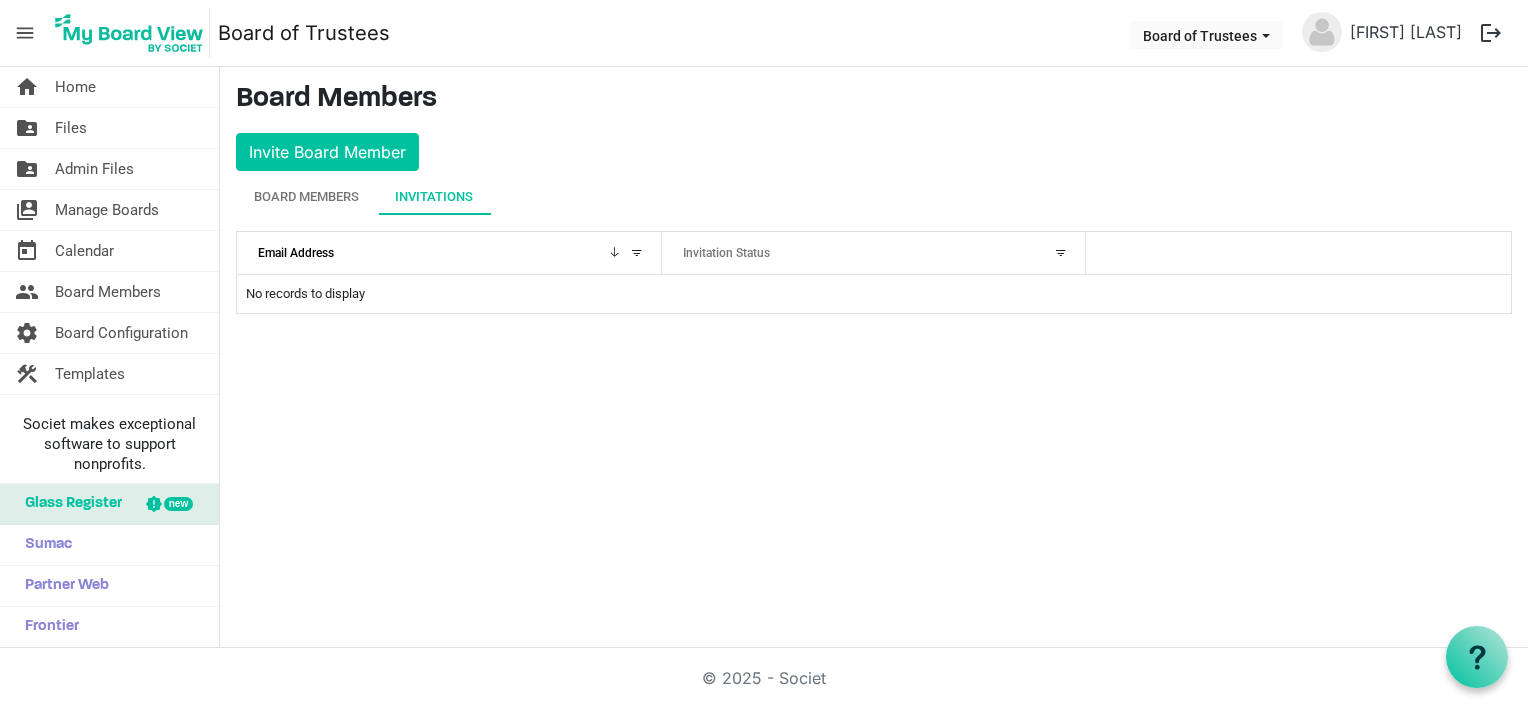 click on "home
Home
folder_shared
Files
folder_shared
Admin Files
switch_account
Manage Boards
today
Calendar
people
Board Members" at bounding box center [764, 357] 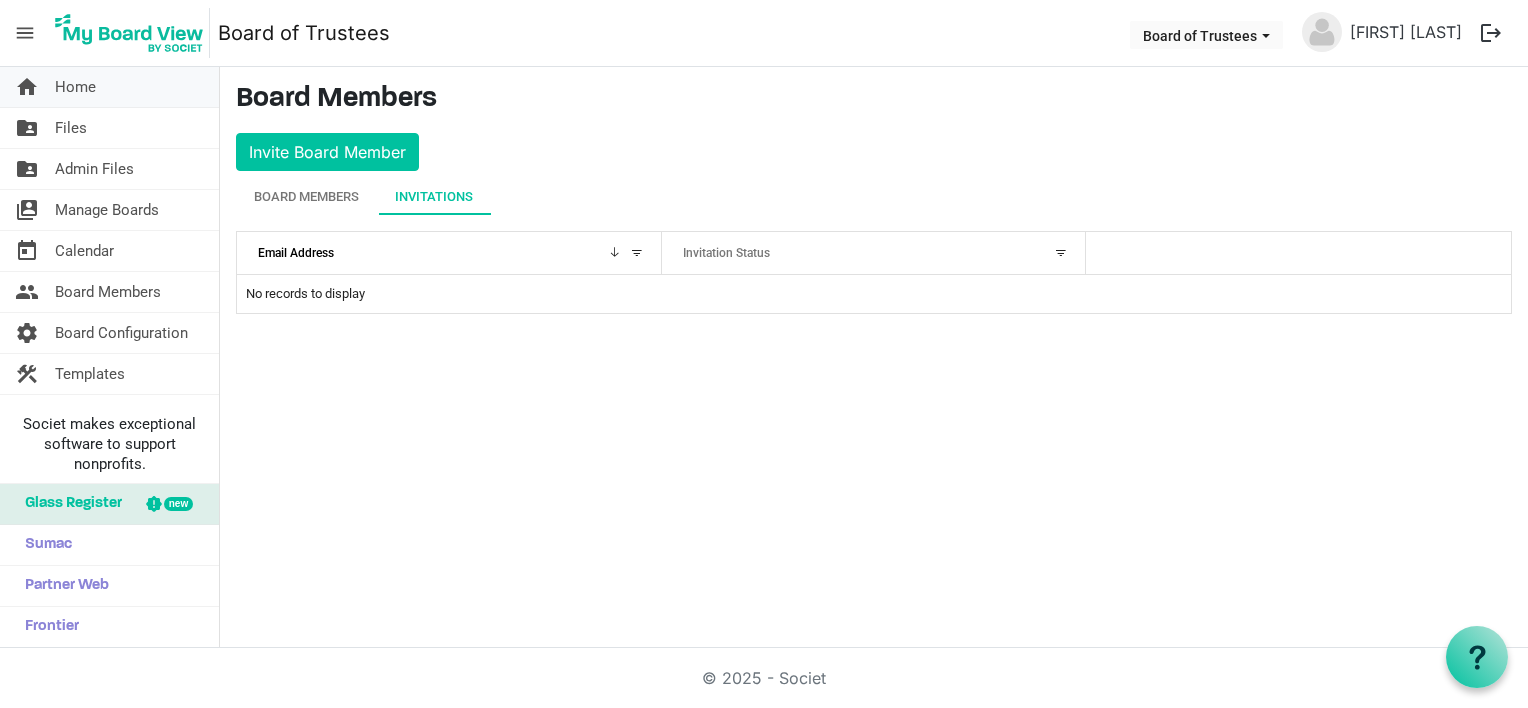 click on "Home" at bounding box center (75, 87) 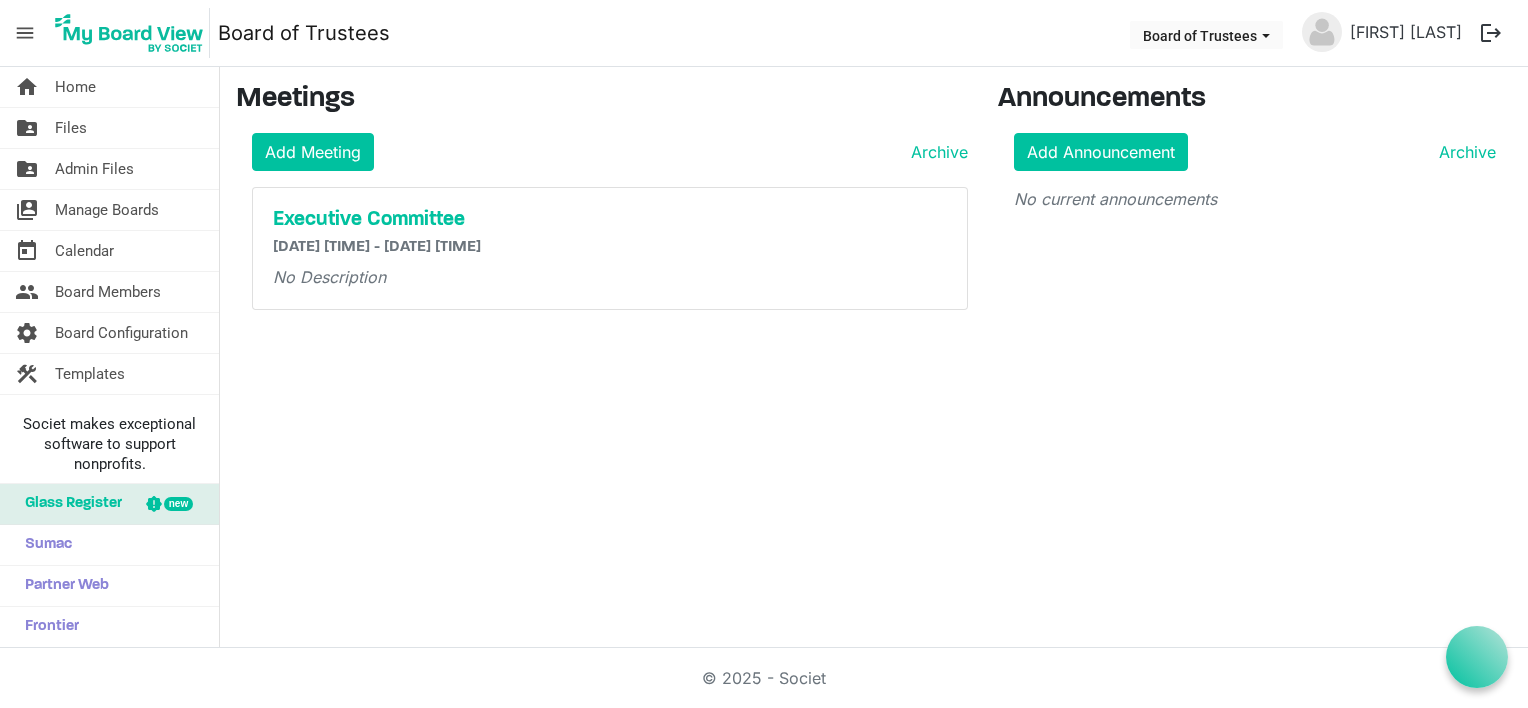 scroll, scrollTop: 0, scrollLeft: 0, axis: both 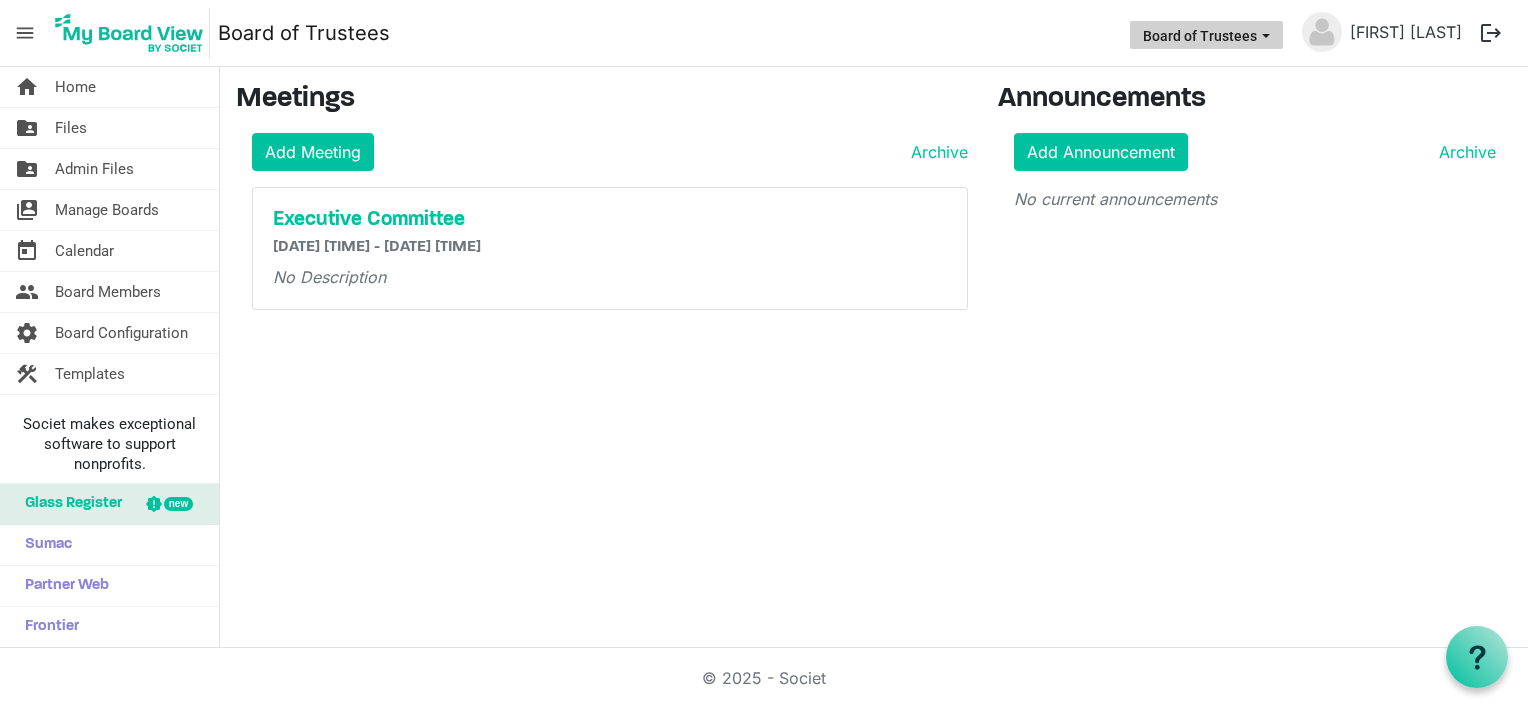 click at bounding box center (1266, 36) 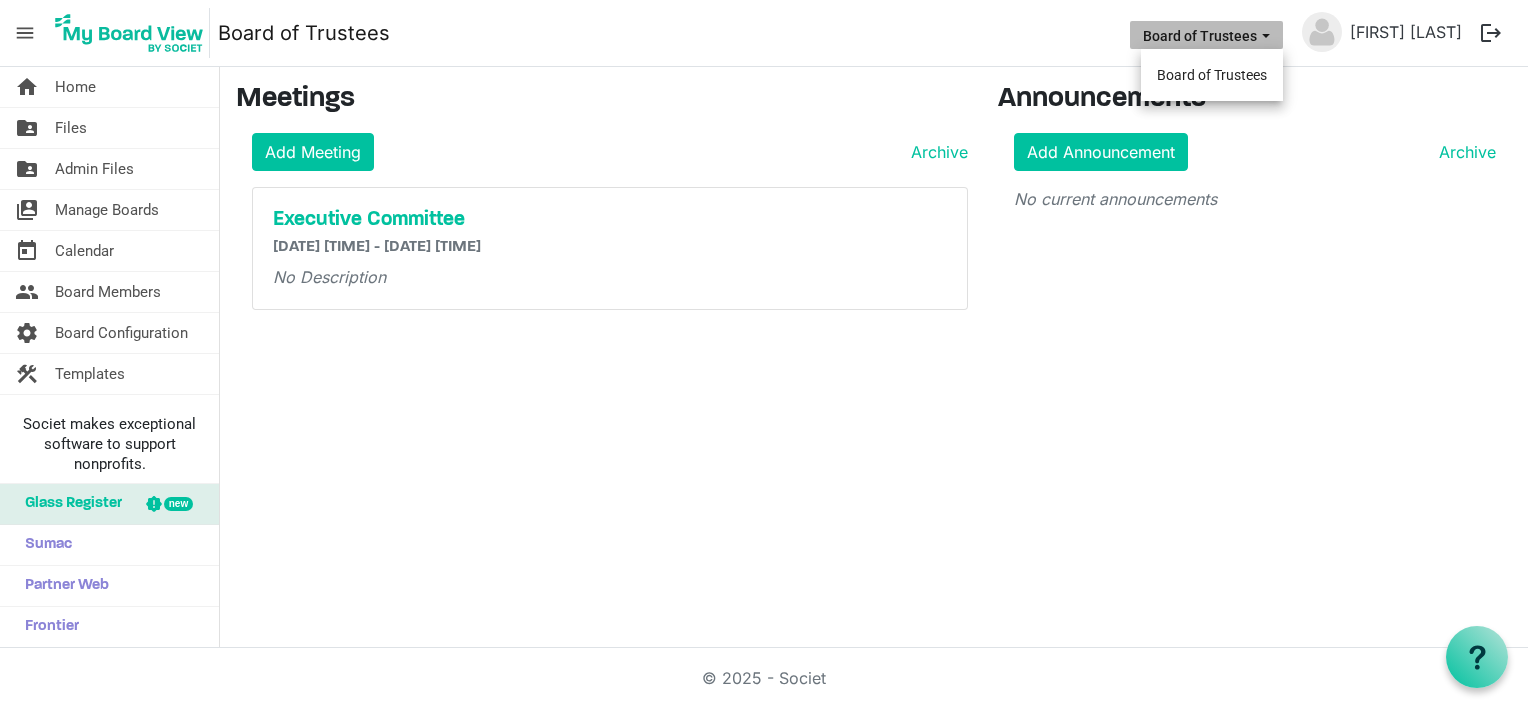 click at bounding box center (1266, 36) 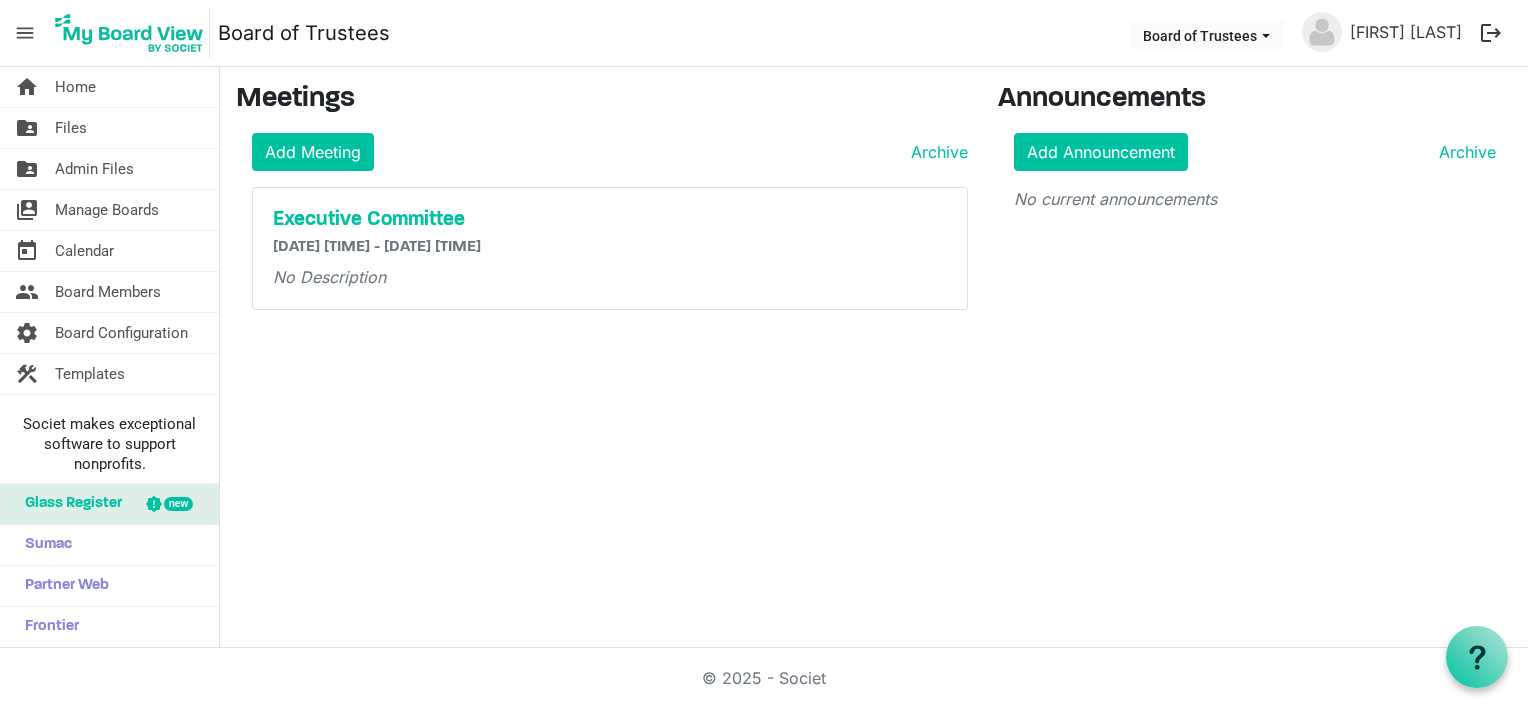 click at bounding box center (1322, 32) 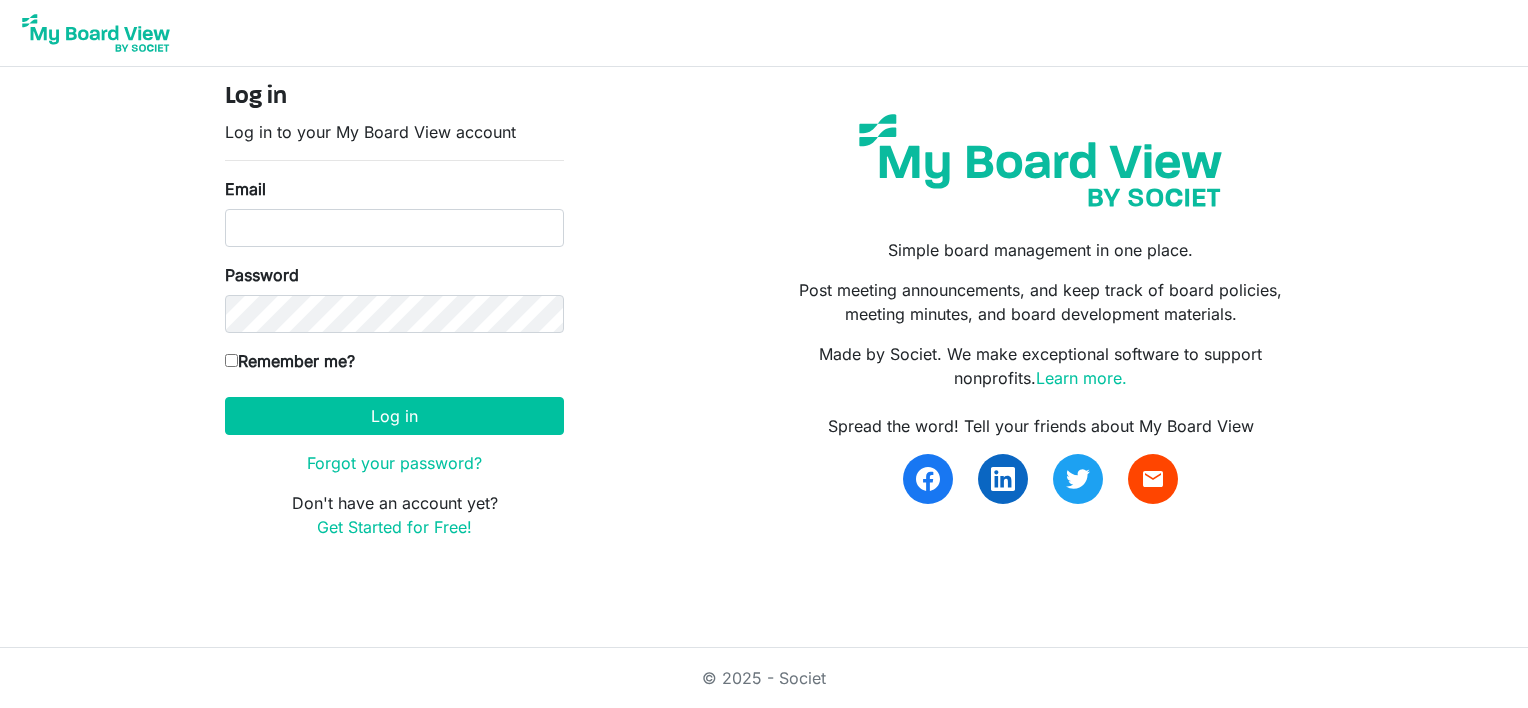 scroll, scrollTop: 0, scrollLeft: 0, axis: both 